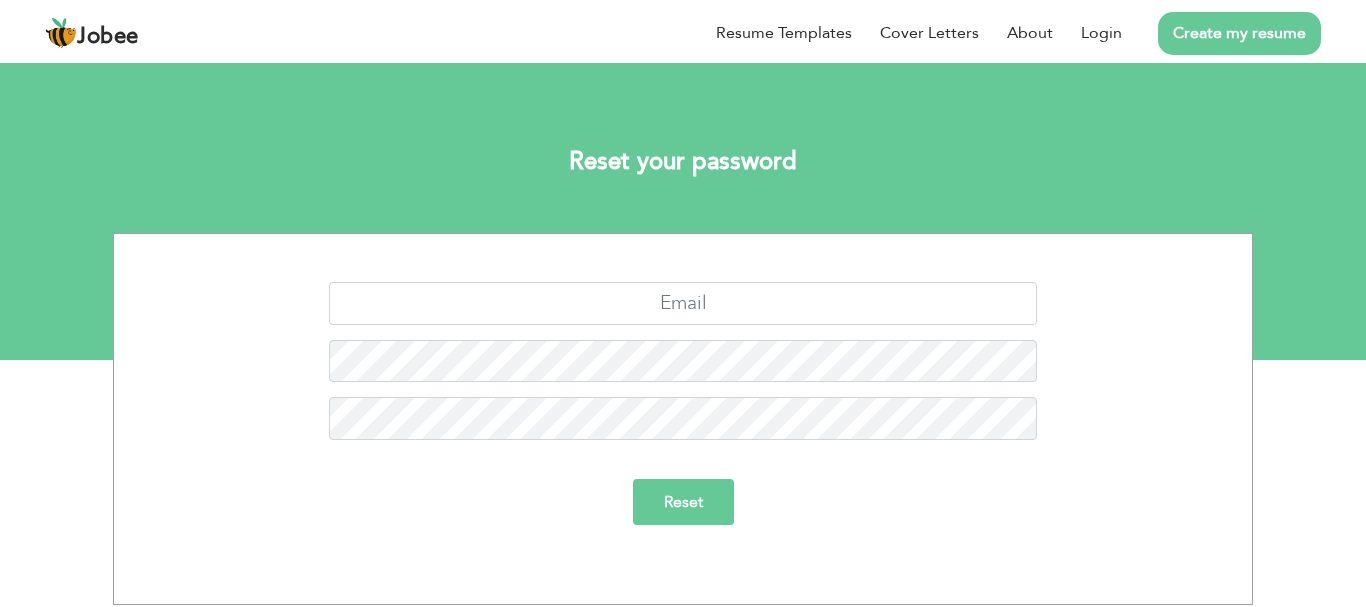 scroll, scrollTop: 0, scrollLeft: 0, axis: both 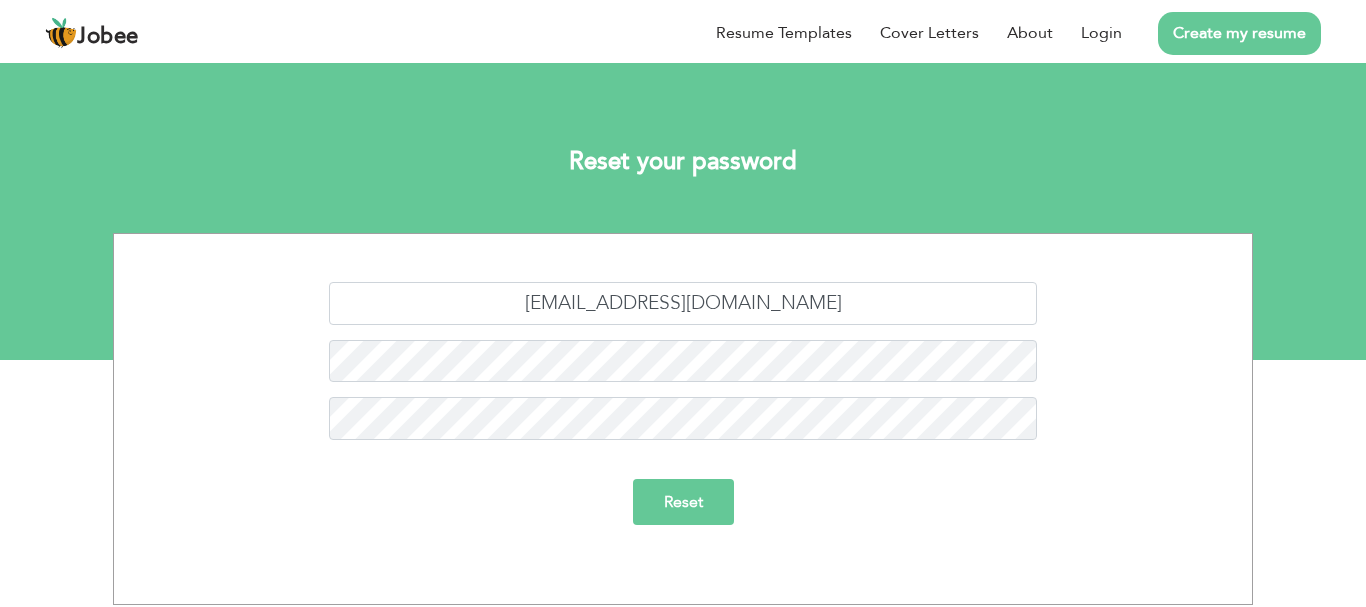 type on "[EMAIL_ADDRESS][DOMAIN_NAME]" 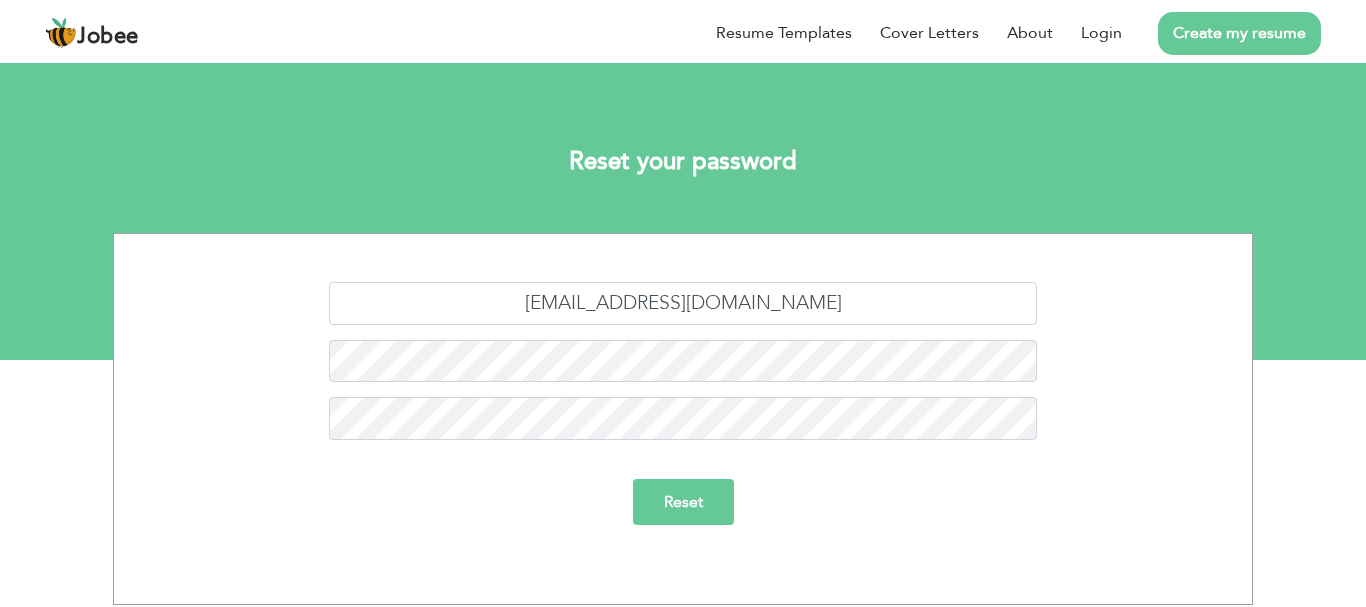 click on "Reset" at bounding box center (683, 502) 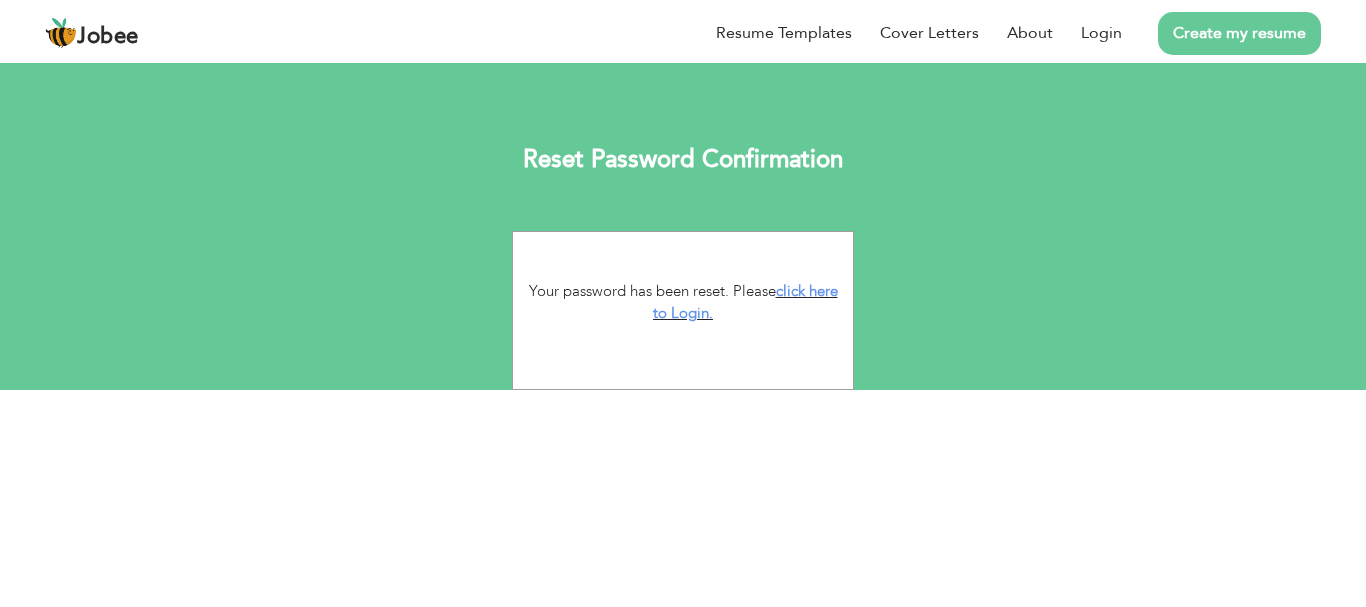 scroll, scrollTop: 0, scrollLeft: 0, axis: both 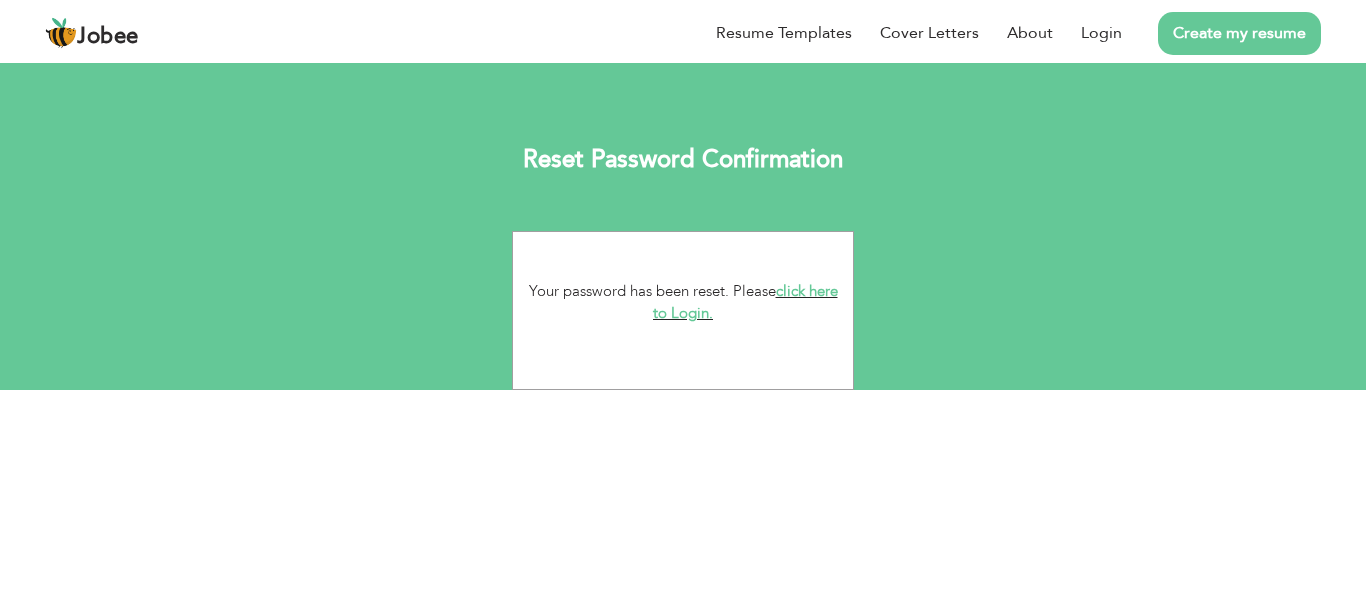 click on "click here to Login." at bounding box center (745, 302) 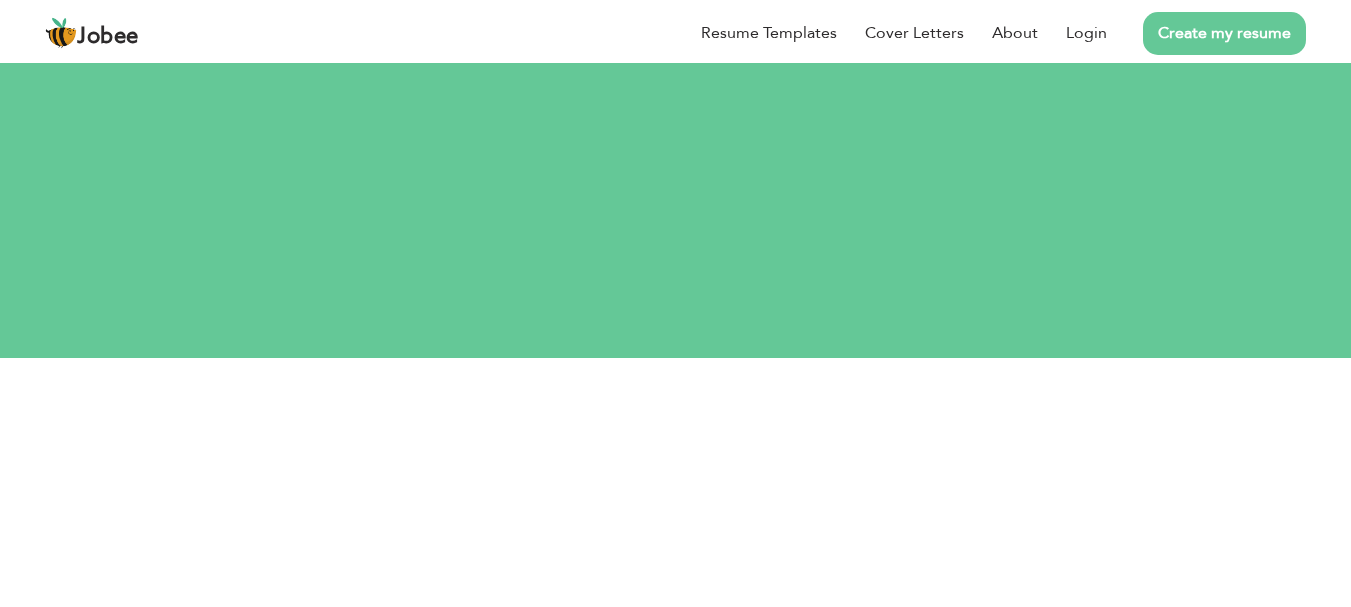 scroll, scrollTop: 0, scrollLeft: 0, axis: both 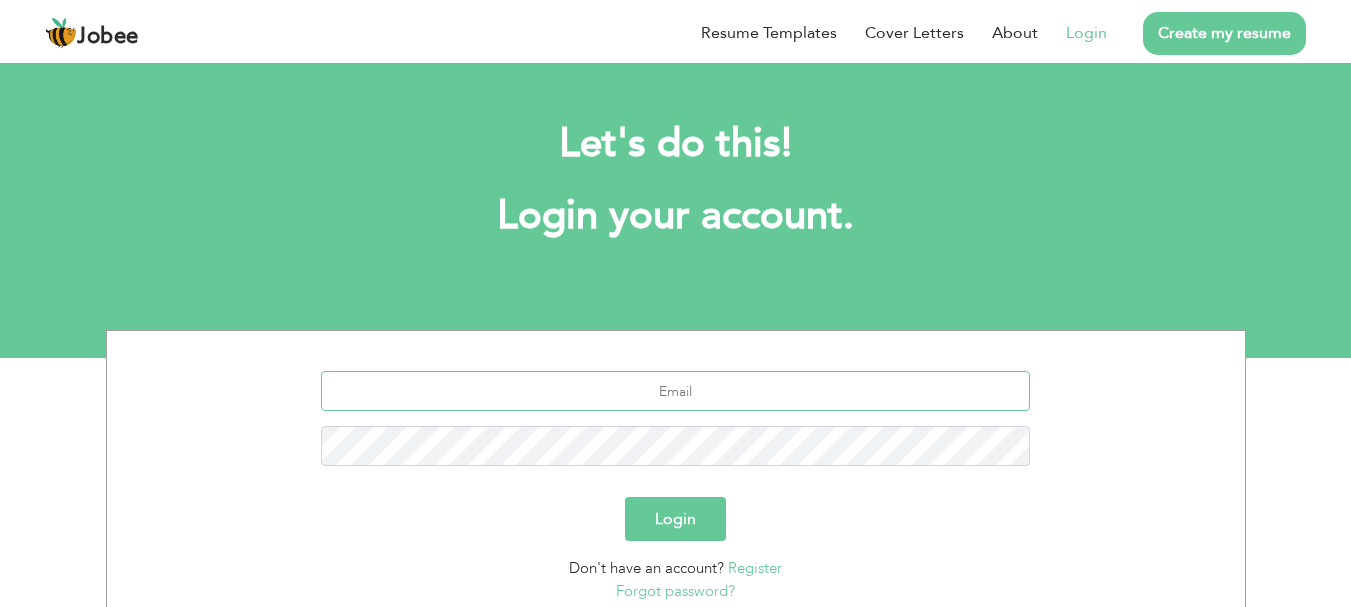 type on "[EMAIL_ADDRESS][DOMAIN_NAME]" 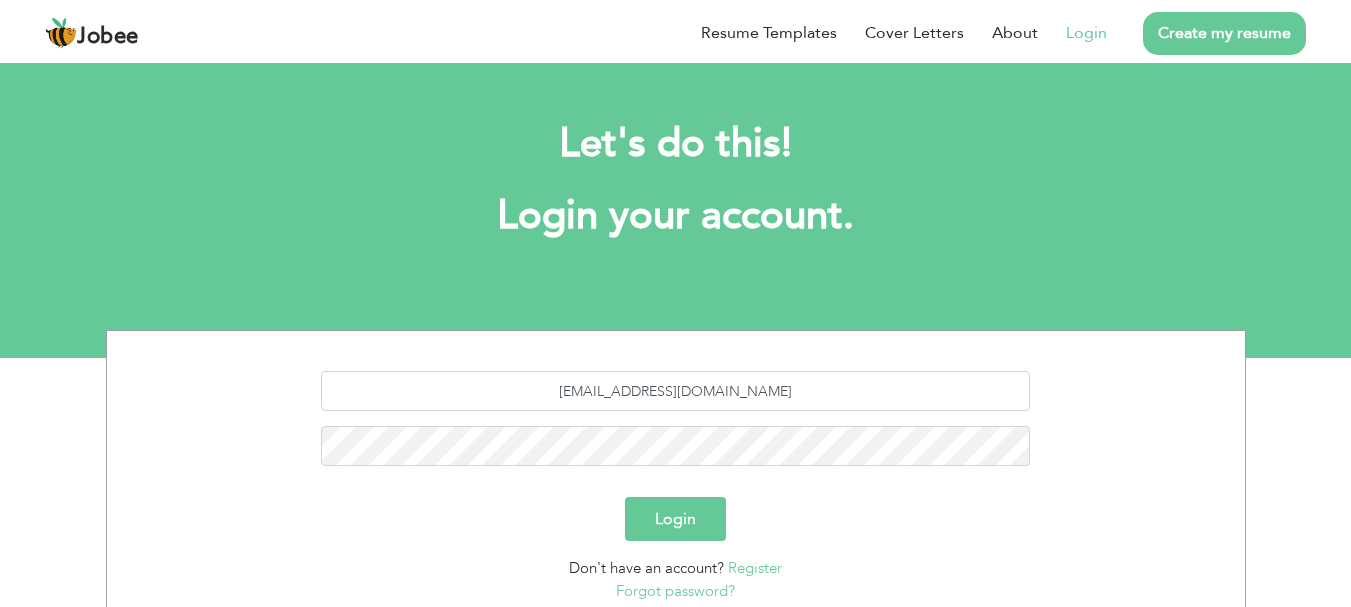 click on "Login" at bounding box center (675, 519) 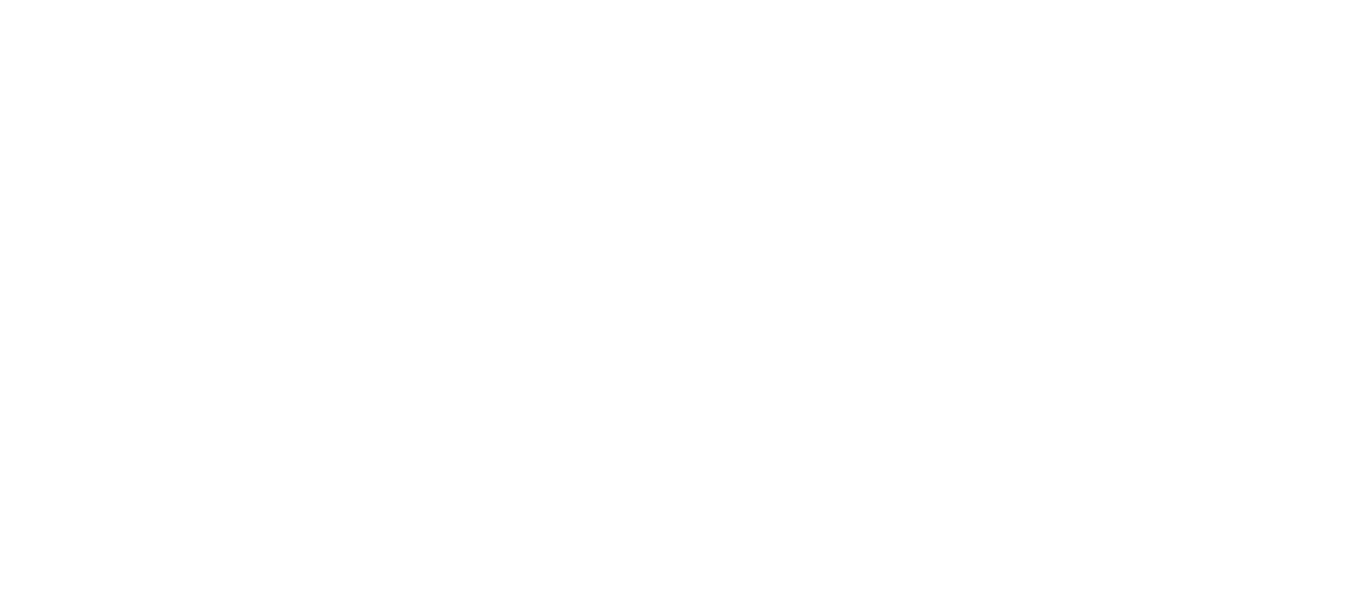 scroll, scrollTop: 0, scrollLeft: 0, axis: both 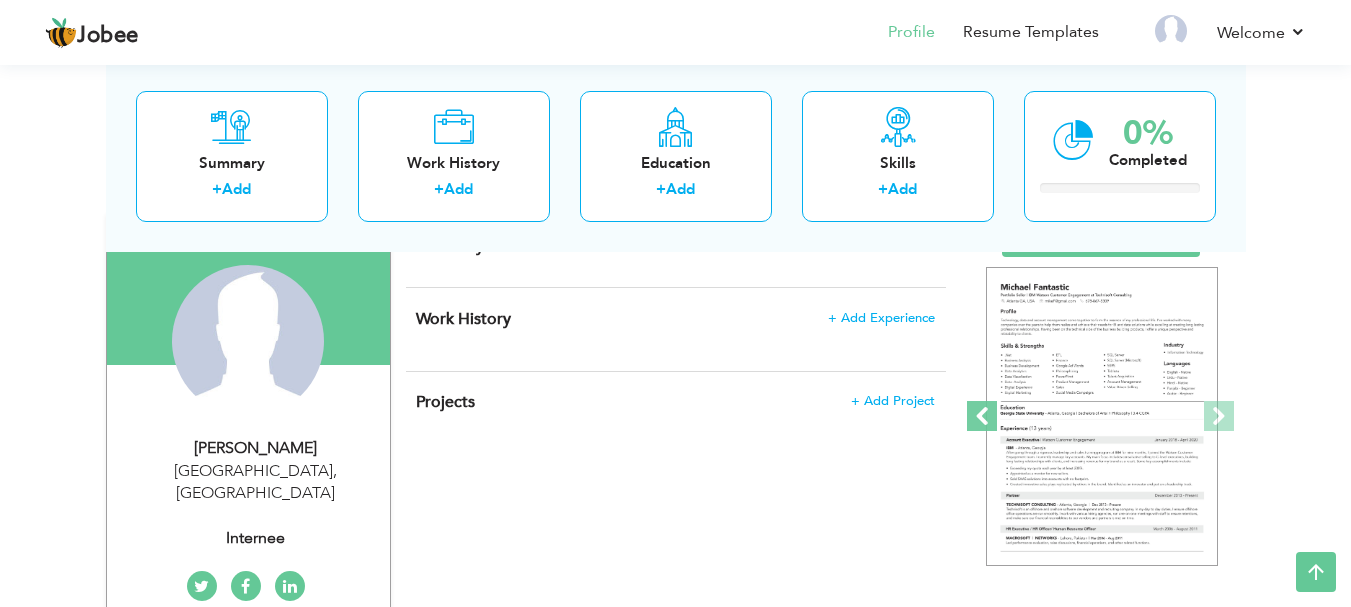 click at bounding box center (982, 416) 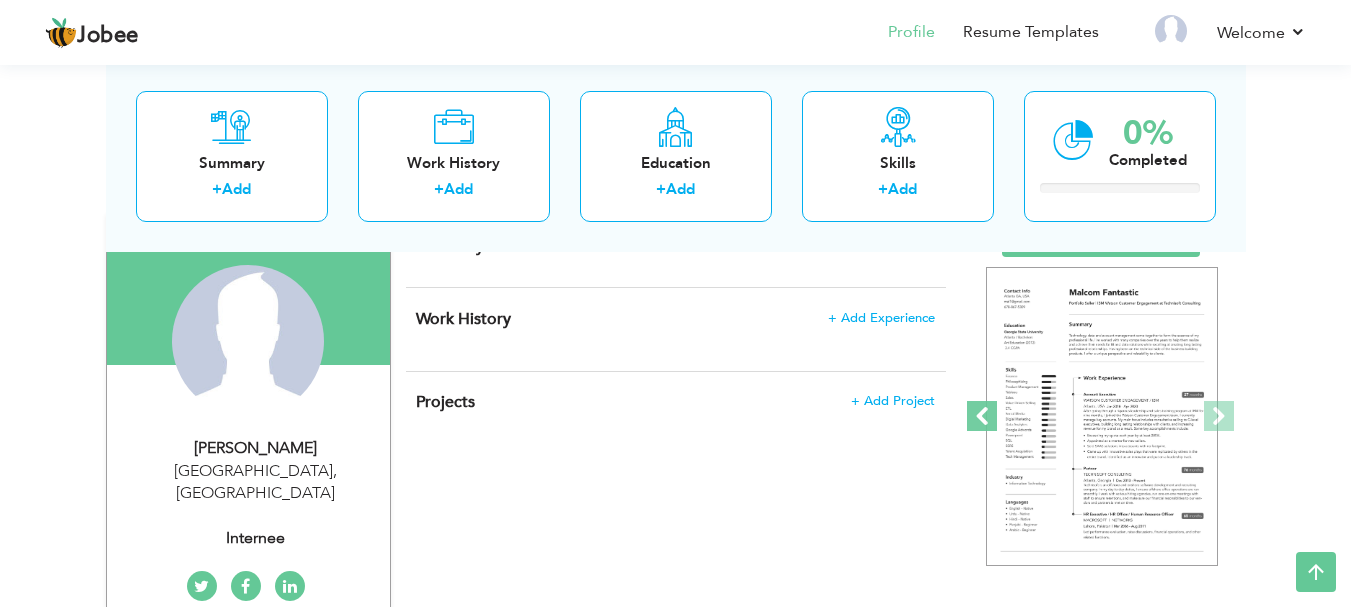 click at bounding box center [982, 416] 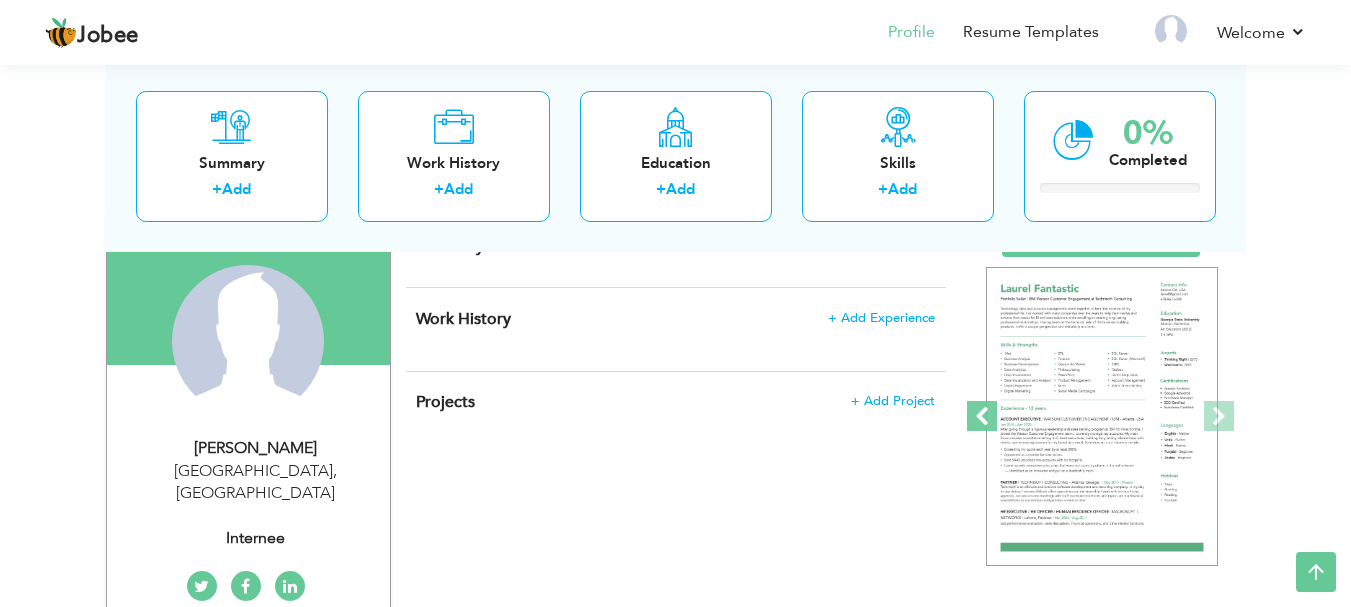 click at bounding box center (982, 416) 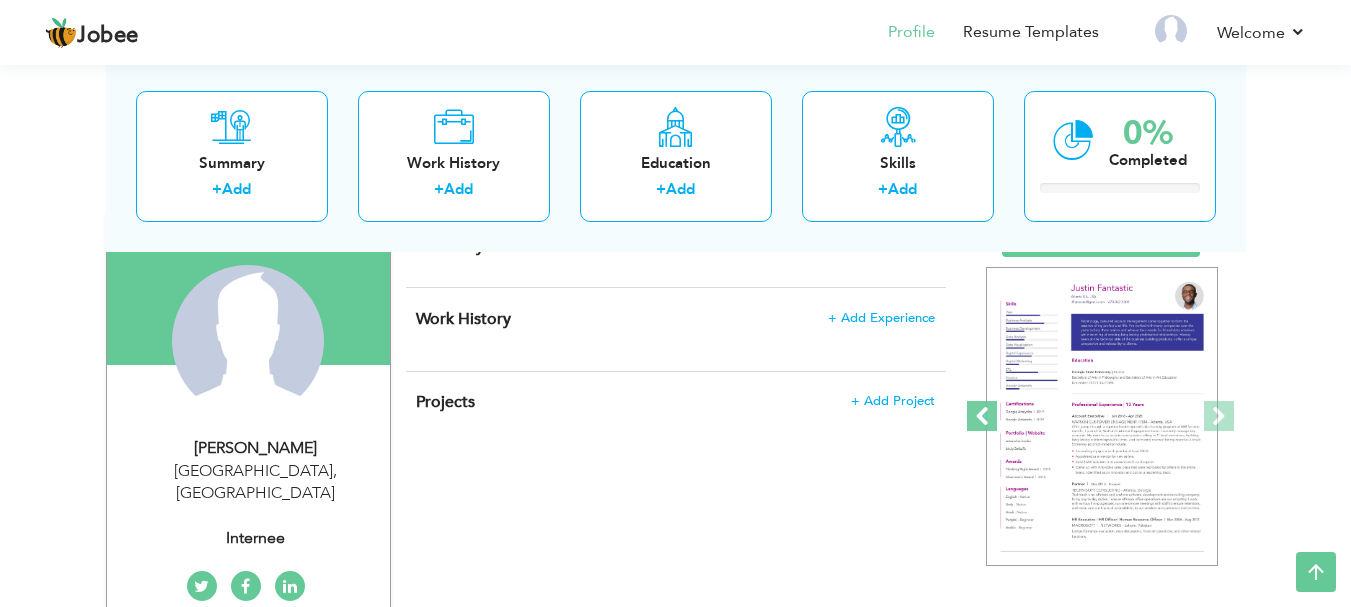 click at bounding box center [982, 416] 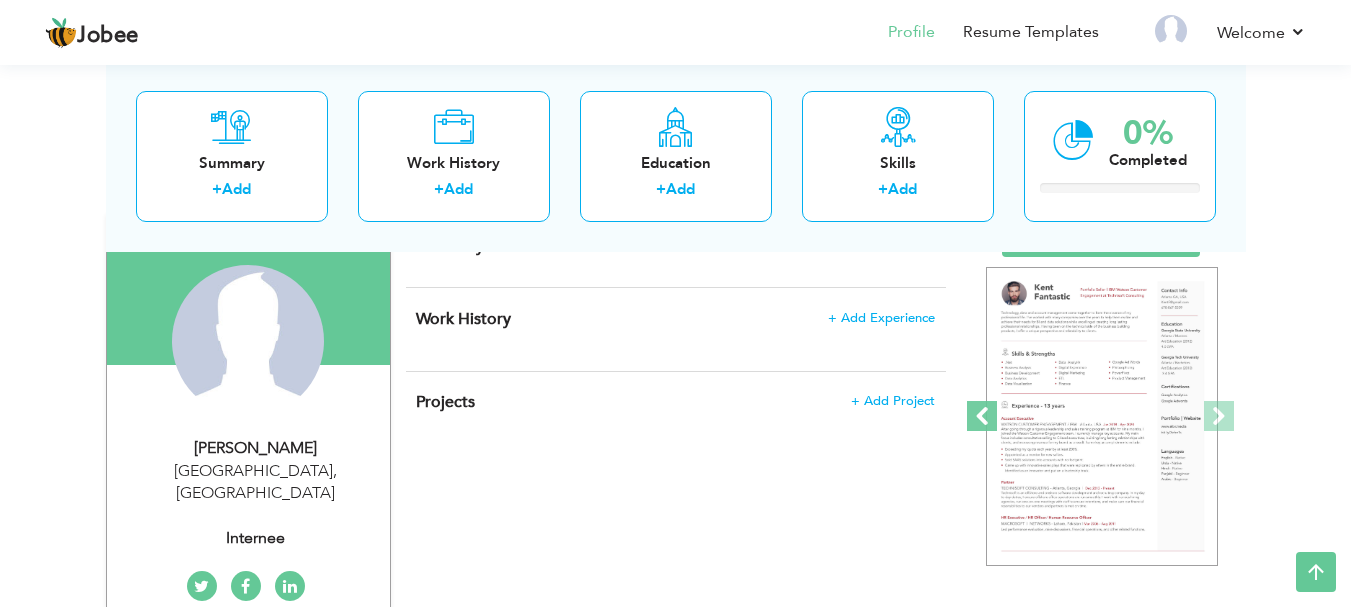click at bounding box center (982, 416) 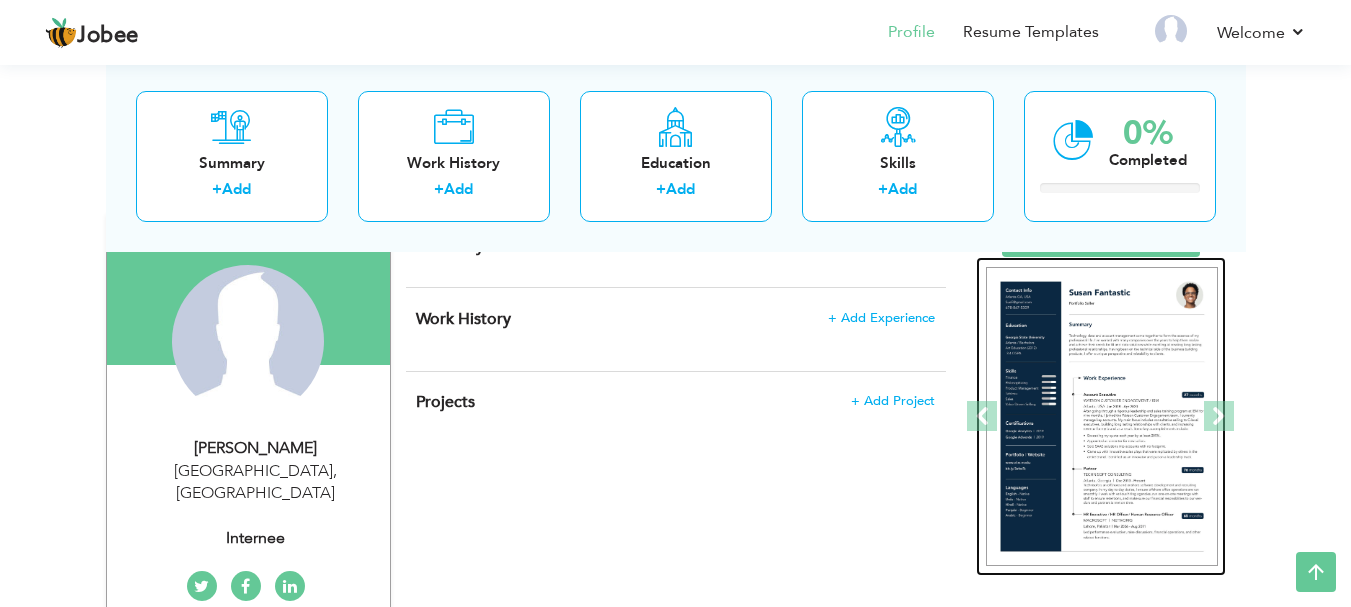 click at bounding box center [1102, 417] 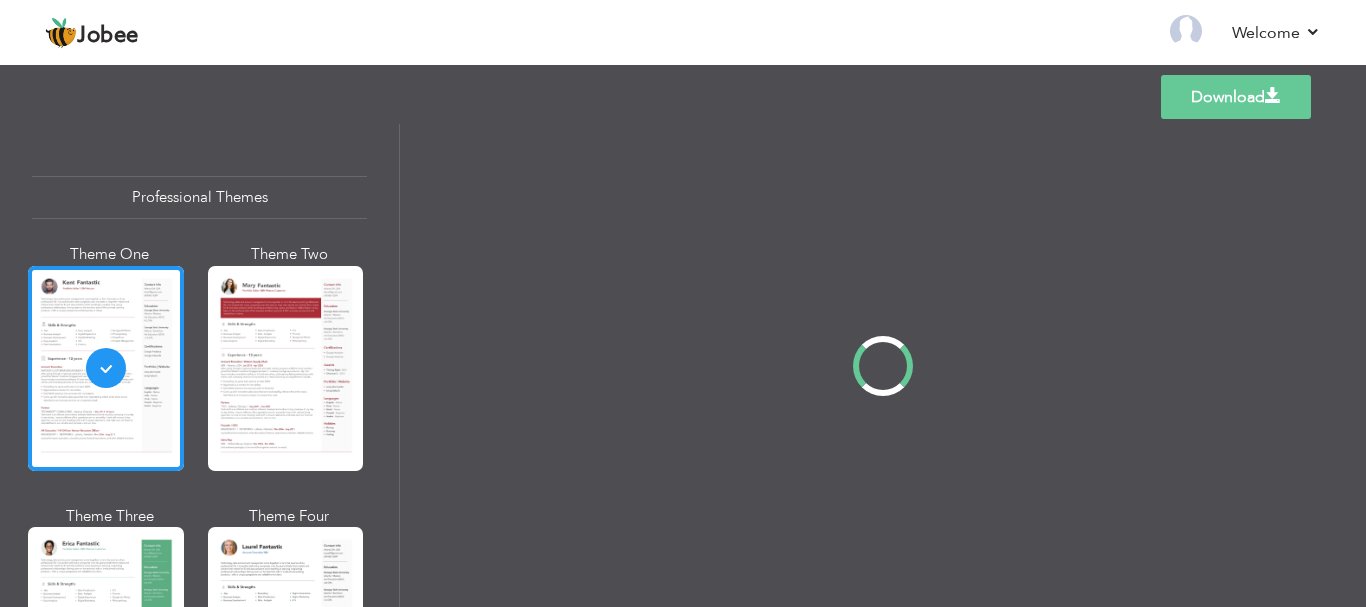 scroll, scrollTop: 0, scrollLeft: 0, axis: both 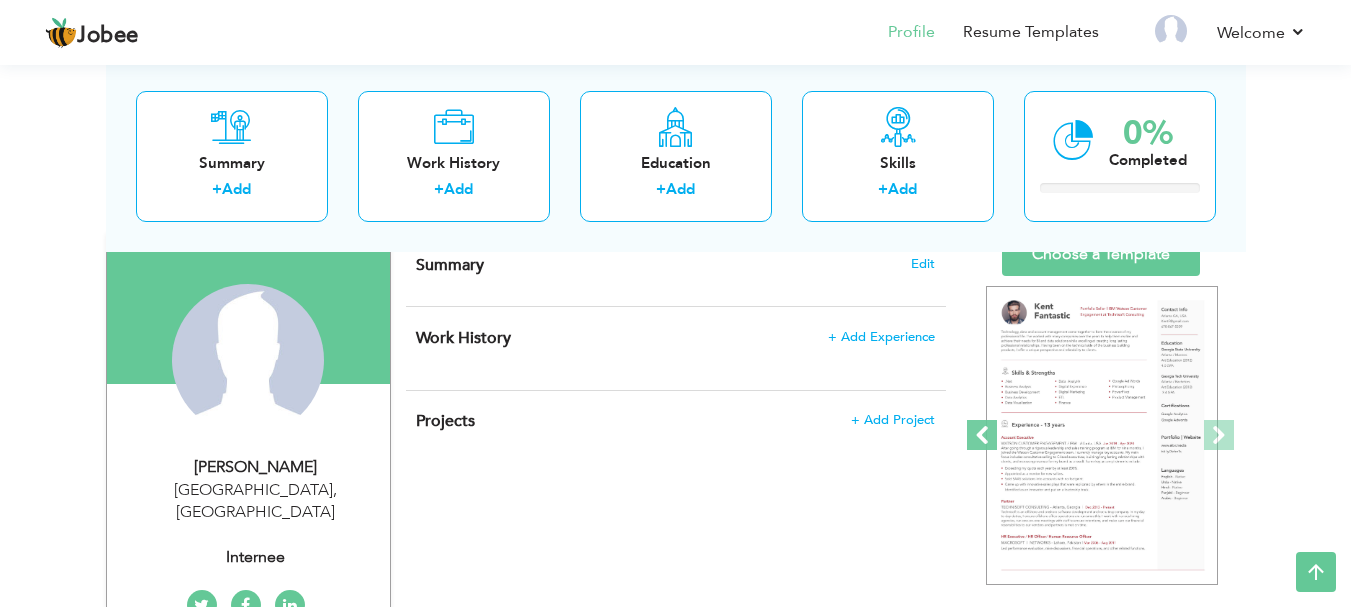 click at bounding box center [982, 435] 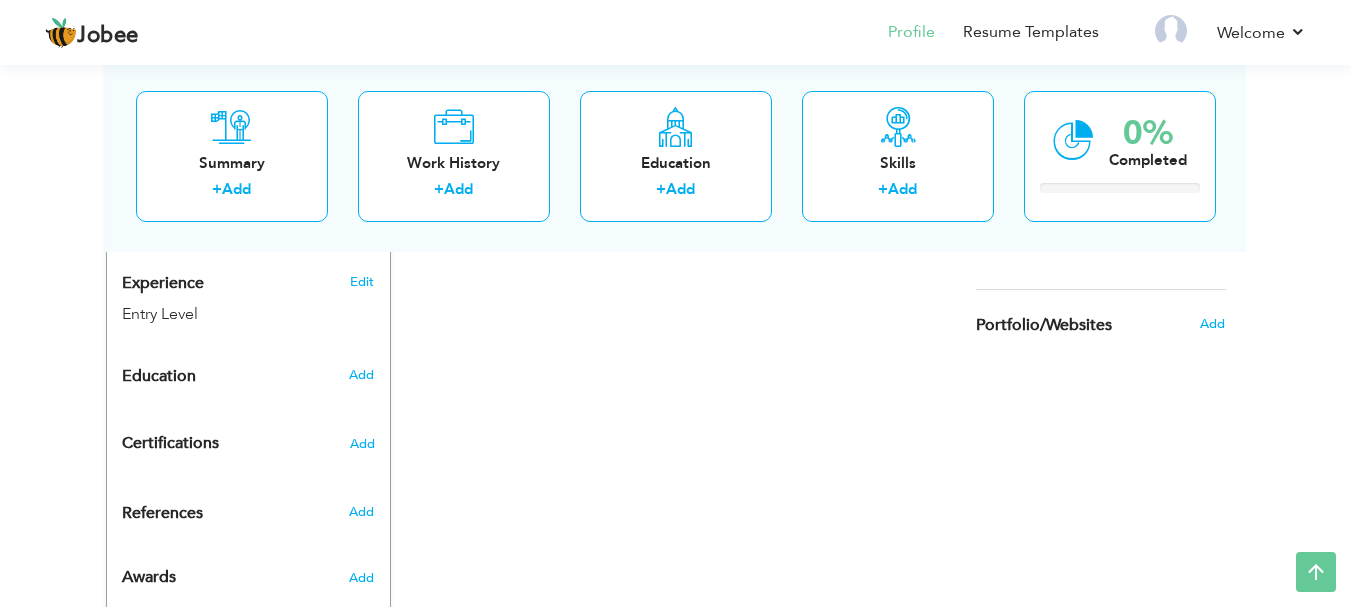 scroll, scrollTop: 783, scrollLeft: 0, axis: vertical 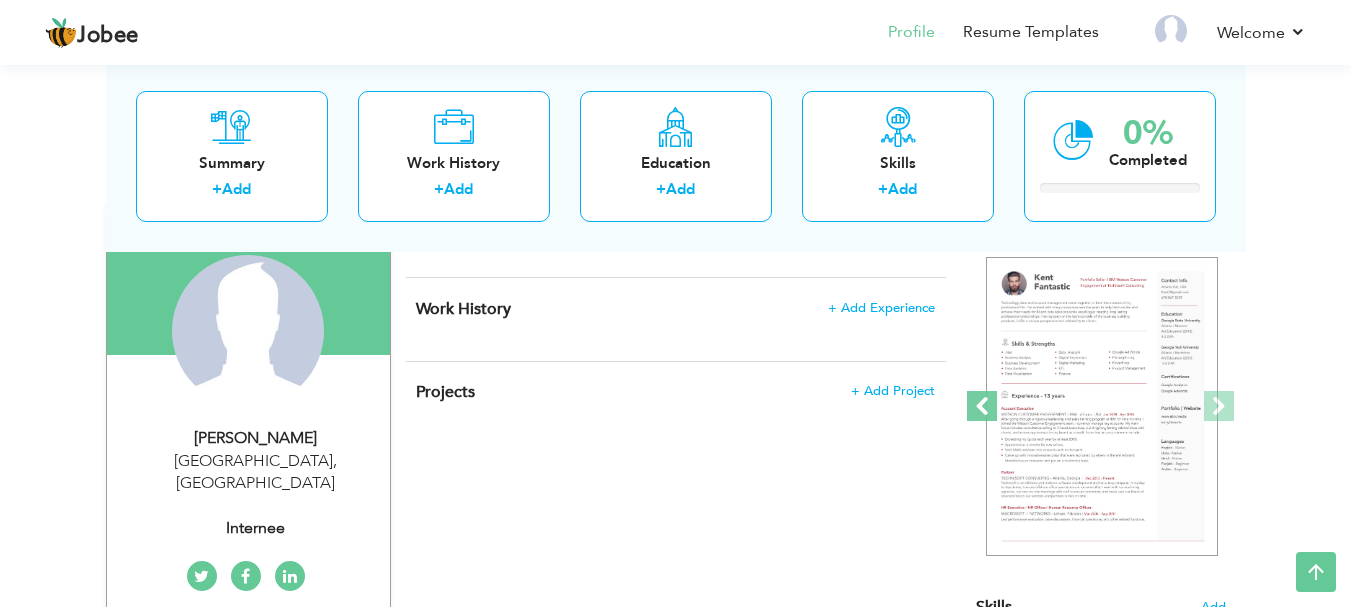 click at bounding box center (982, 406) 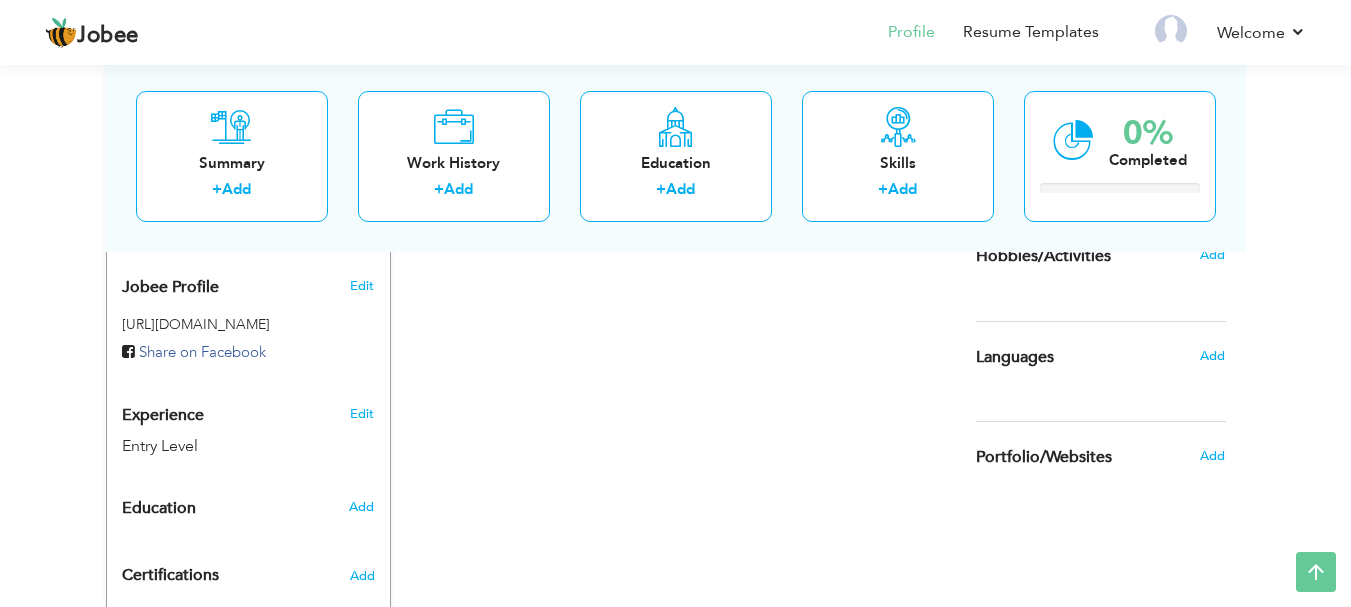 scroll, scrollTop: 783, scrollLeft: 0, axis: vertical 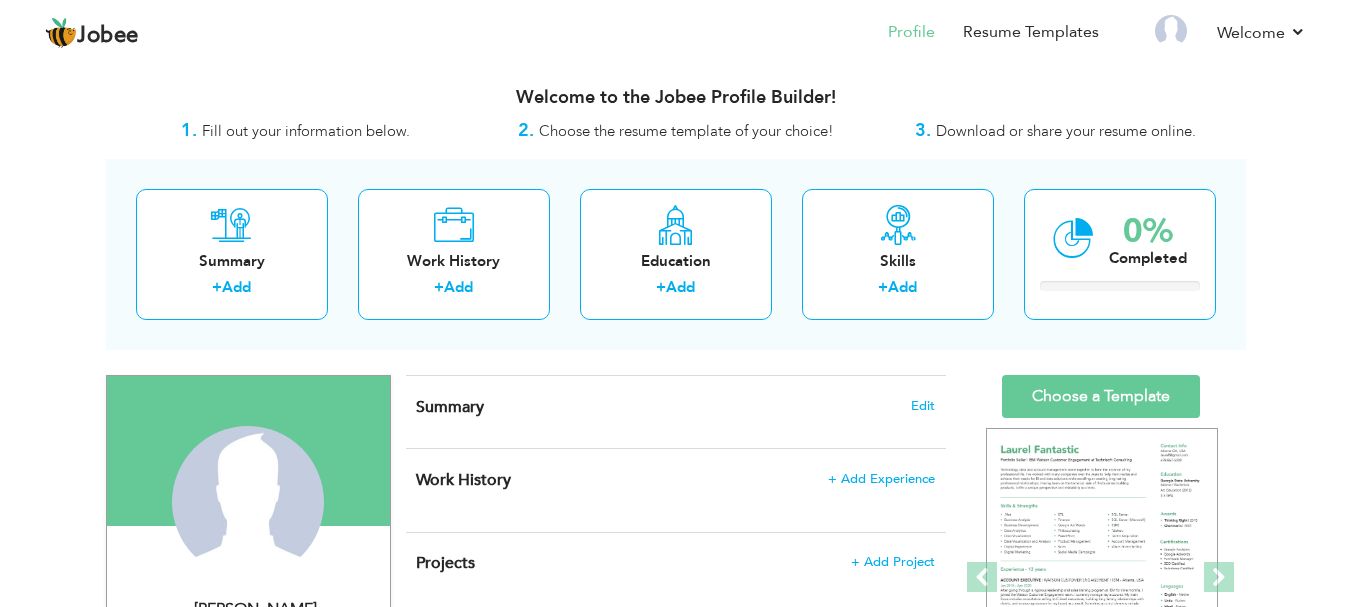 click on "Fill out your information below." at bounding box center (306, 131) 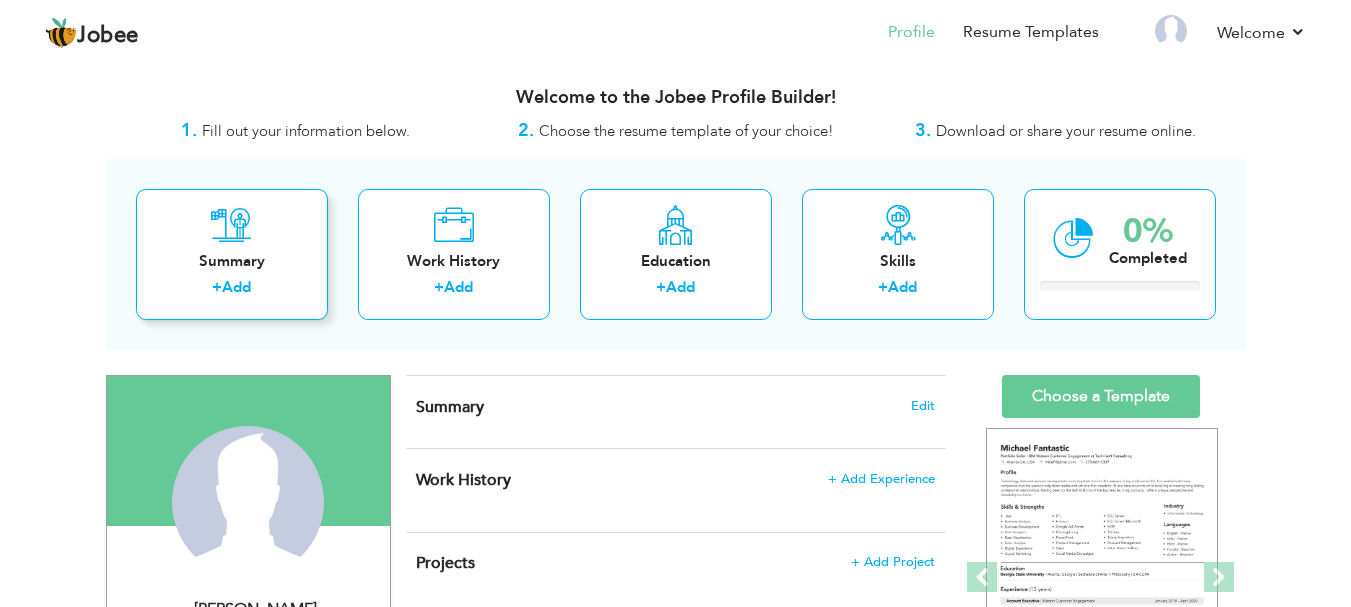 click on "Add" at bounding box center [236, 287] 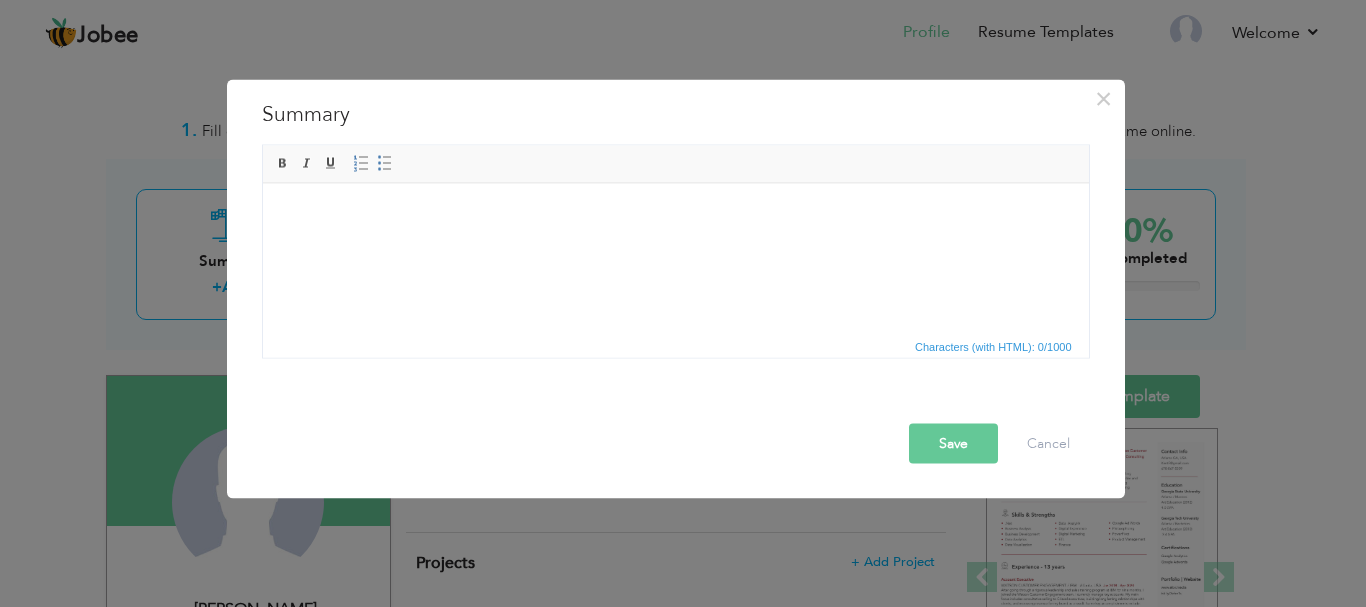 type 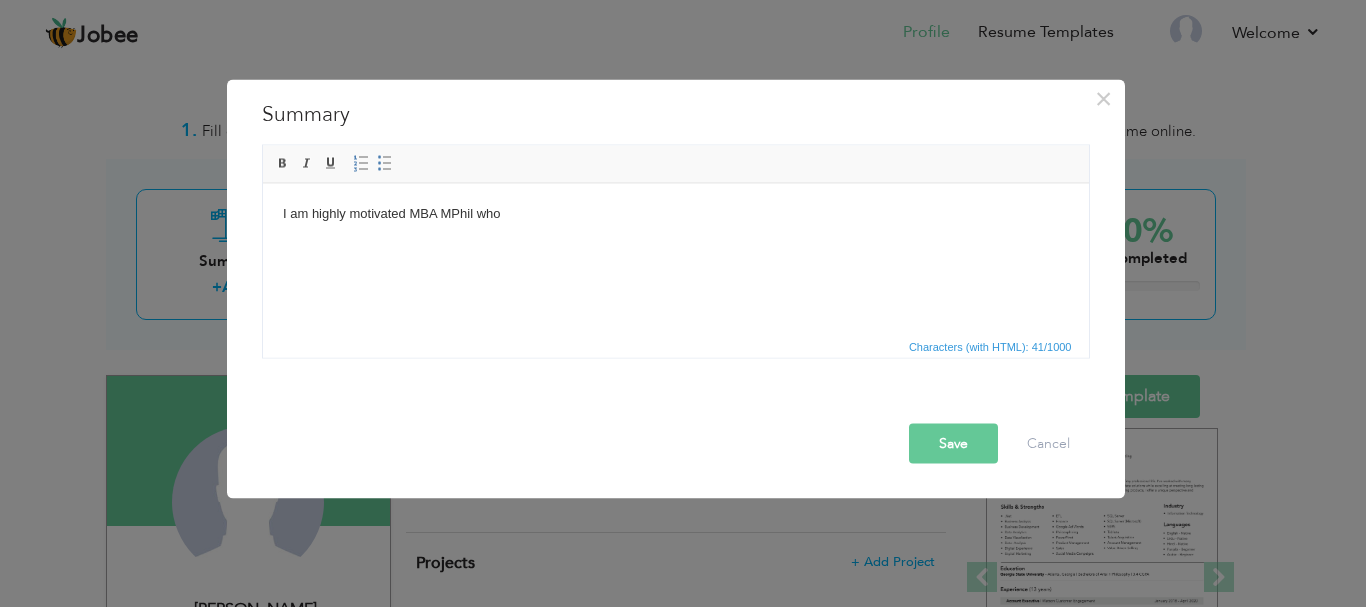 click on "I am highly motivated MBA MPhil who" at bounding box center [675, 213] 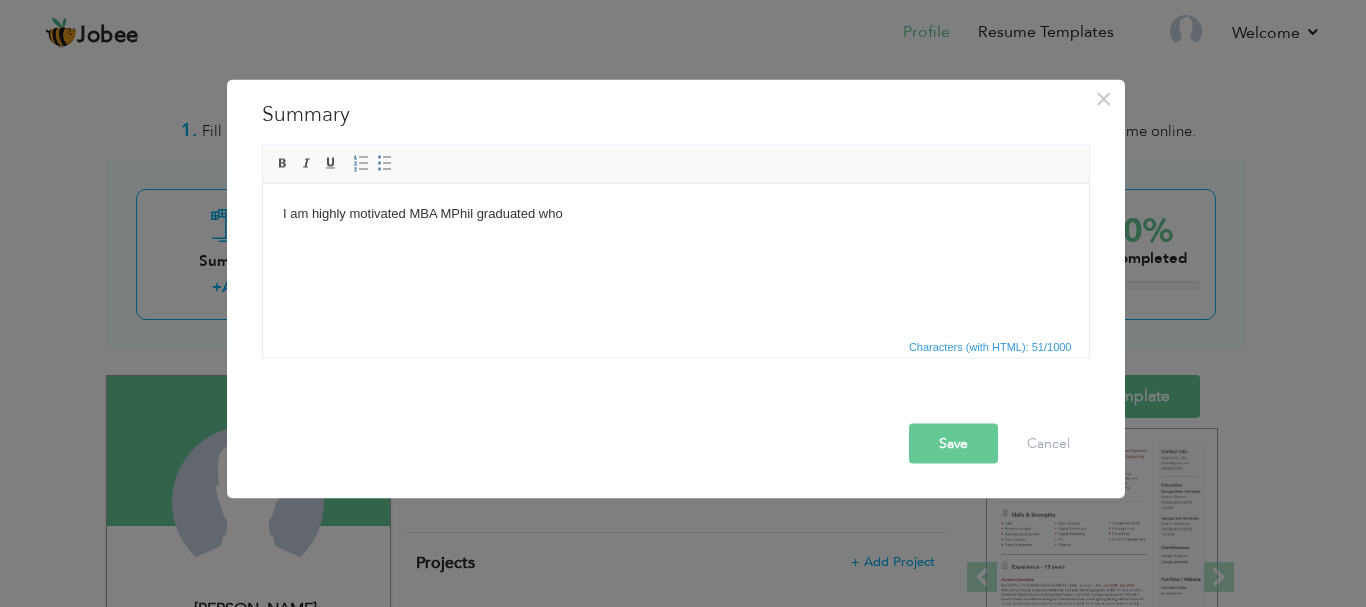 click on "I am highly motivated MBA MPhil graduated who" at bounding box center (675, 213) 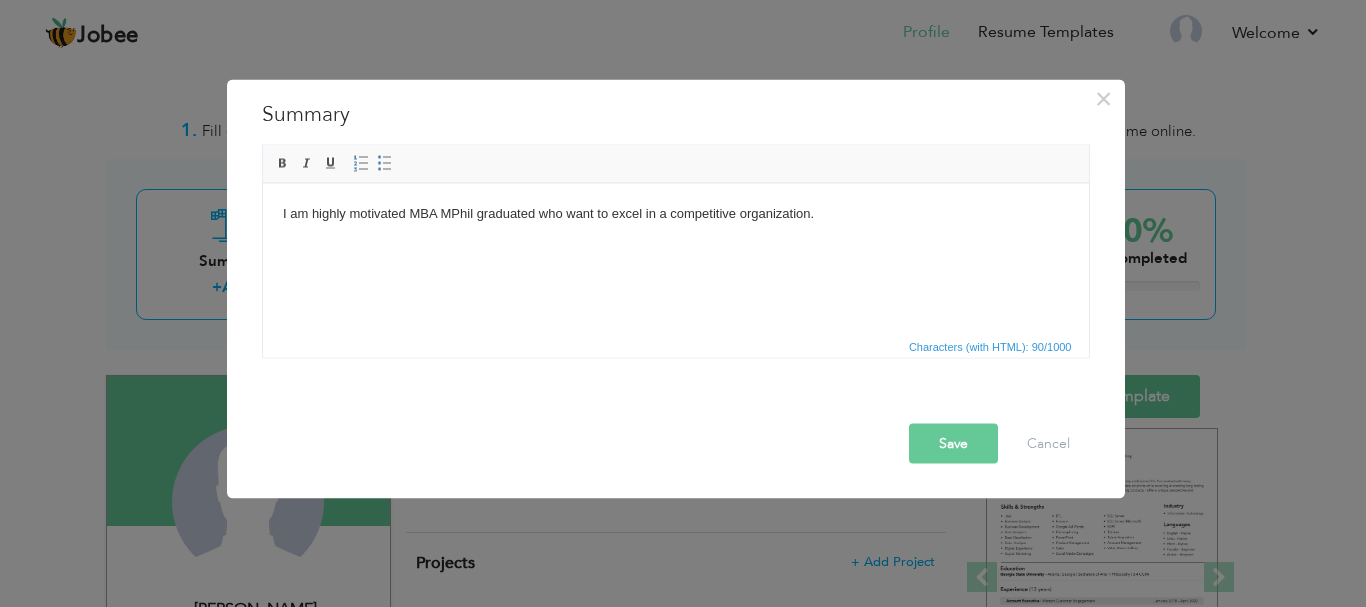 click on "Save" at bounding box center [953, 443] 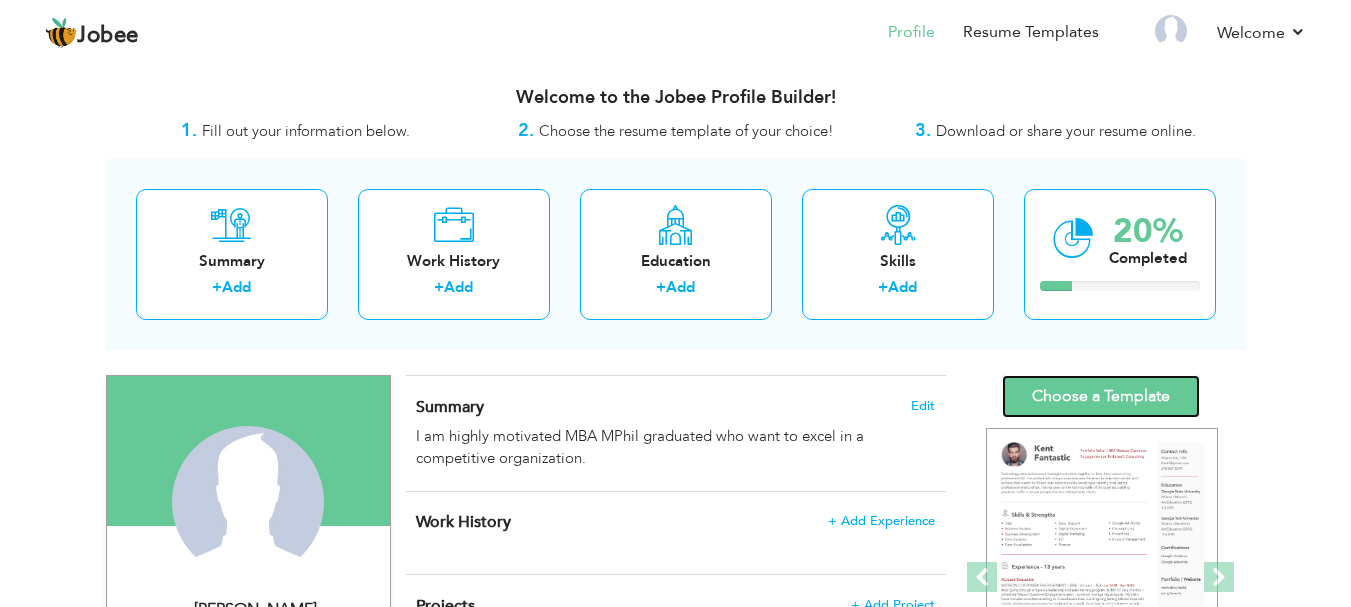 click on "Choose a Template" at bounding box center (1101, 396) 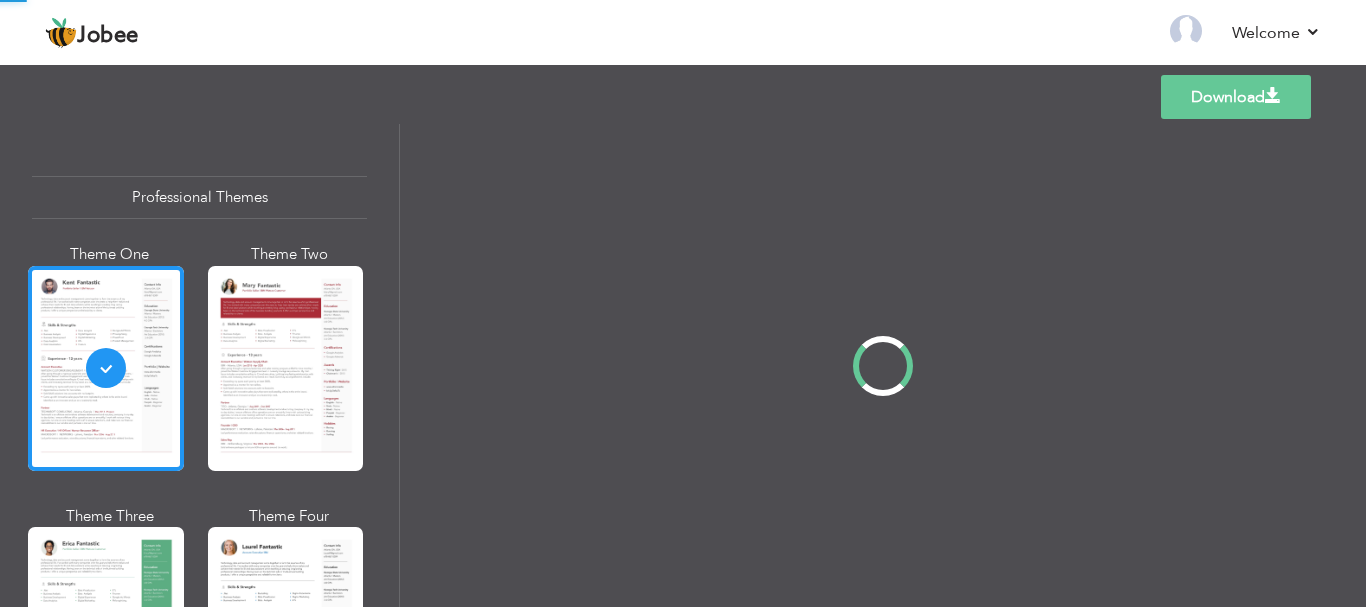 scroll, scrollTop: 0, scrollLeft: 0, axis: both 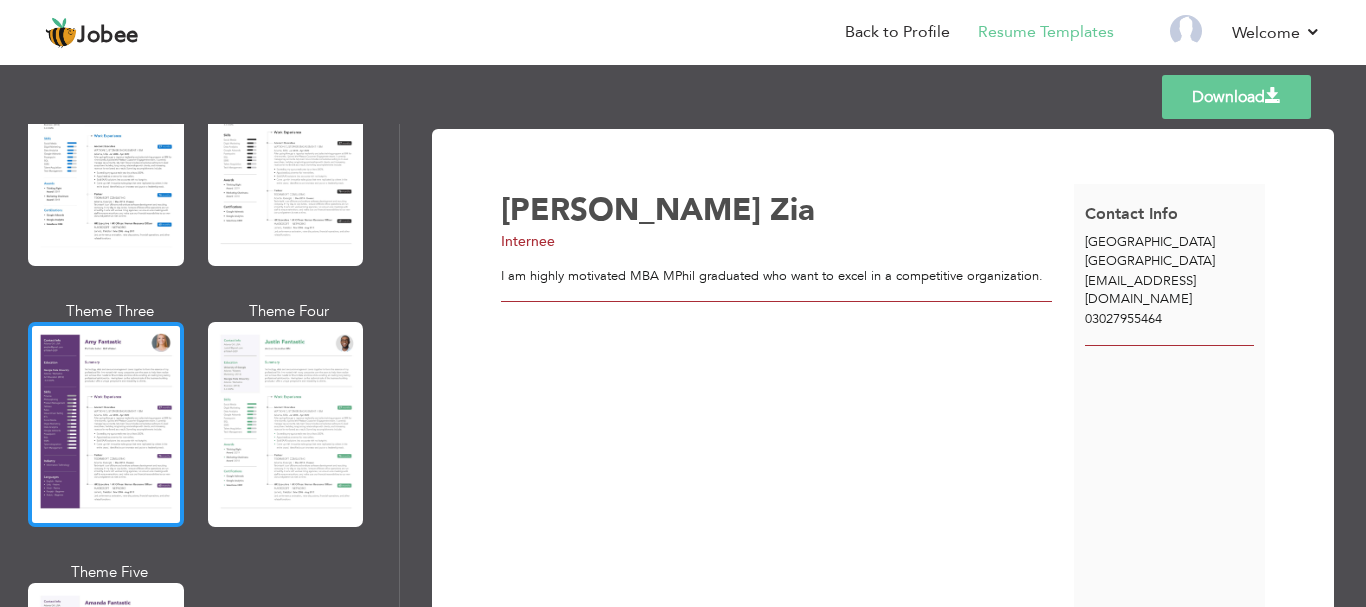 click at bounding box center (106, 424) 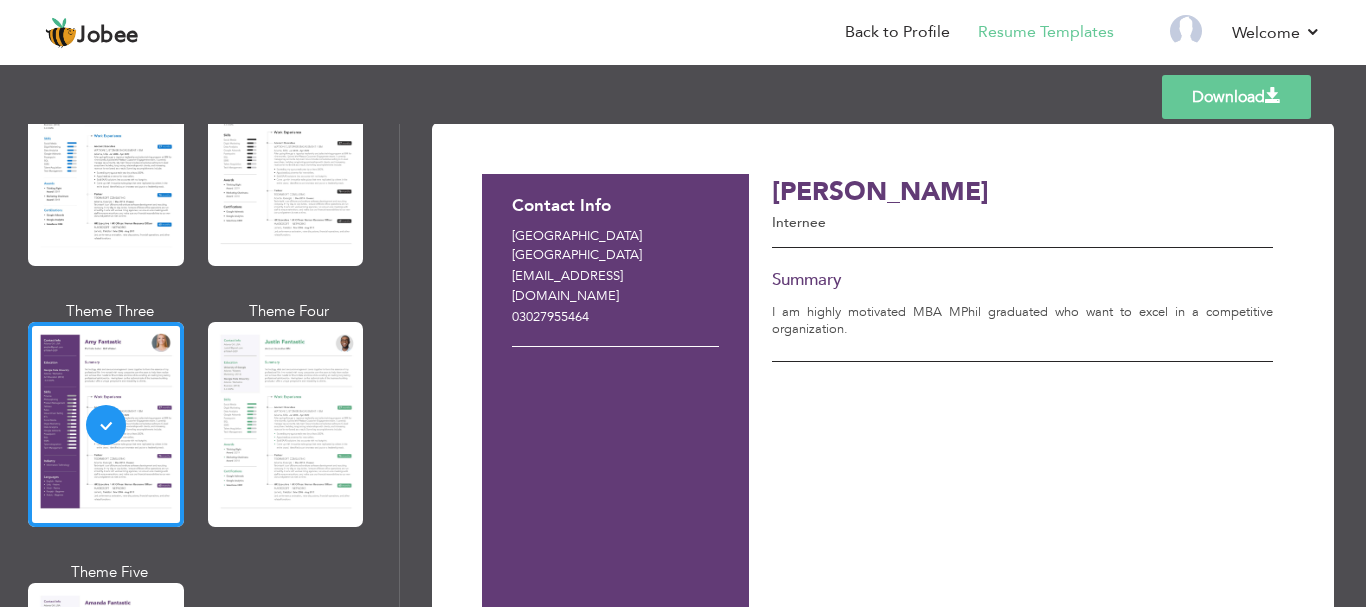 scroll, scrollTop: 2, scrollLeft: 0, axis: vertical 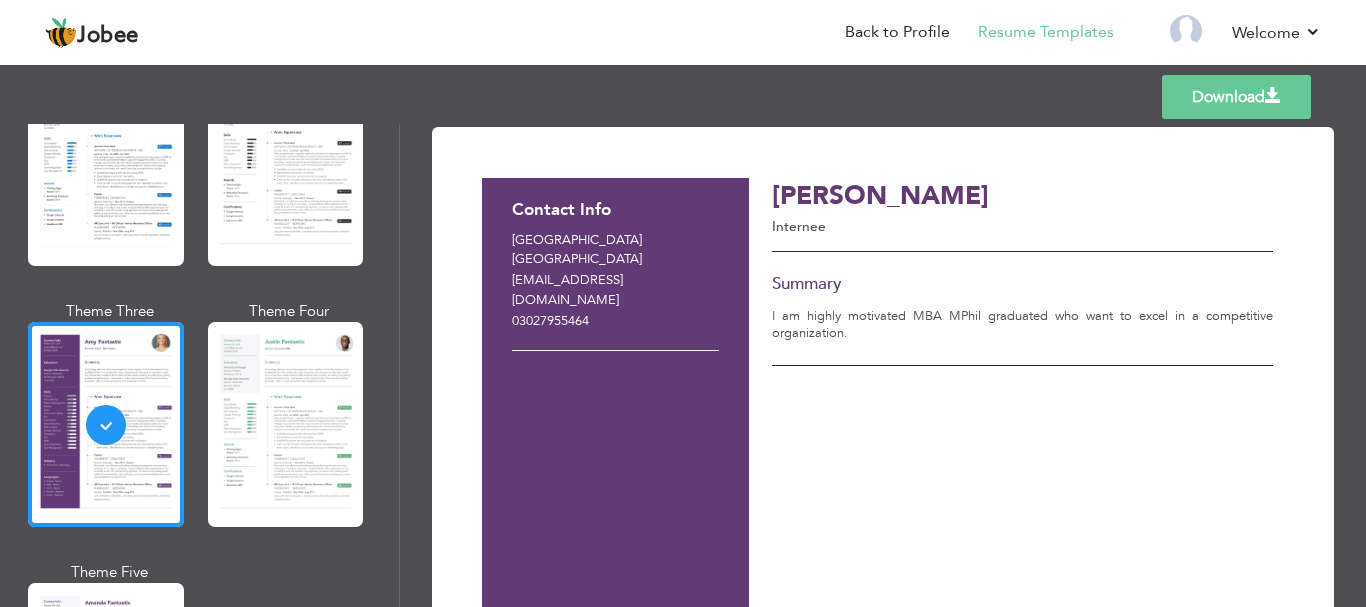 click on "Contact Info
[GEOGRAPHIC_DATA]   [GEOGRAPHIC_DATA]
[EMAIL_ADDRESS][DOMAIN_NAME]
03027955464" at bounding box center [615, 405] 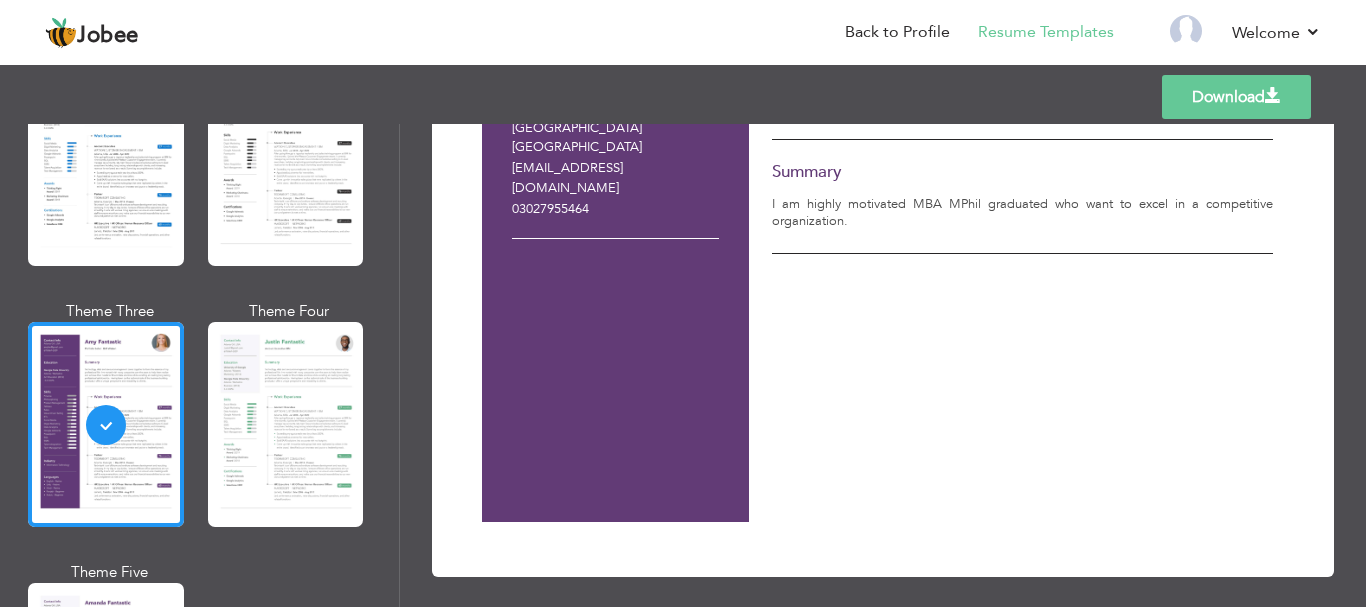 scroll, scrollTop: 0, scrollLeft: 0, axis: both 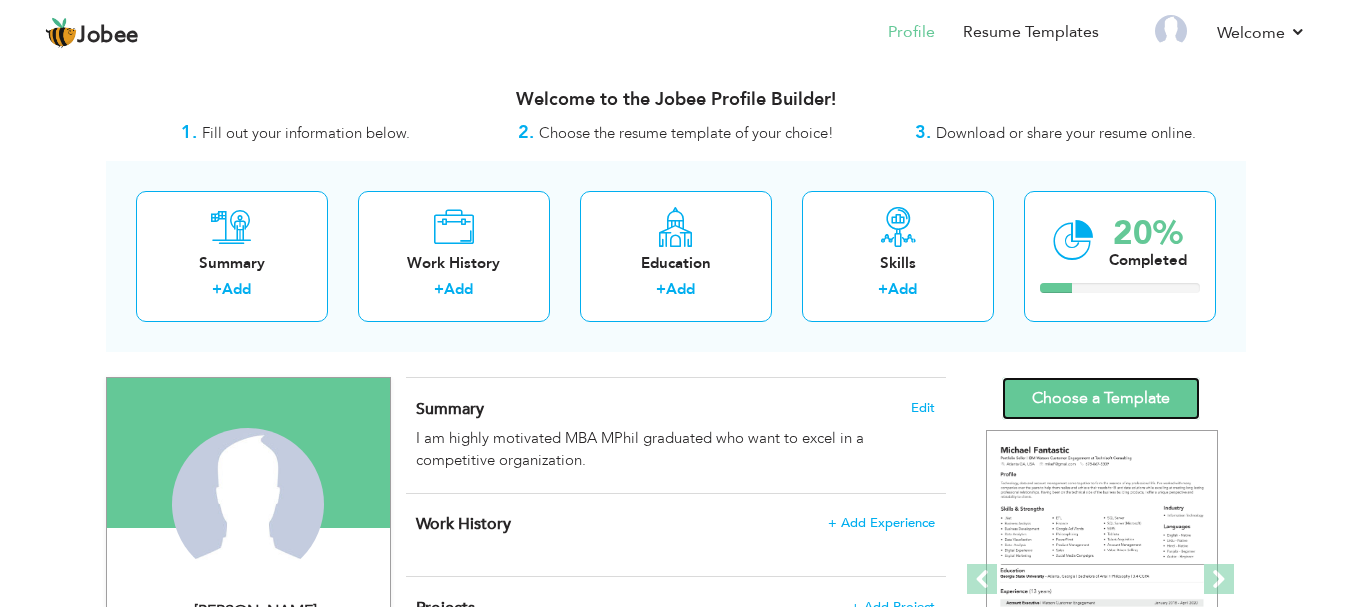 click on "Choose a Template" at bounding box center [1101, 398] 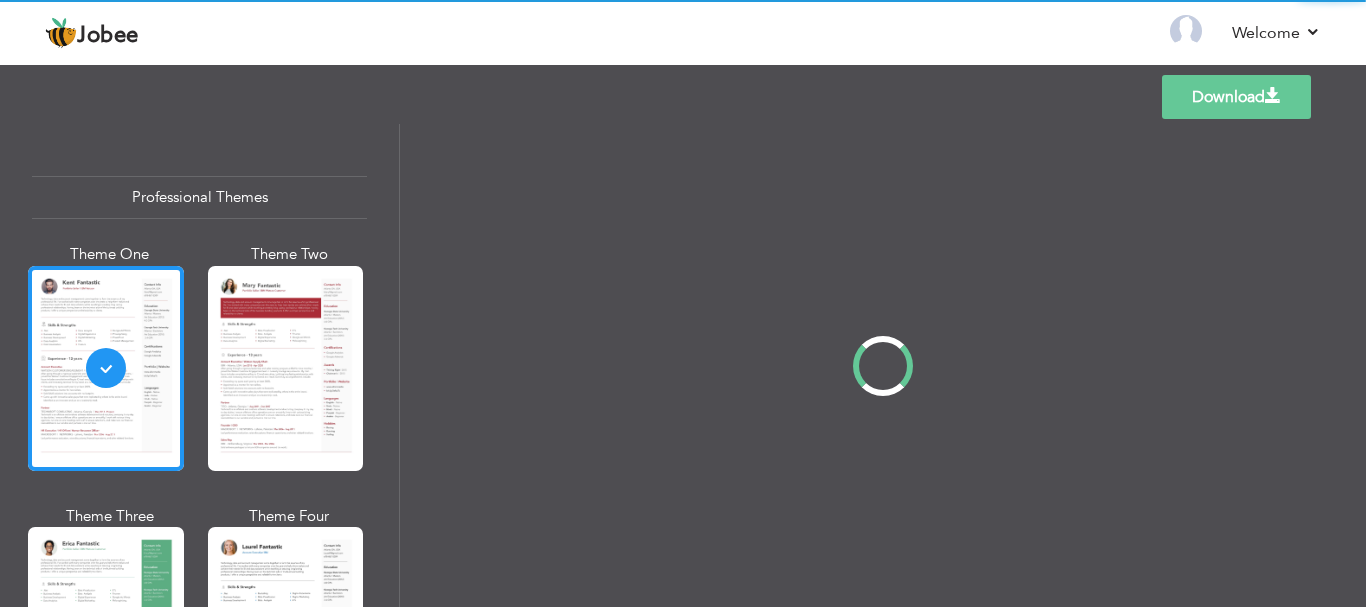 scroll, scrollTop: 0, scrollLeft: 0, axis: both 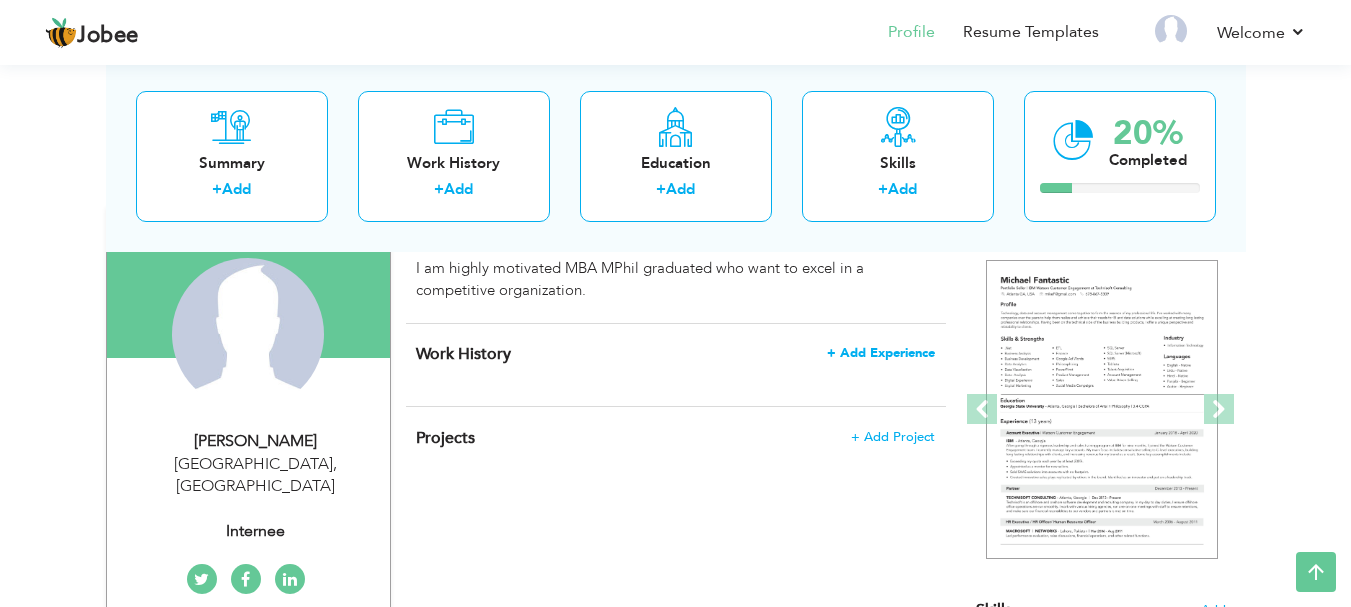 click on "+ Add Experience" at bounding box center (881, 353) 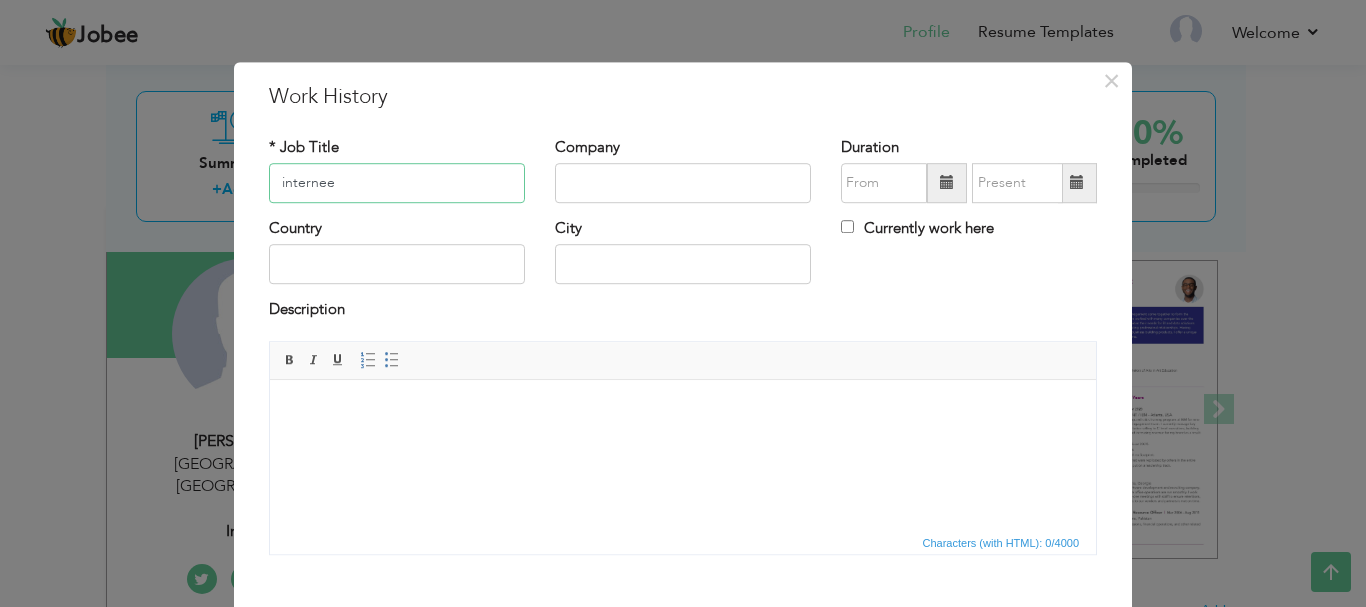 click on "internee" at bounding box center [397, 183] 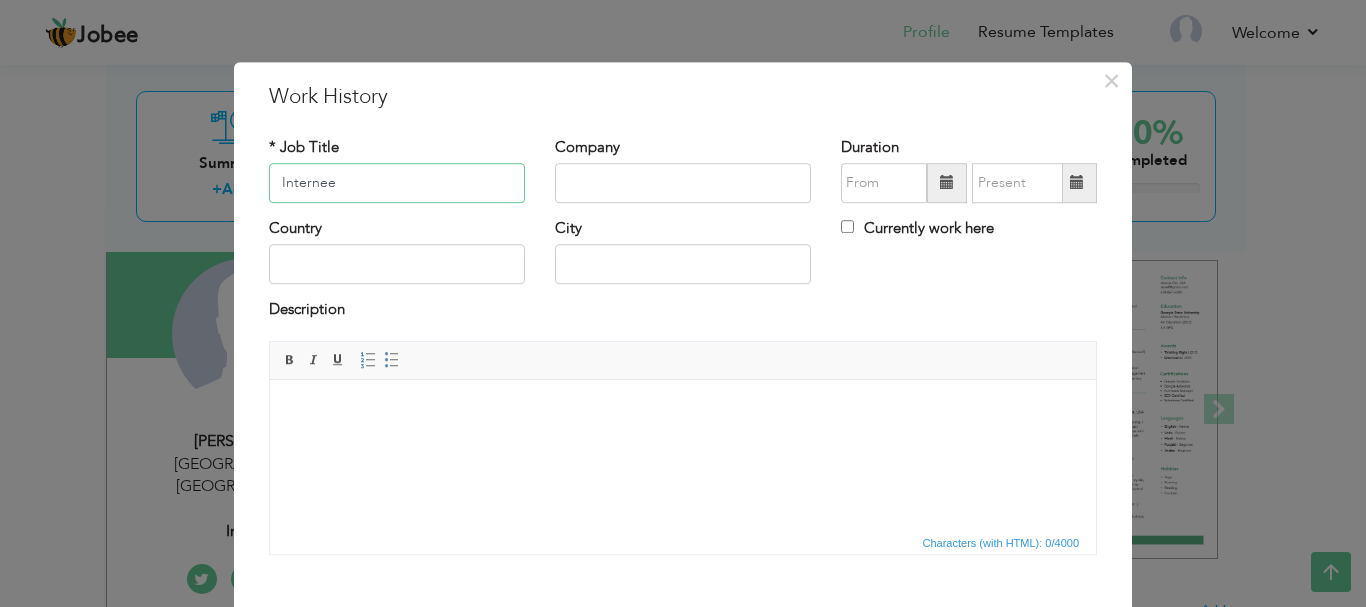 type on "Internee" 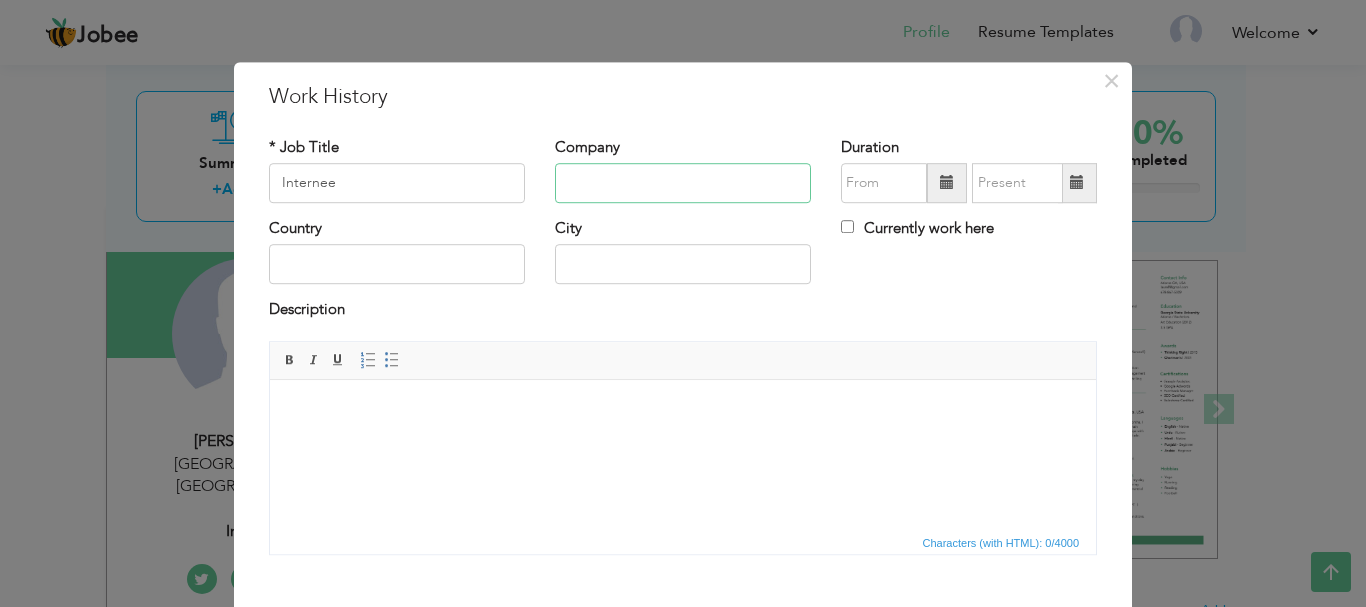 click at bounding box center [683, 183] 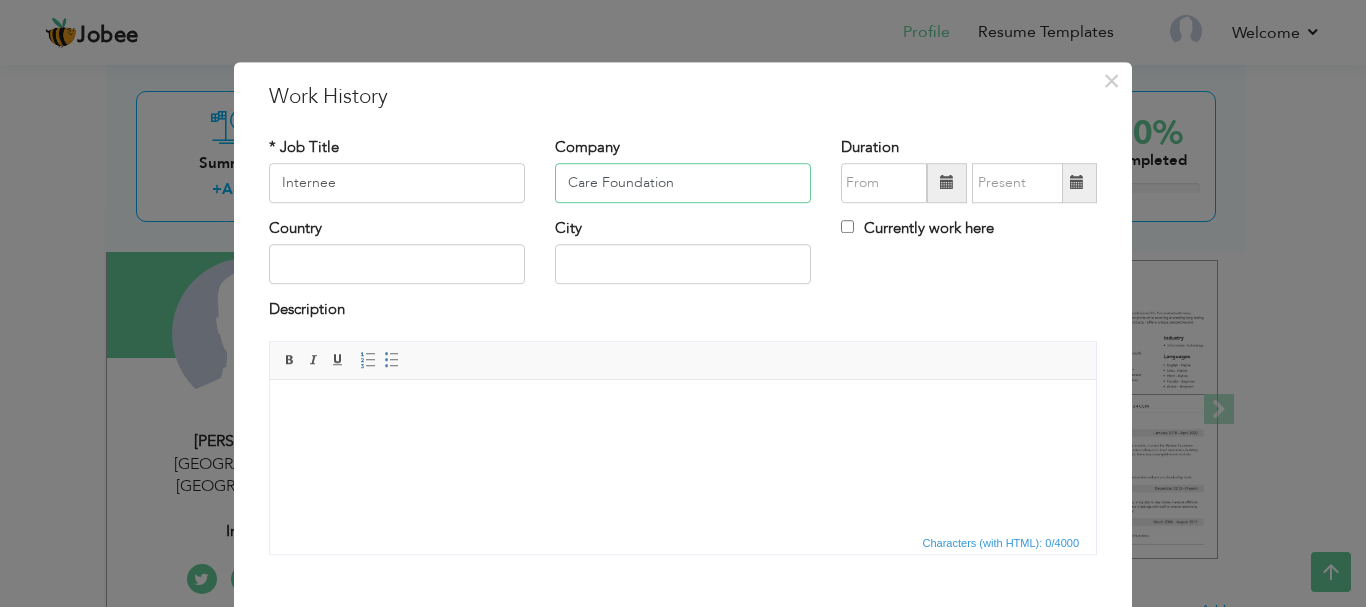 click on "Care Foundation" at bounding box center [683, 183] 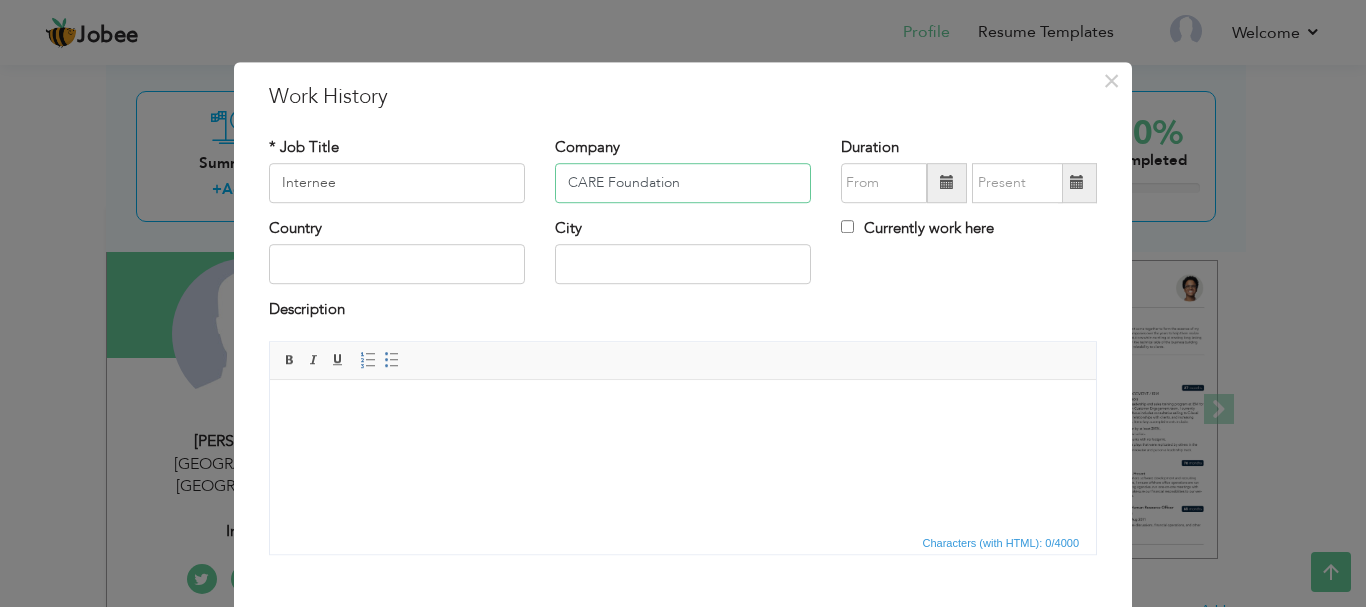 type on "CARE Foundation" 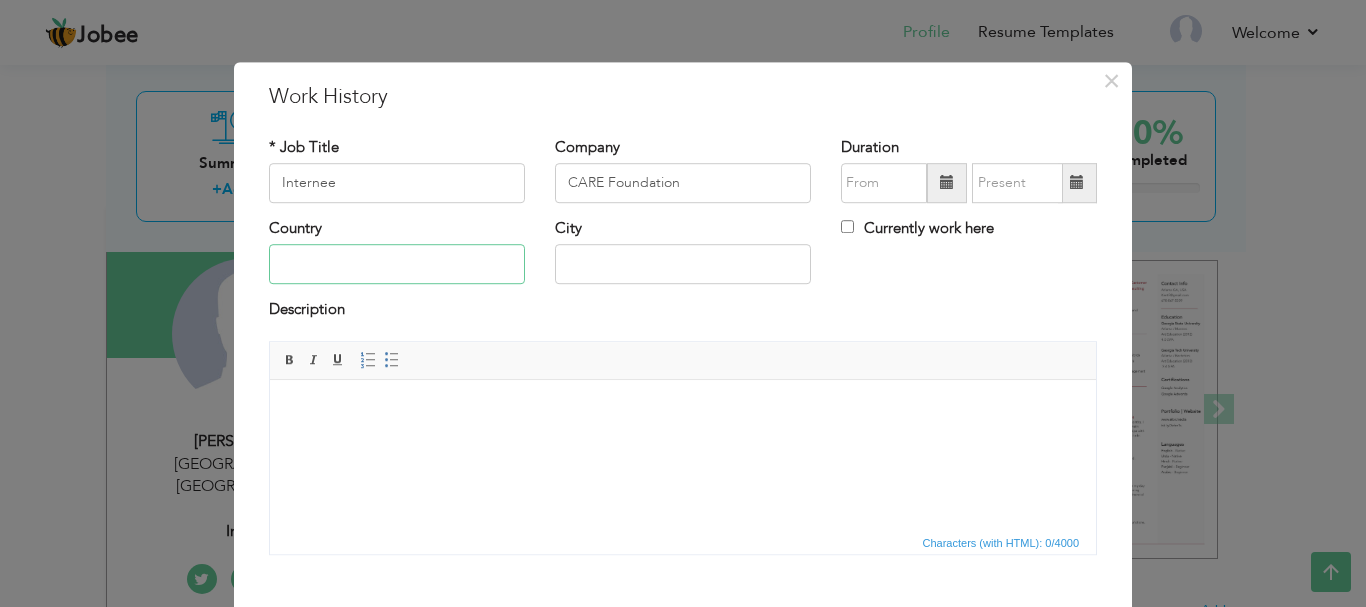 click at bounding box center (397, 265) 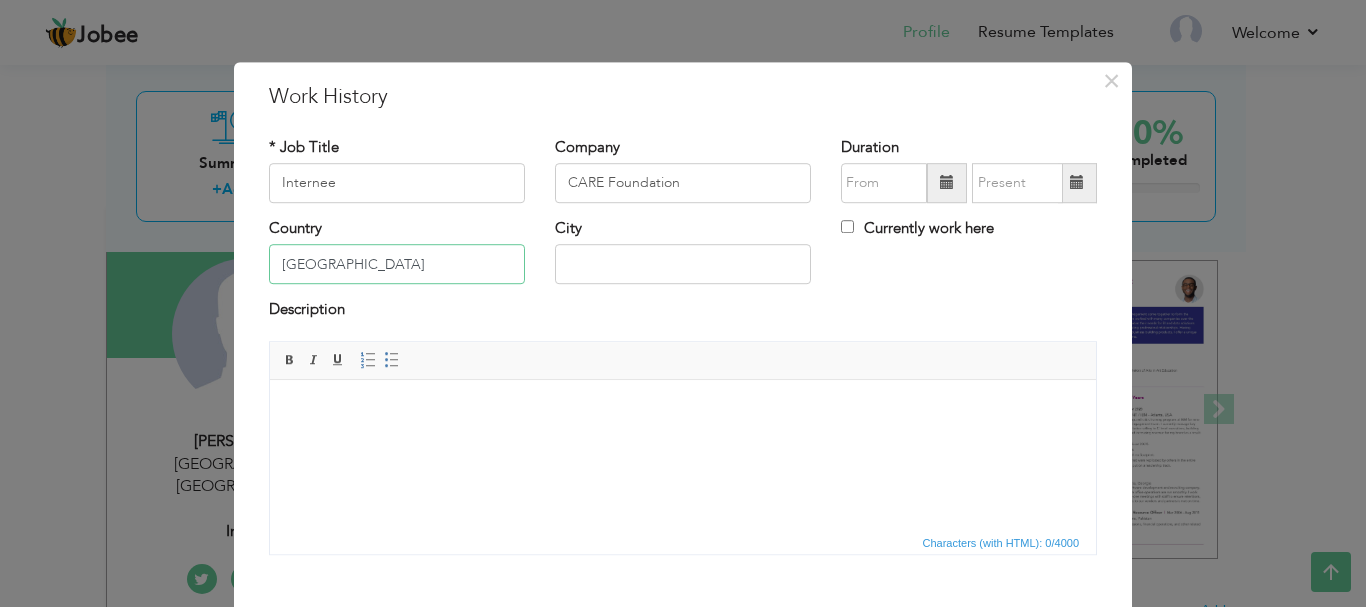 type on "[GEOGRAPHIC_DATA]" 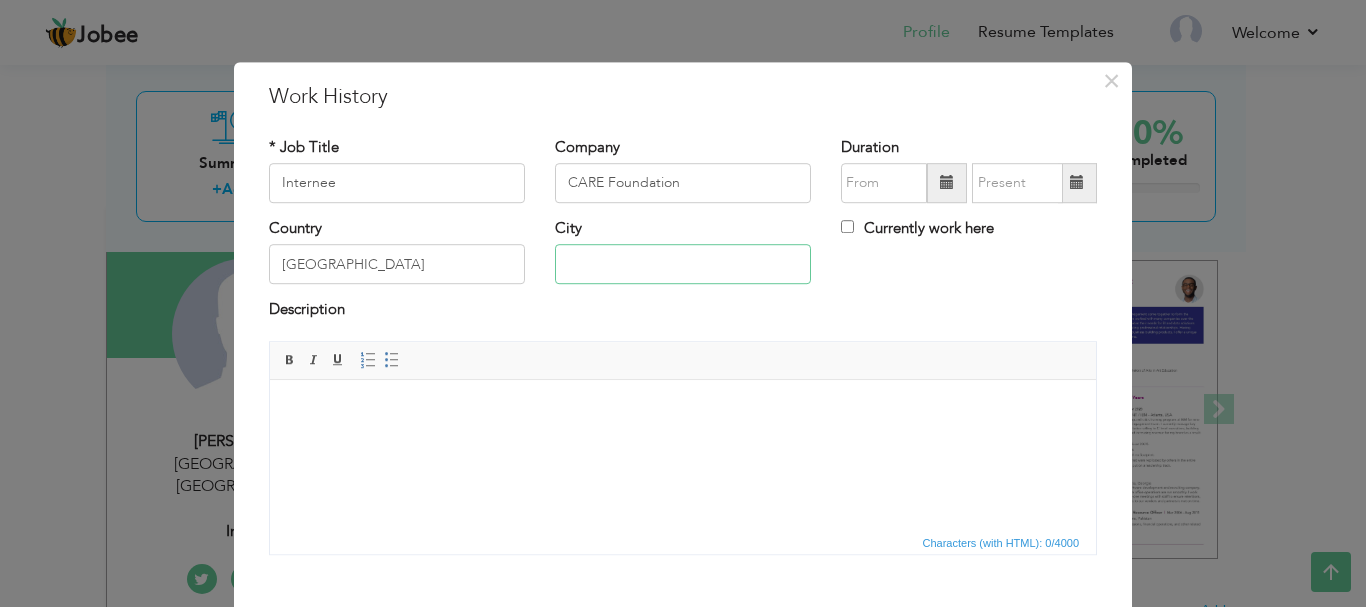 click at bounding box center (683, 265) 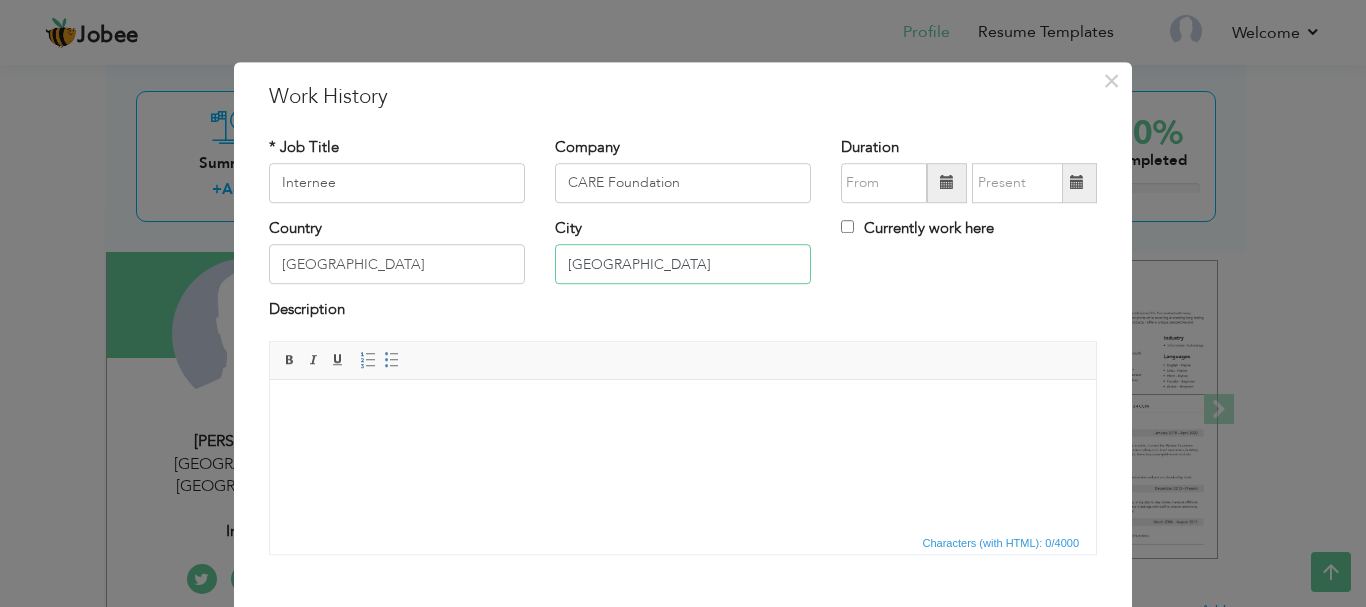 type on "[GEOGRAPHIC_DATA]" 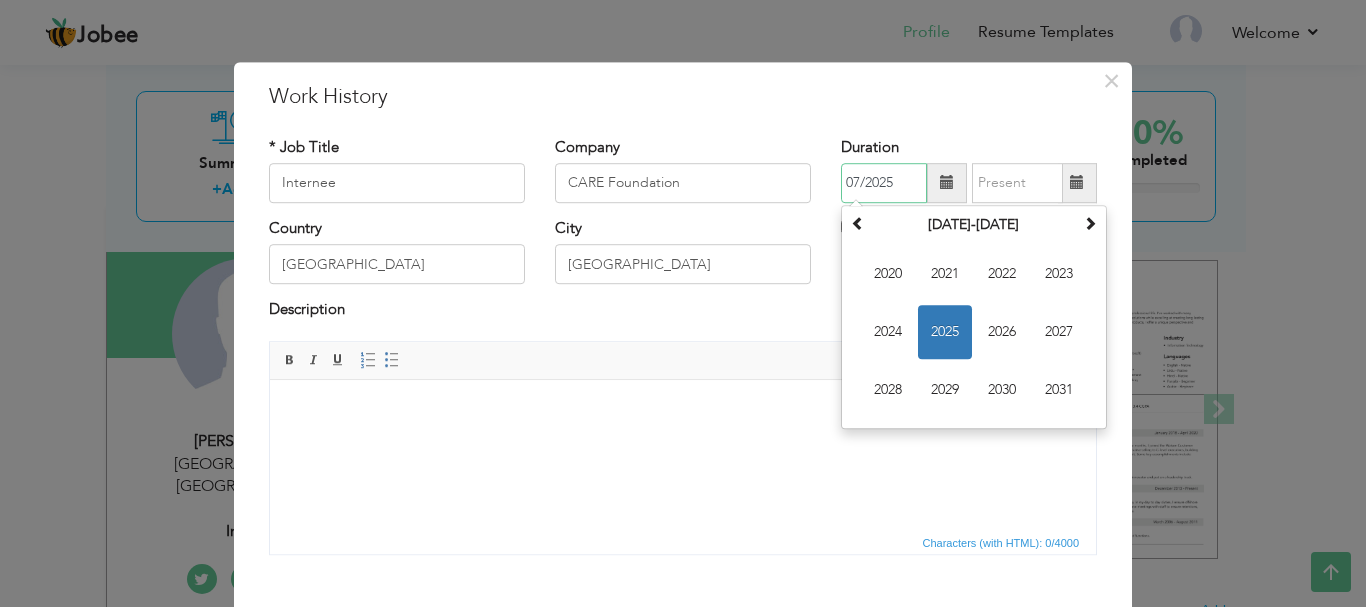 click on "07/2025" at bounding box center [884, 183] 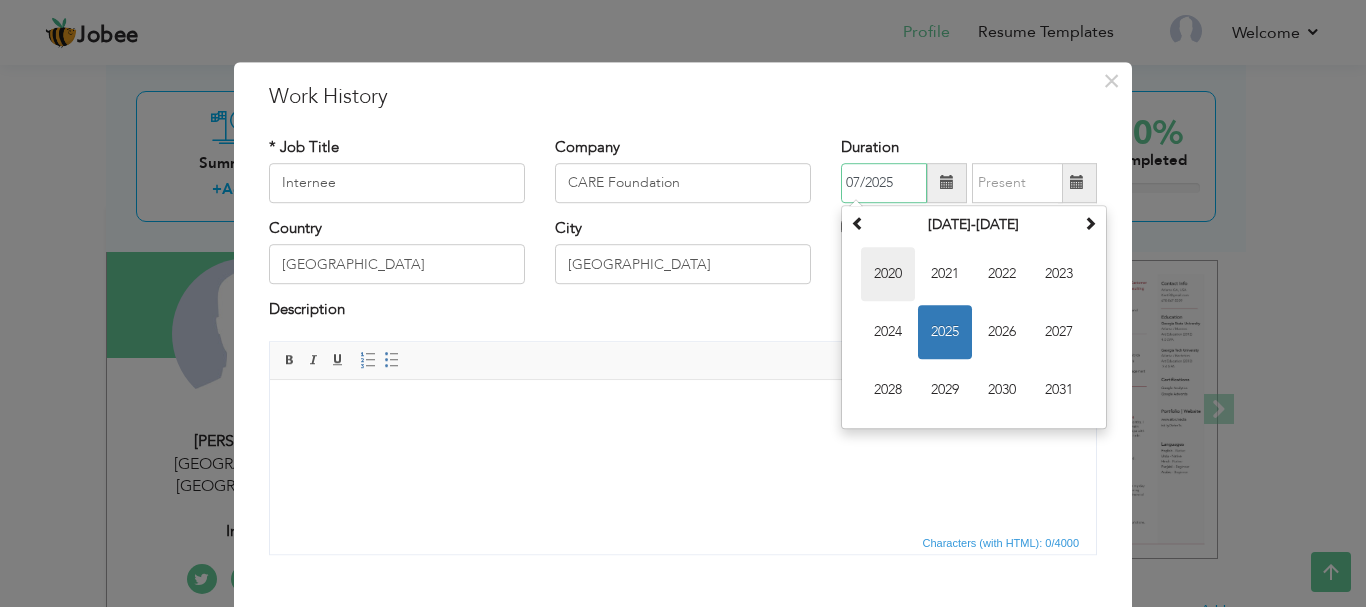 click on "2020" at bounding box center [888, 274] 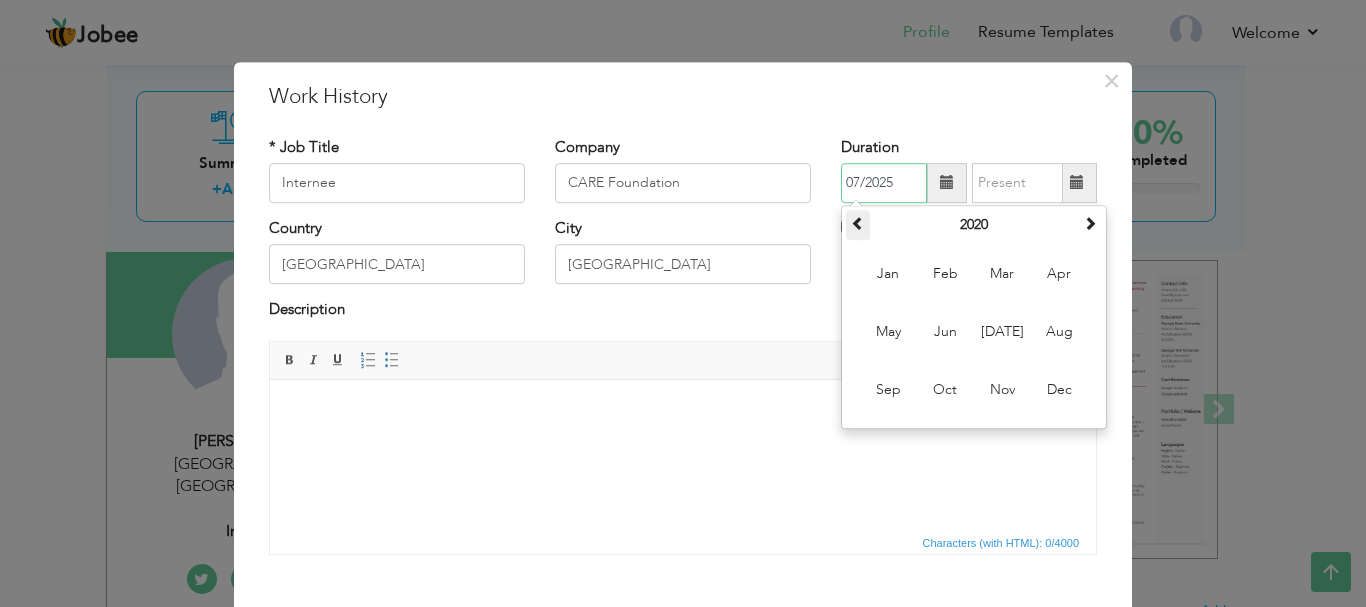 click at bounding box center [858, 223] 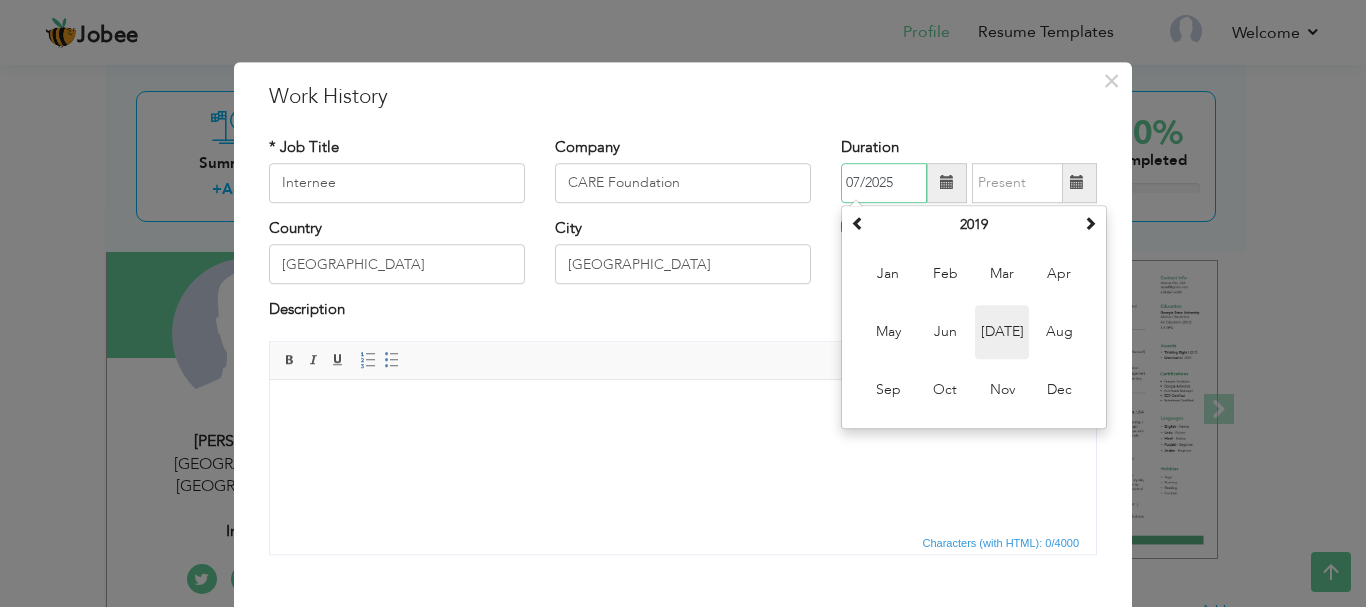 click on "Jul" at bounding box center (1002, 332) 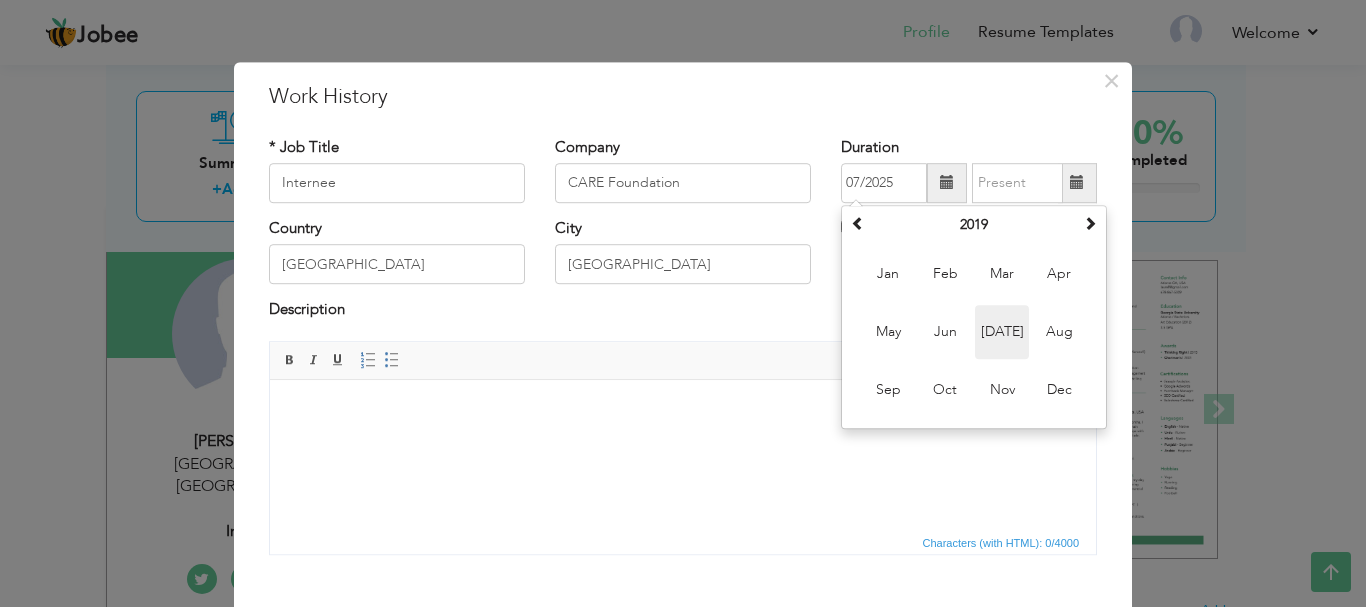 type on "07/2019" 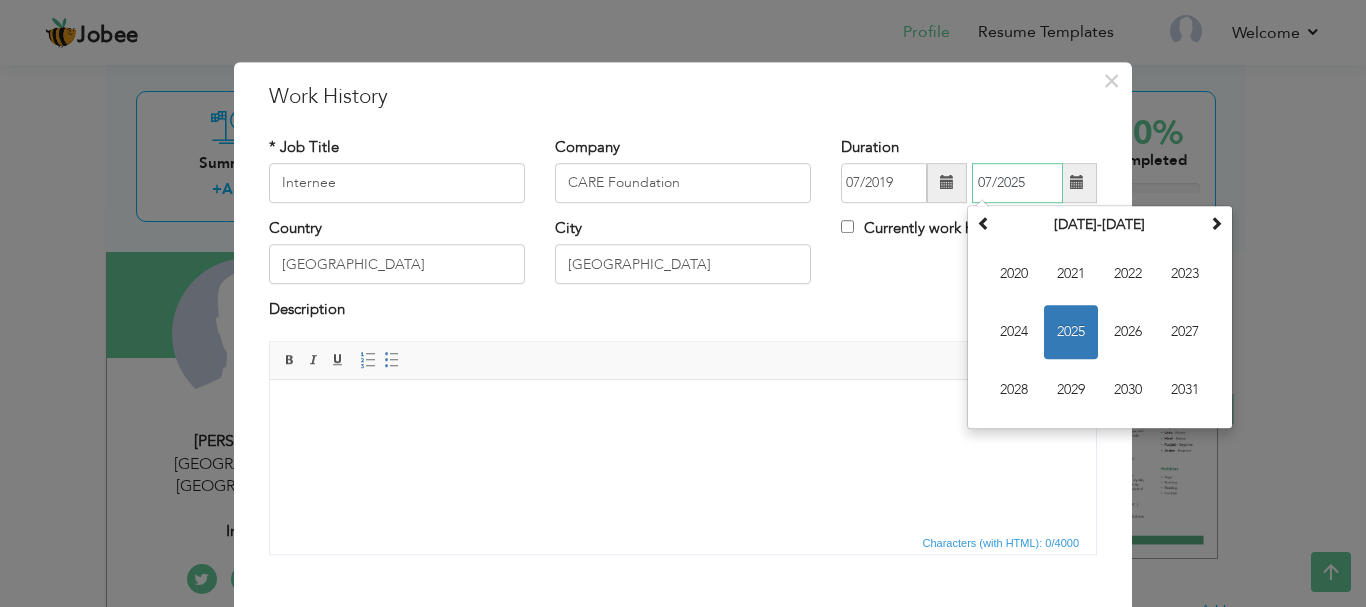 click on "07/2025" at bounding box center [1017, 183] 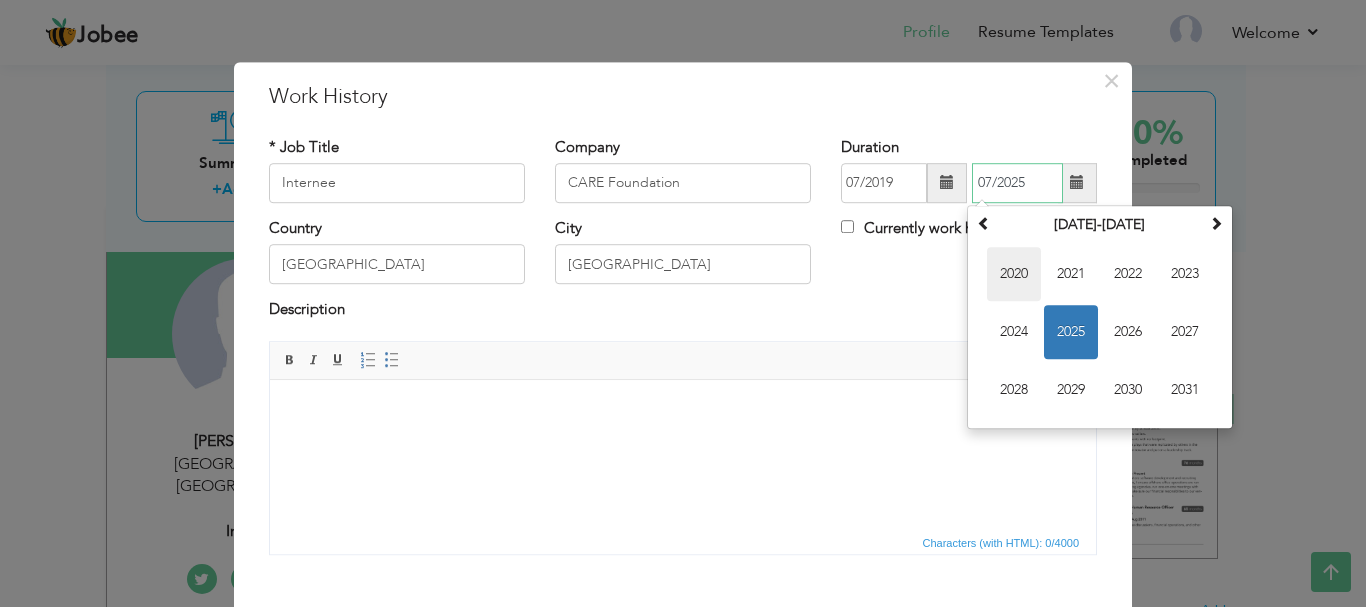 click on "2020" at bounding box center (1014, 274) 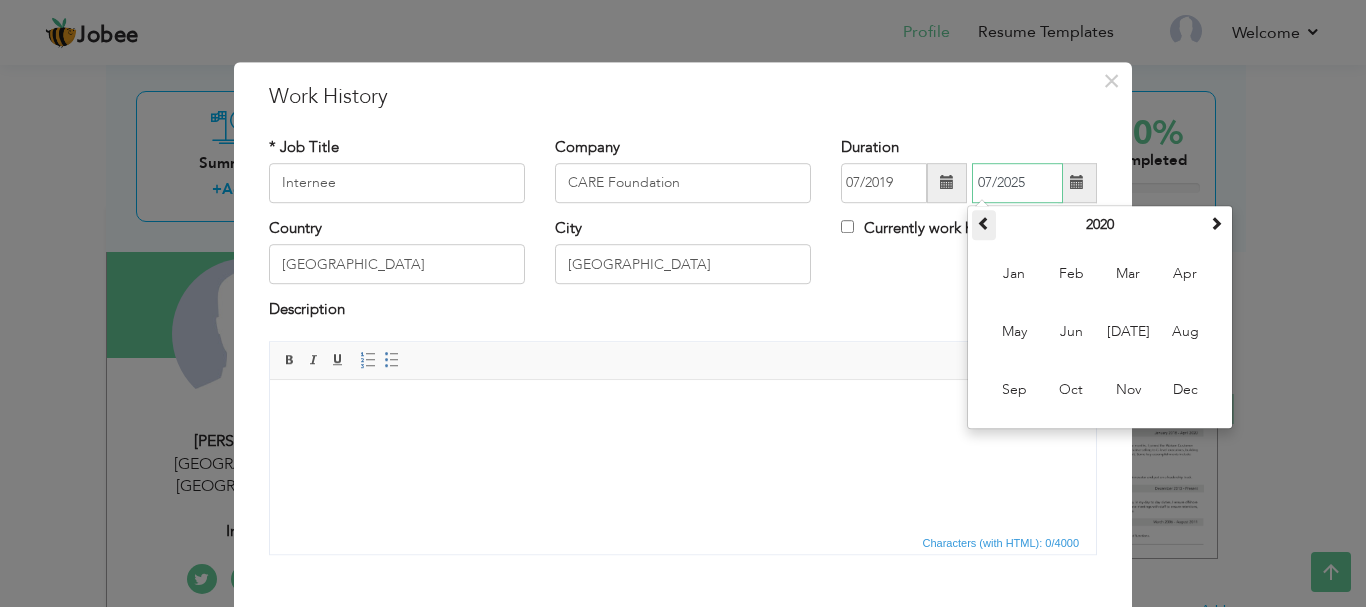 click at bounding box center (984, 223) 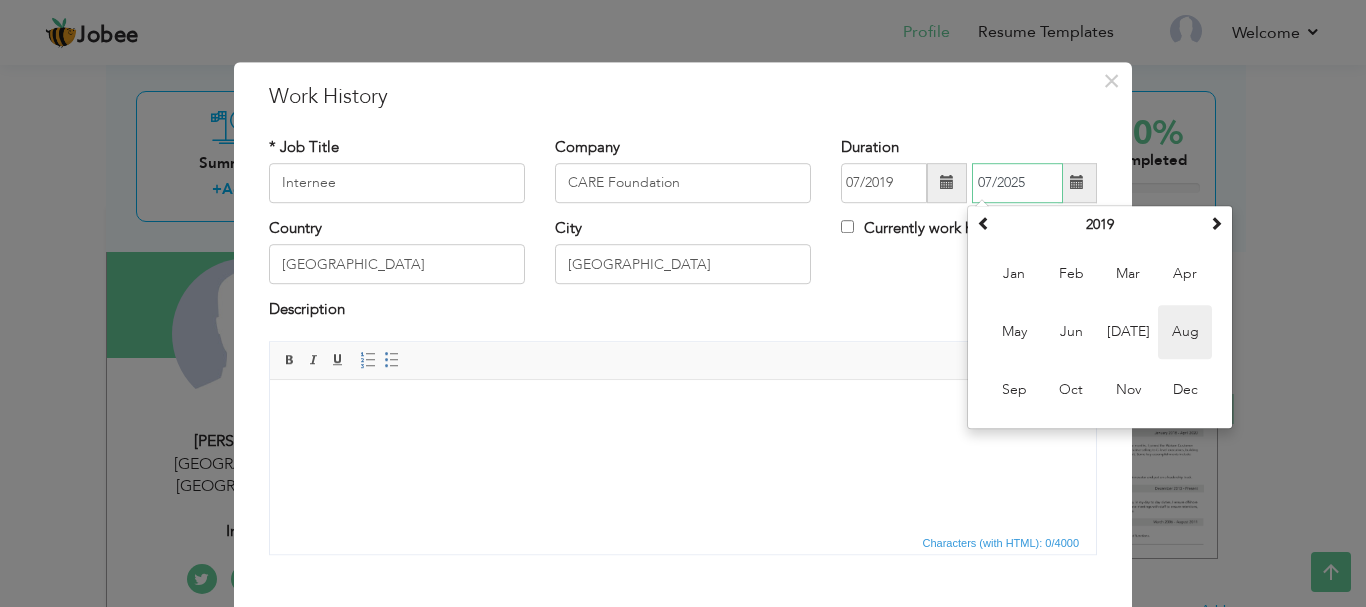 click on "Aug" at bounding box center [1185, 332] 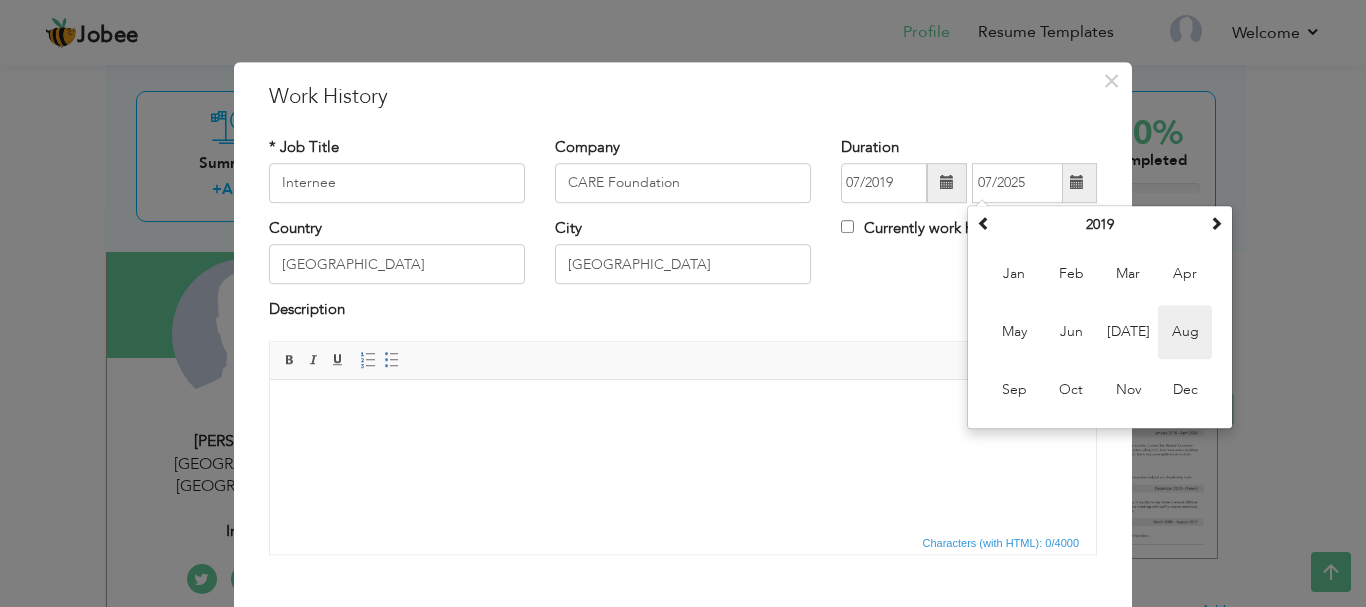 type on "08/2019" 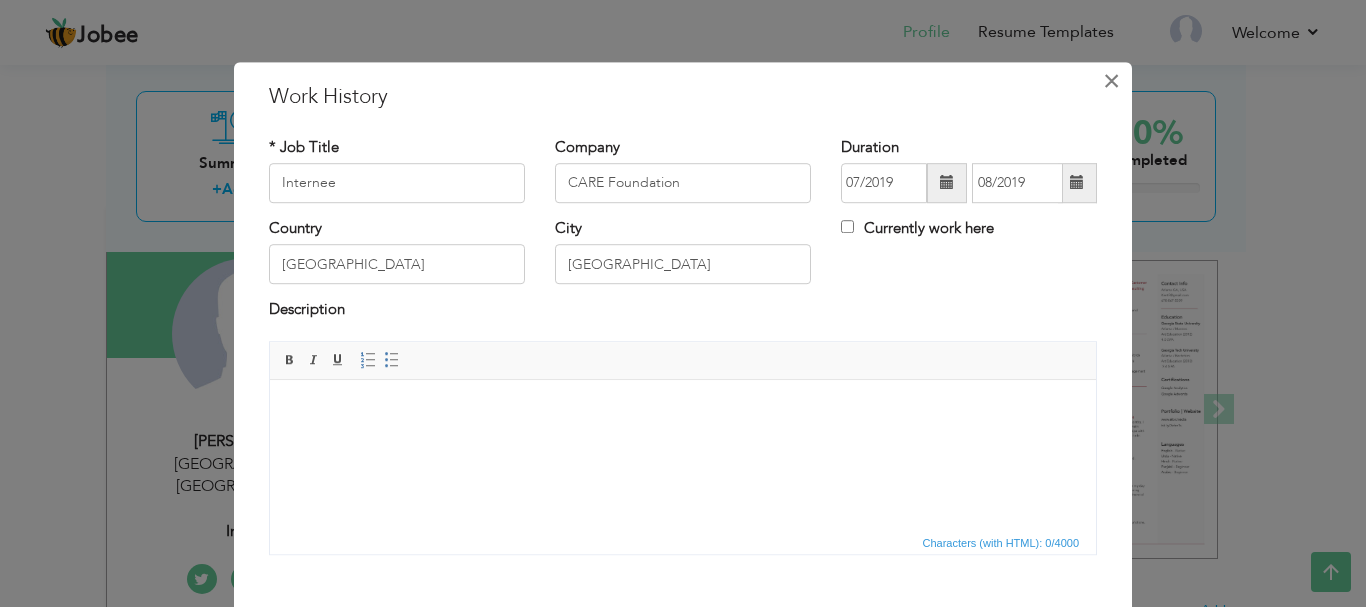 click on "×" at bounding box center [1111, 81] 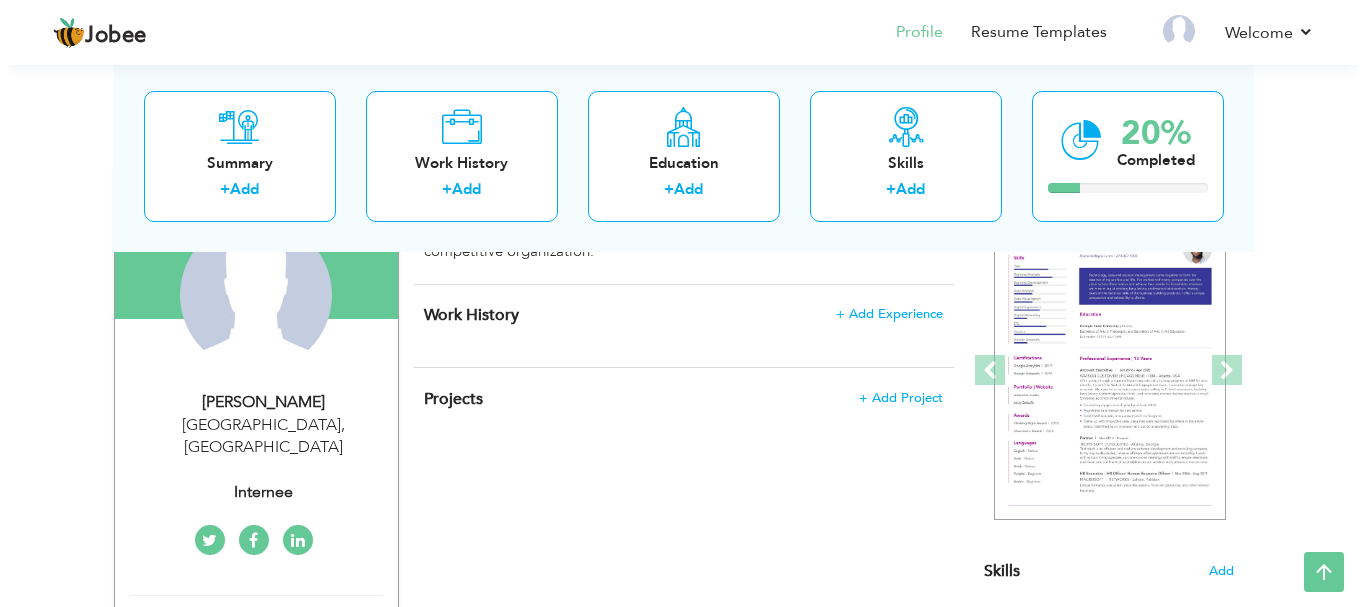scroll, scrollTop: 226, scrollLeft: 0, axis: vertical 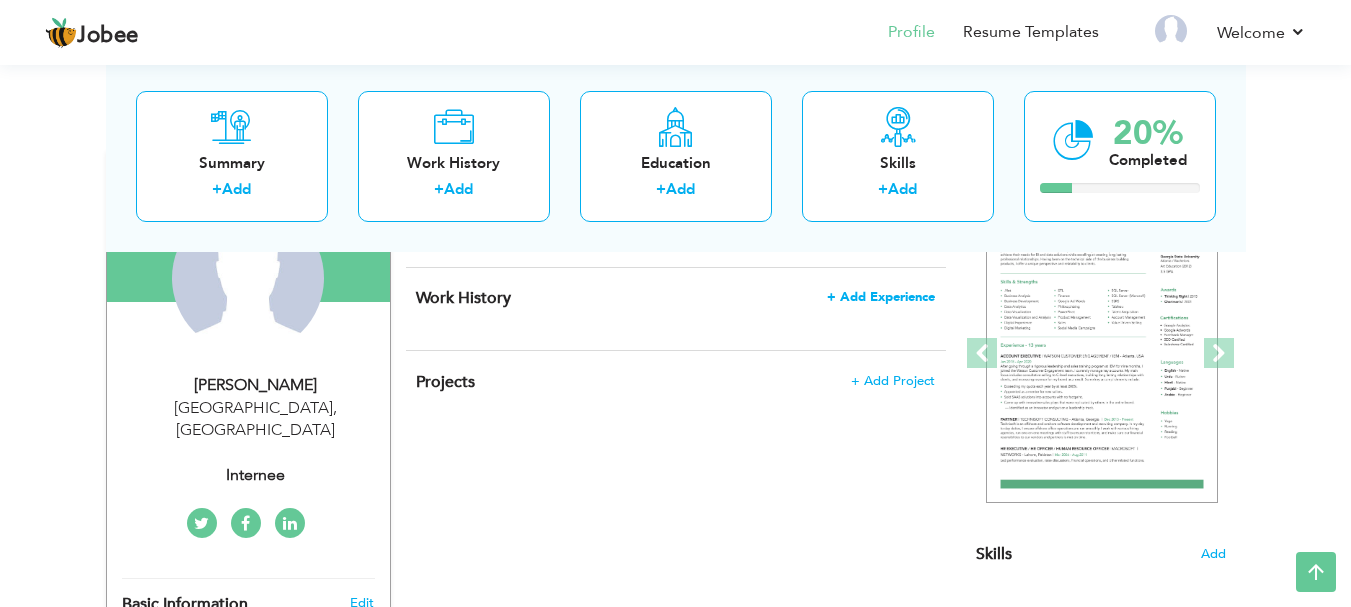 click on "+ Add Experience" at bounding box center (881, 297) 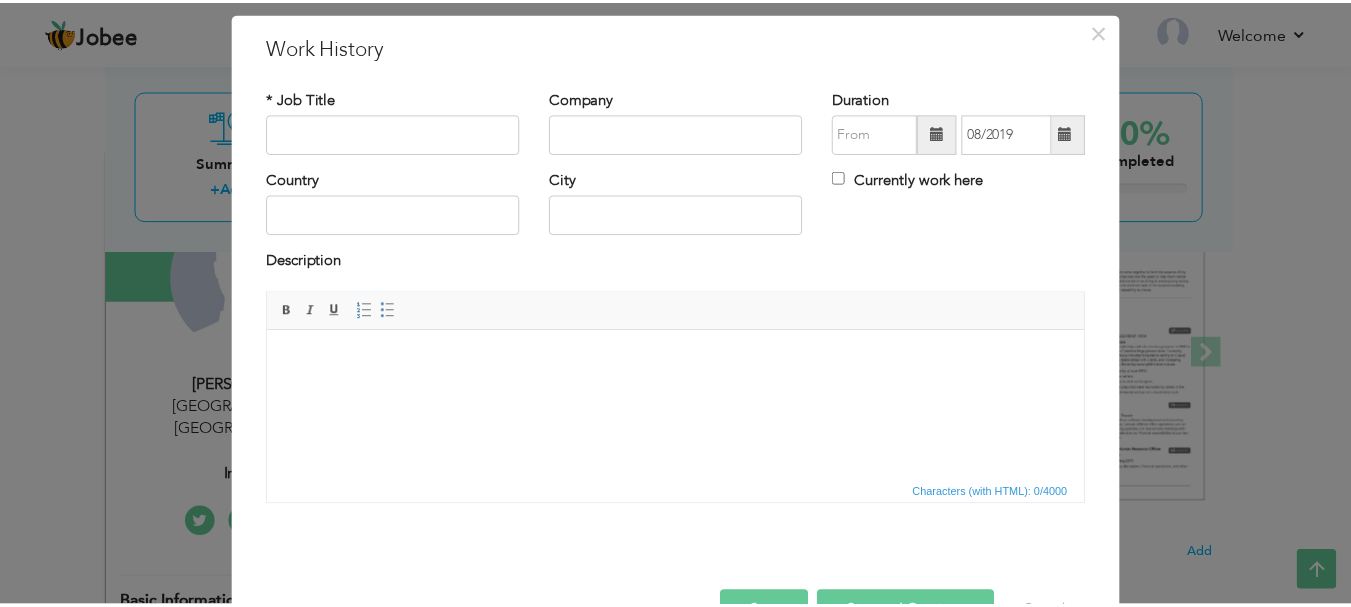 scroll, scrollTop: 0, scrollLeft: 0, axis: both 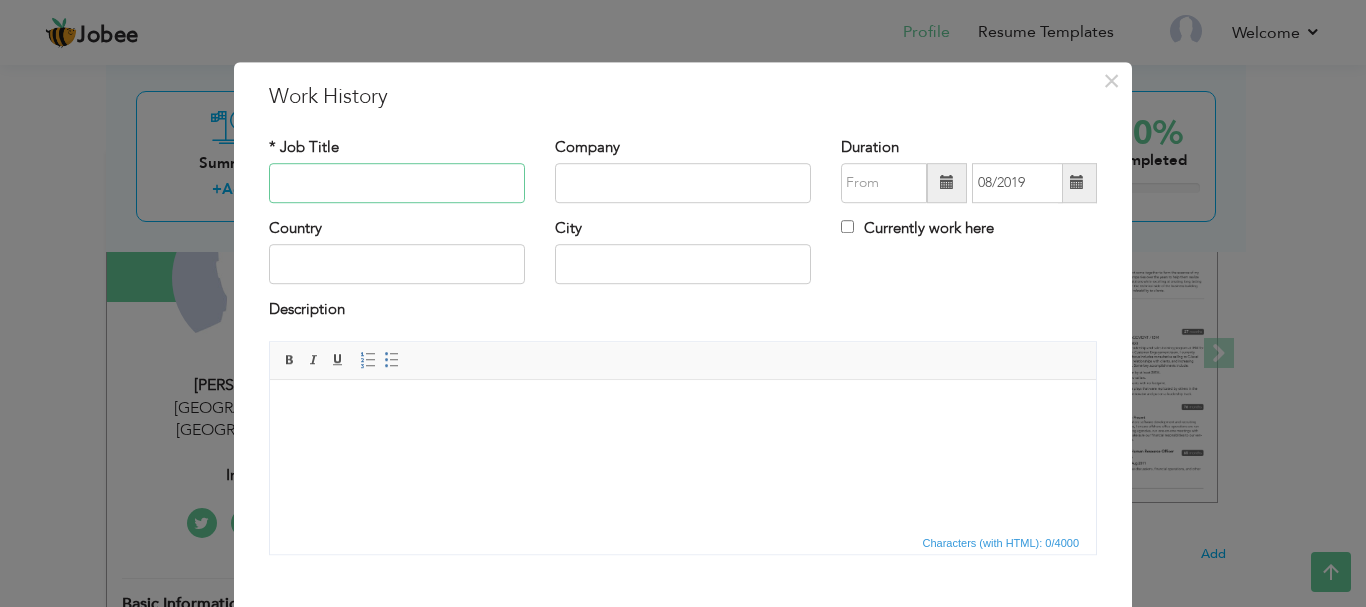 click at bounding box center (397, 183) 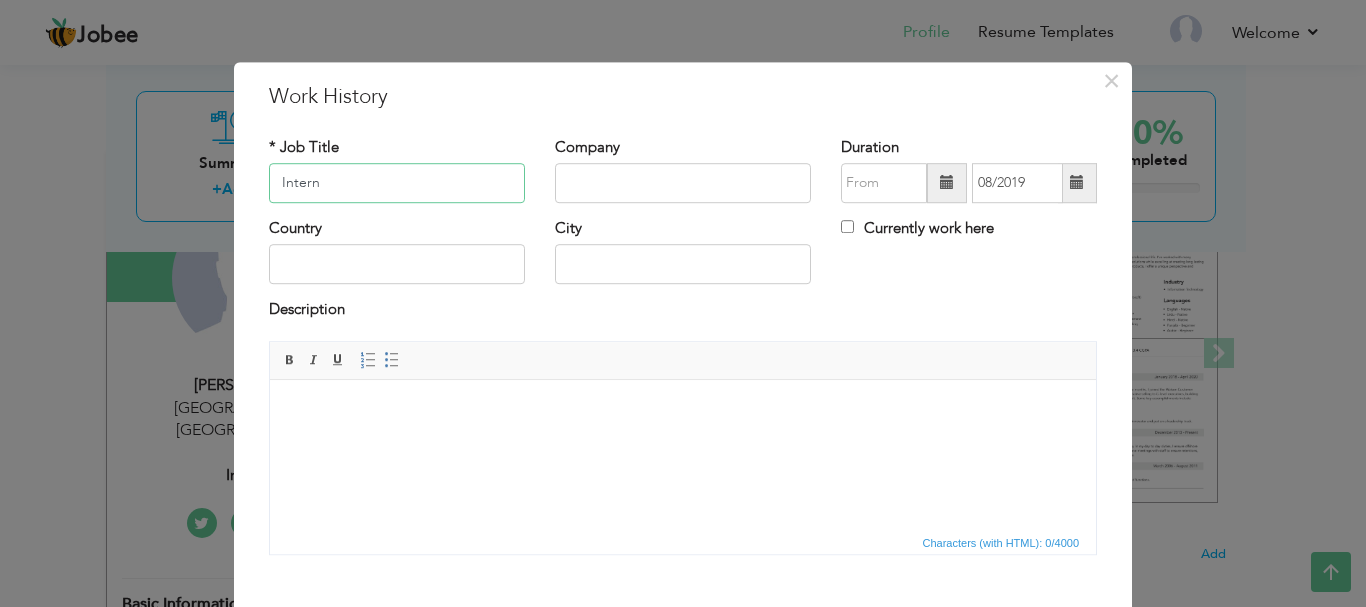 type on "Intern" 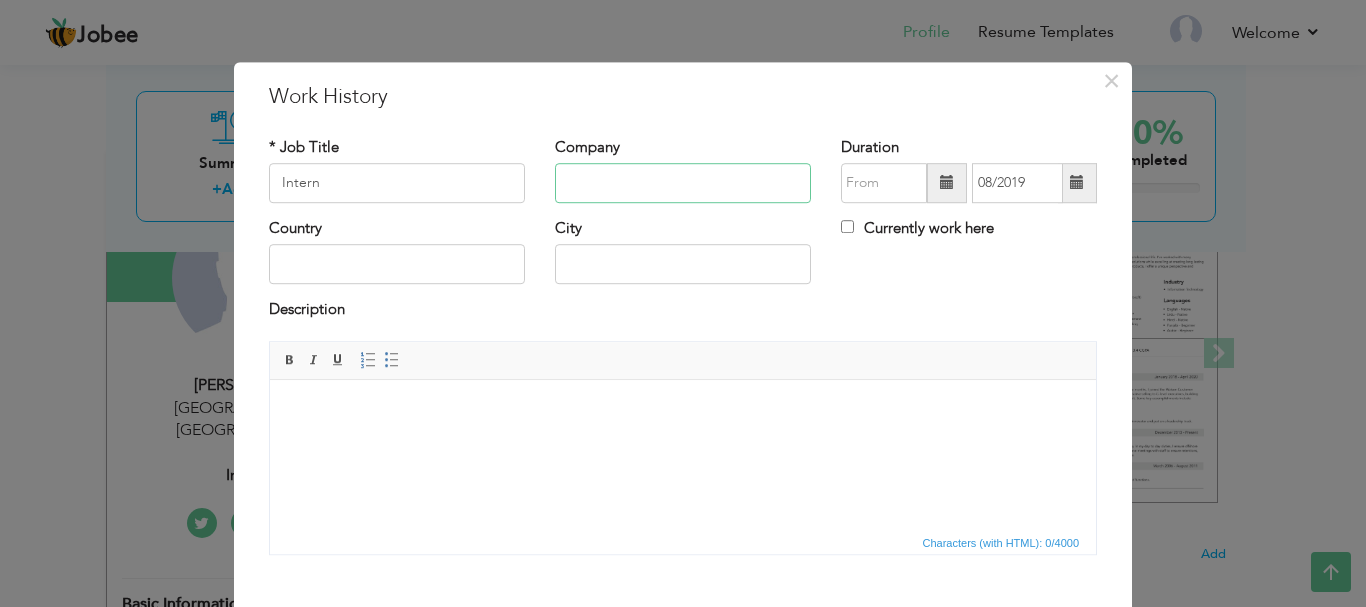 click at bounding box center (683, 183) 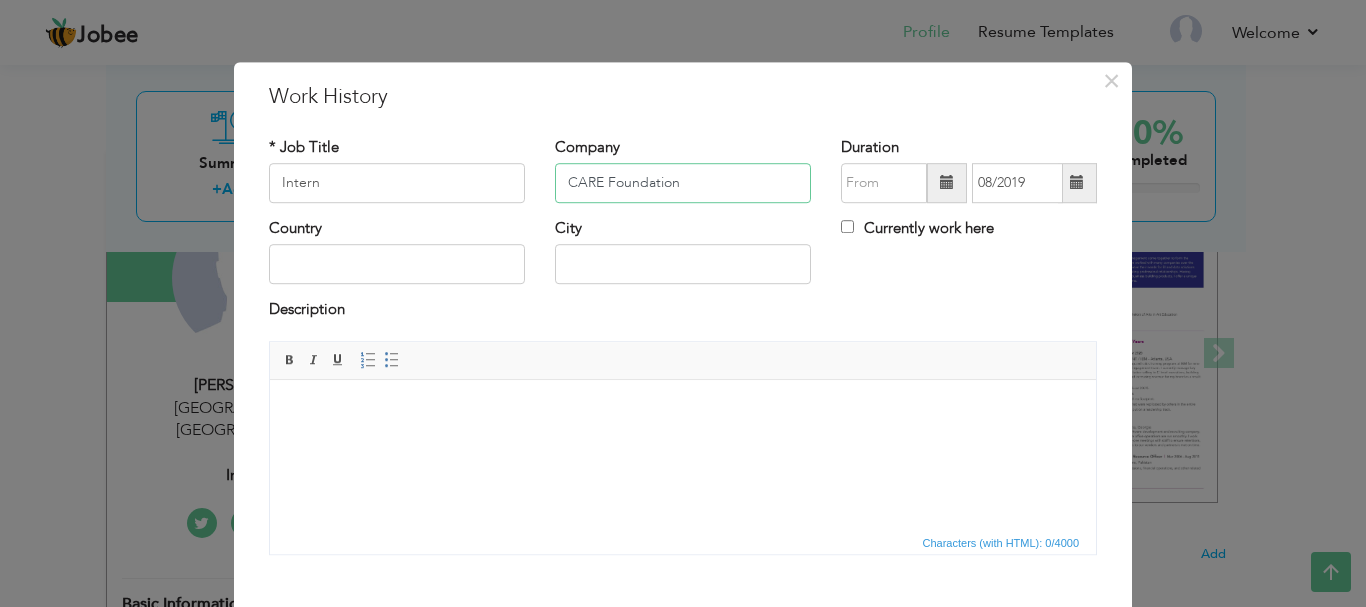 type on "CARE Foundation" 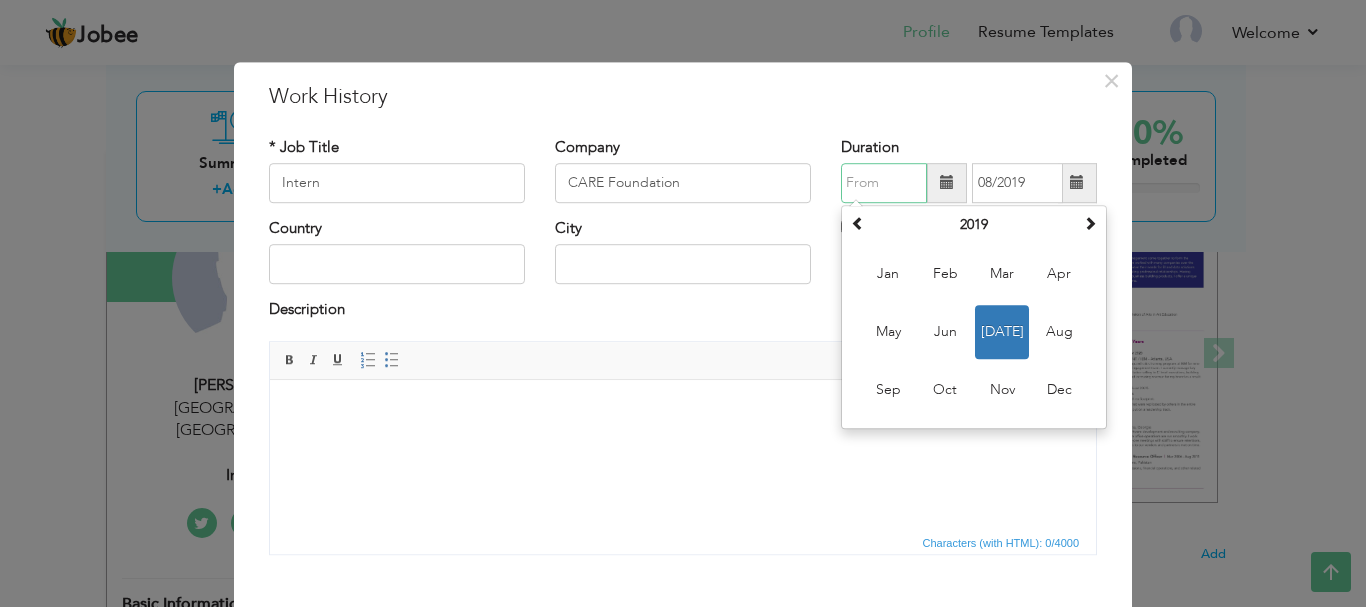 click at bounding box center (884, 183) 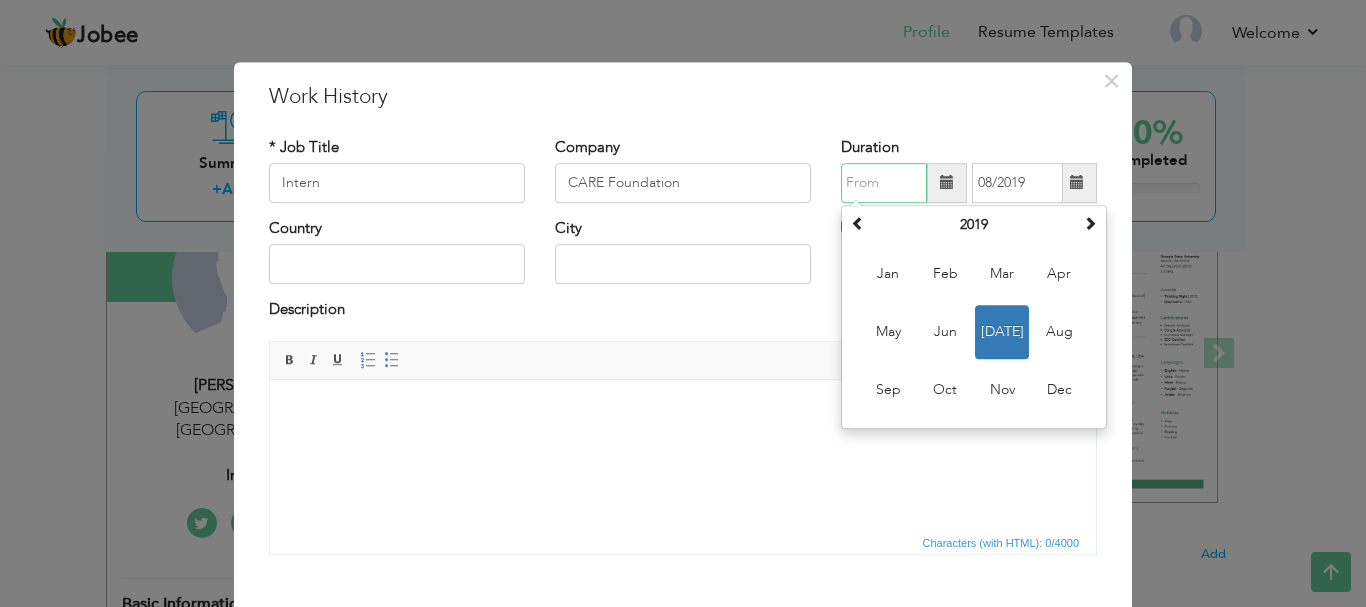 click on "Jul" at bounding box center (1002, 332) 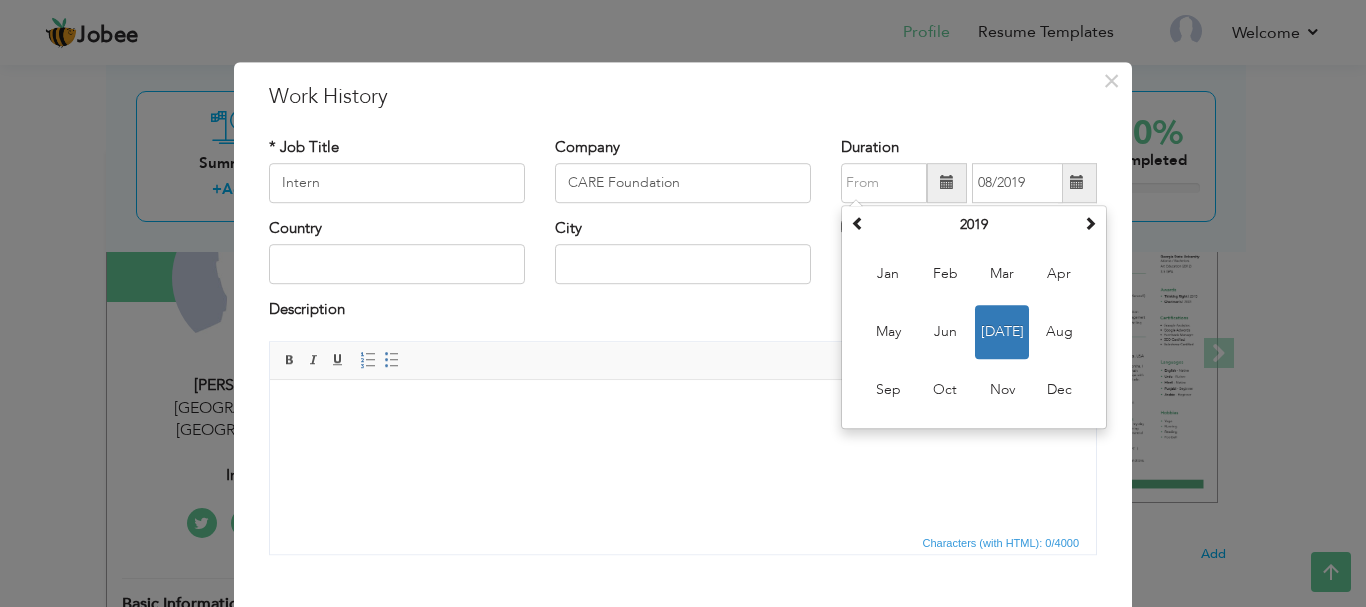 type on "07/2019" 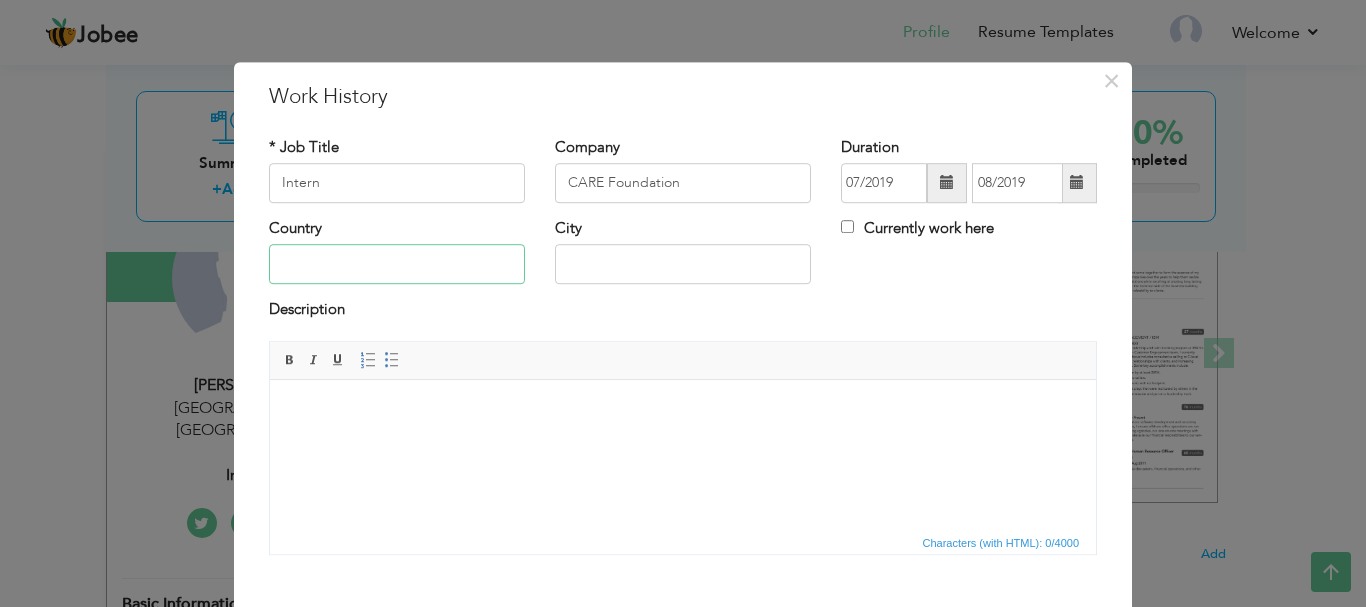 click at bounding box center [397, 265] 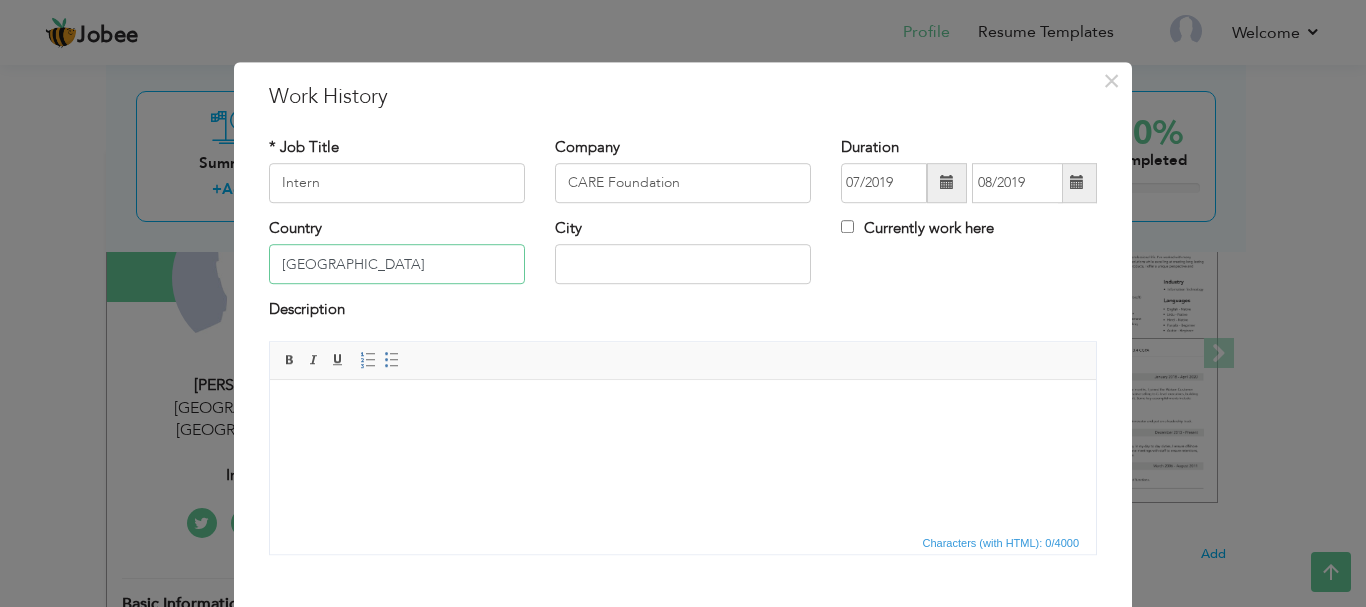 type on "[GEOGRAPHIC_DATA]" 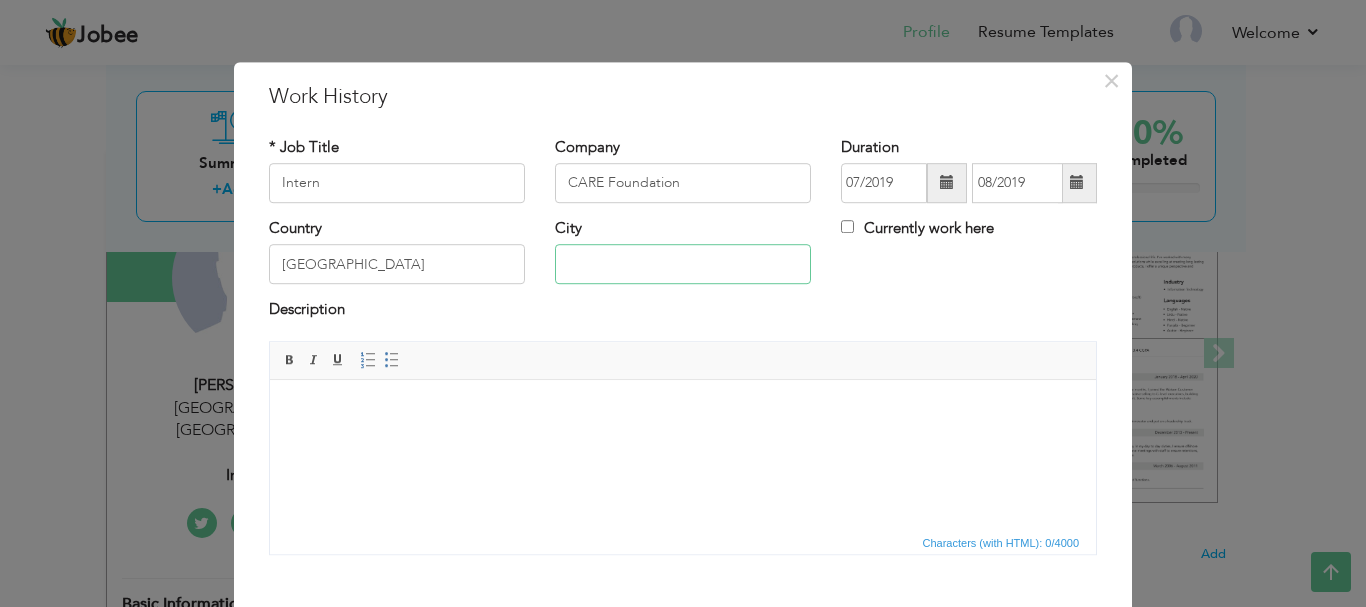 click at bounding box center [683, 265] 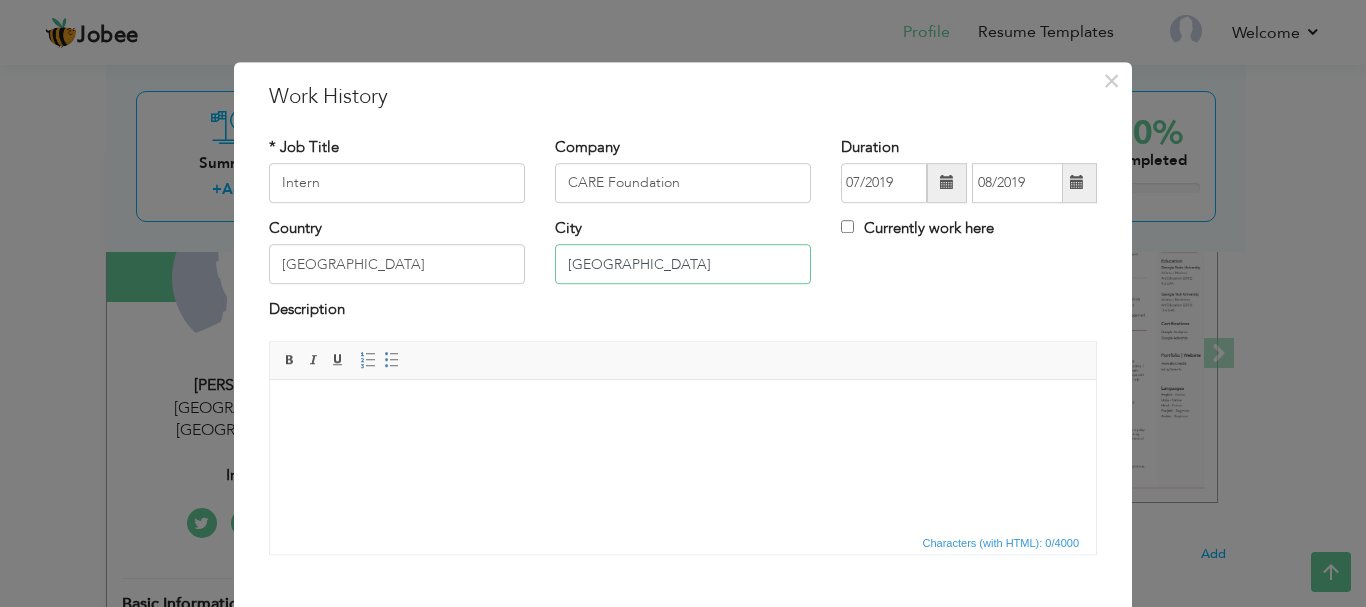 type on "[GEOGRAPHIC_DATA]" 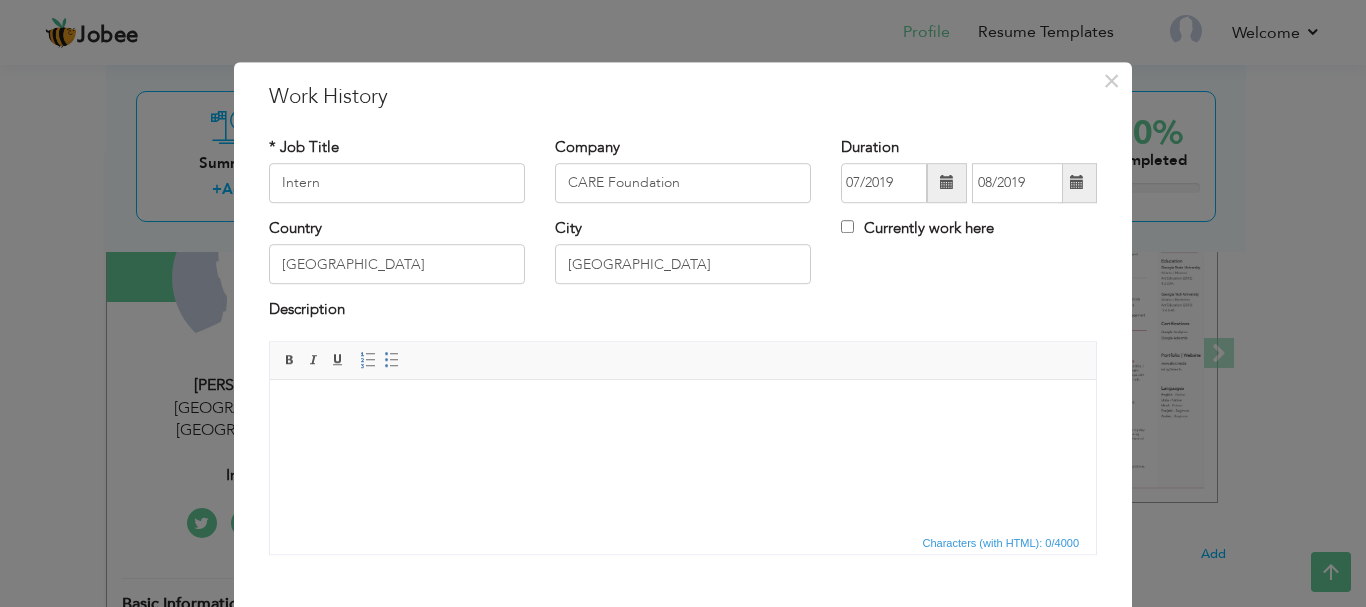 click on "×
Work History
* Job Title
Intern
Company
CARE Foundation
Duration City" at bounding box center (683, 303) 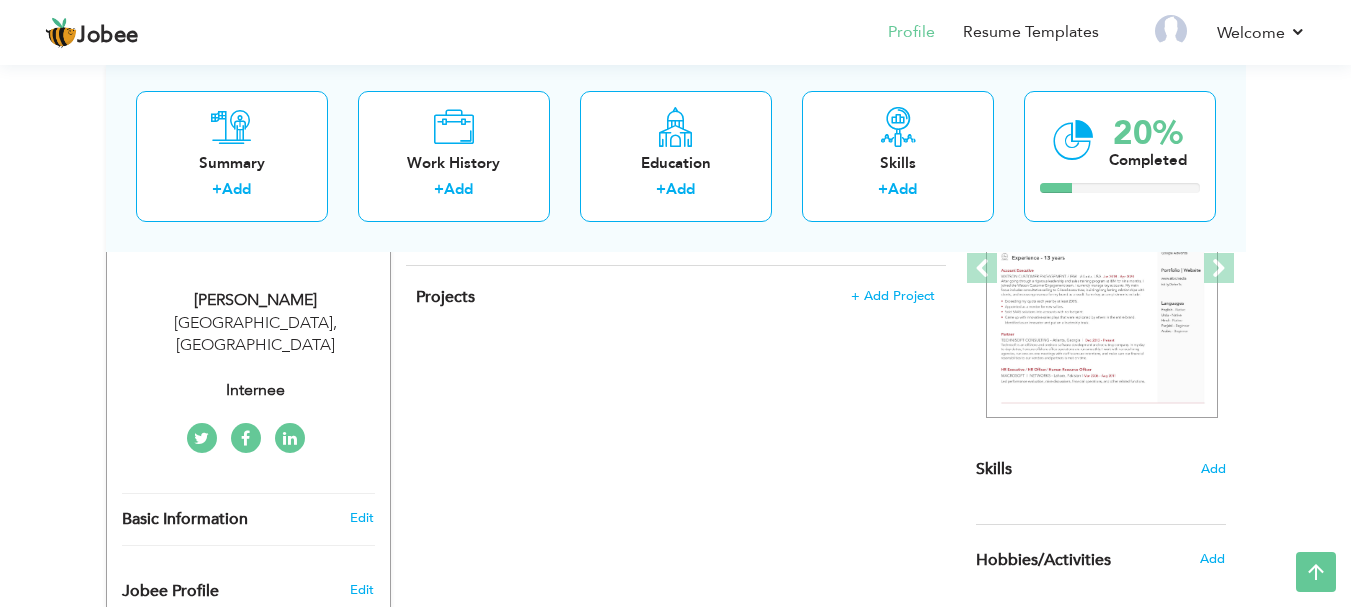 scroll, scrollTop: 316, scrollLeft: 0, axis: vertical 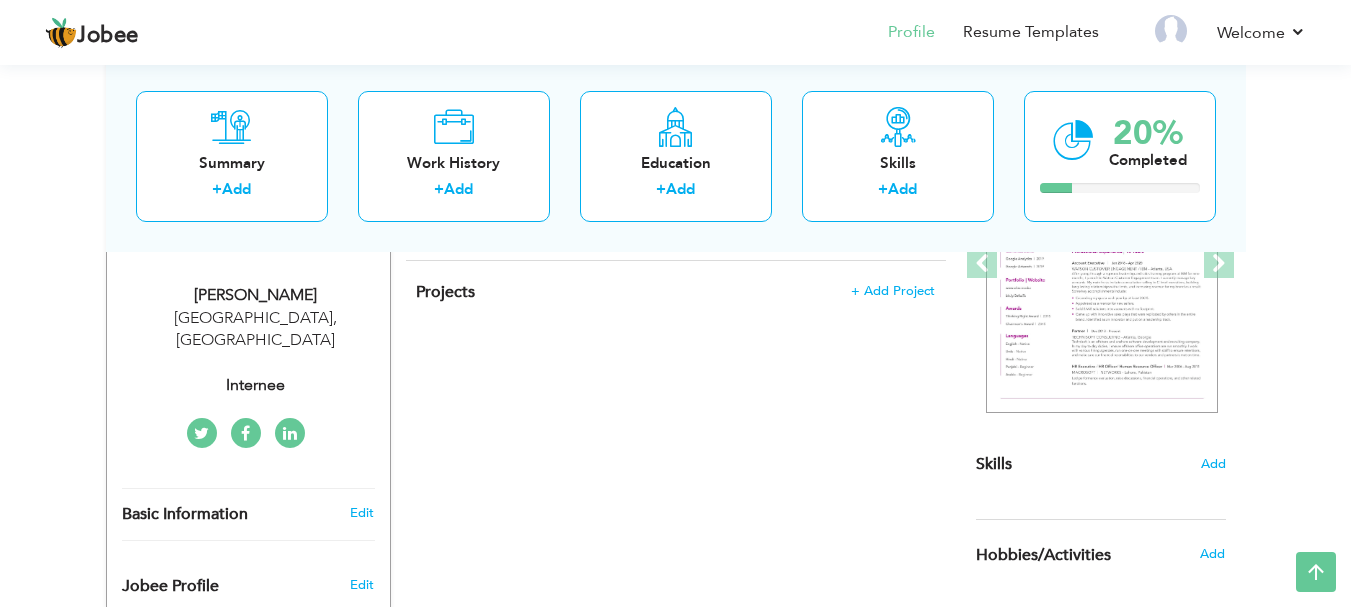 drag, startPoint x: 1347, startPoint y: 176, endPoint x: 1365, endPoint y: 142, distance: 38.470768 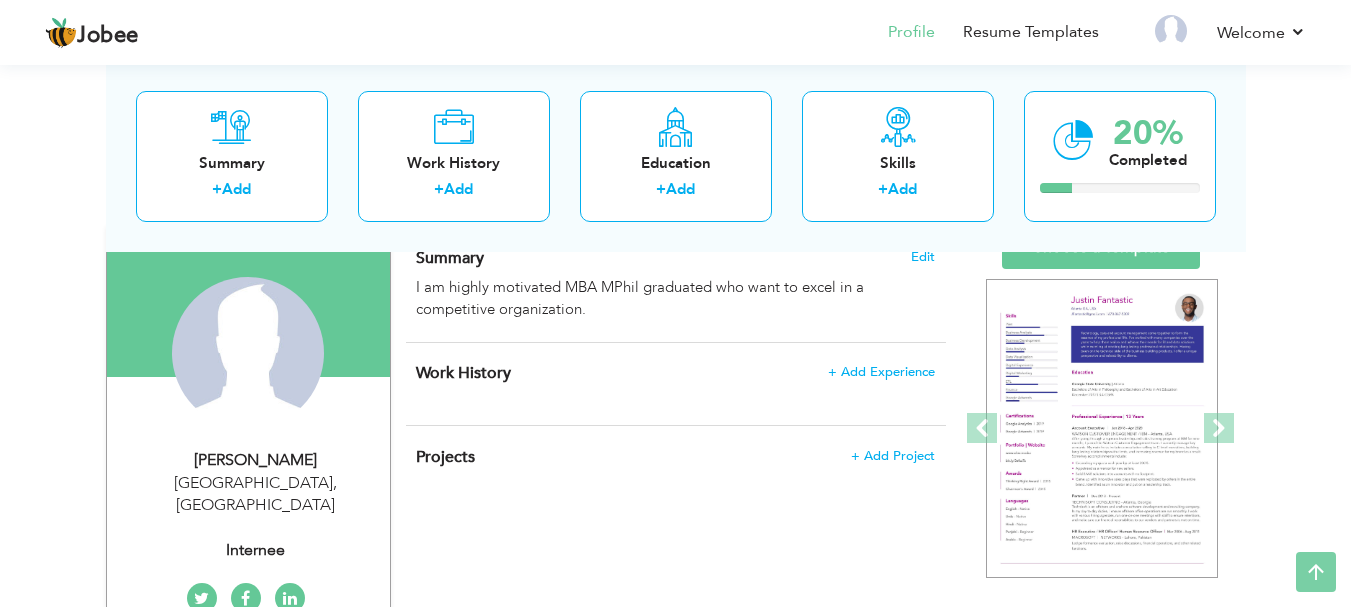 scroll, scrollTop: 236, scrollLeft: 0, axis: vertical 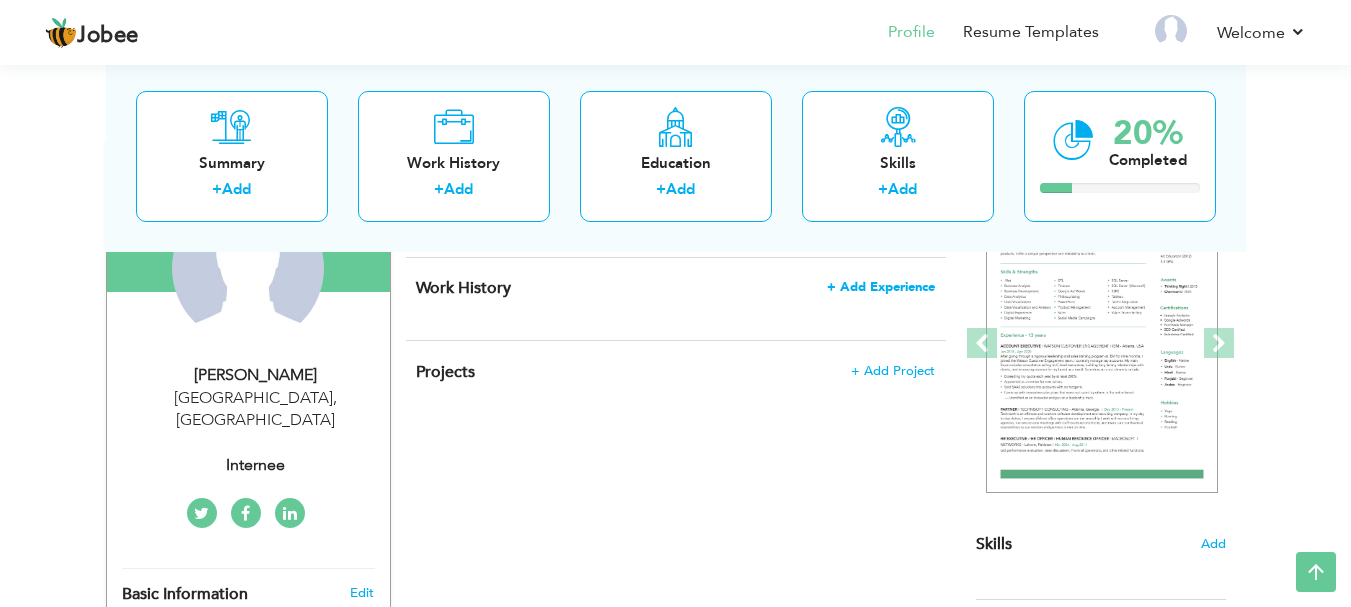 click on "+ Add Experience" at bounding box center (881, 287) 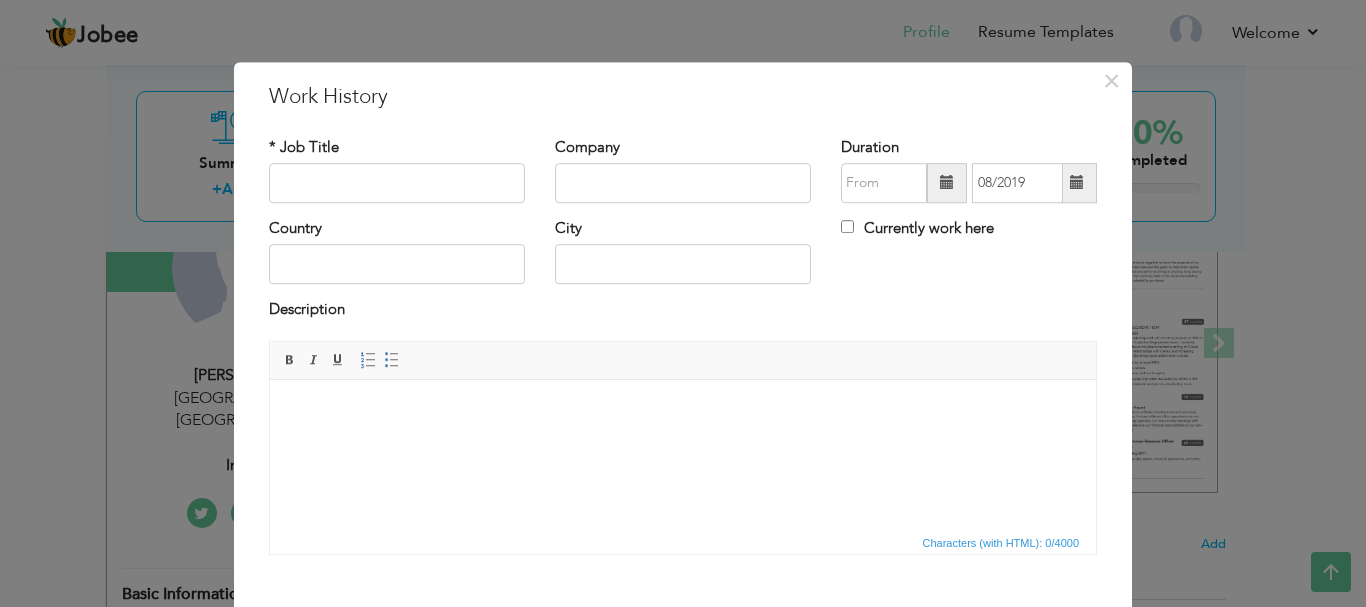 click on "×
Work History
* Job Title
Company
Duration 08/2019 Currently work here" at bounding box center (683, 303) 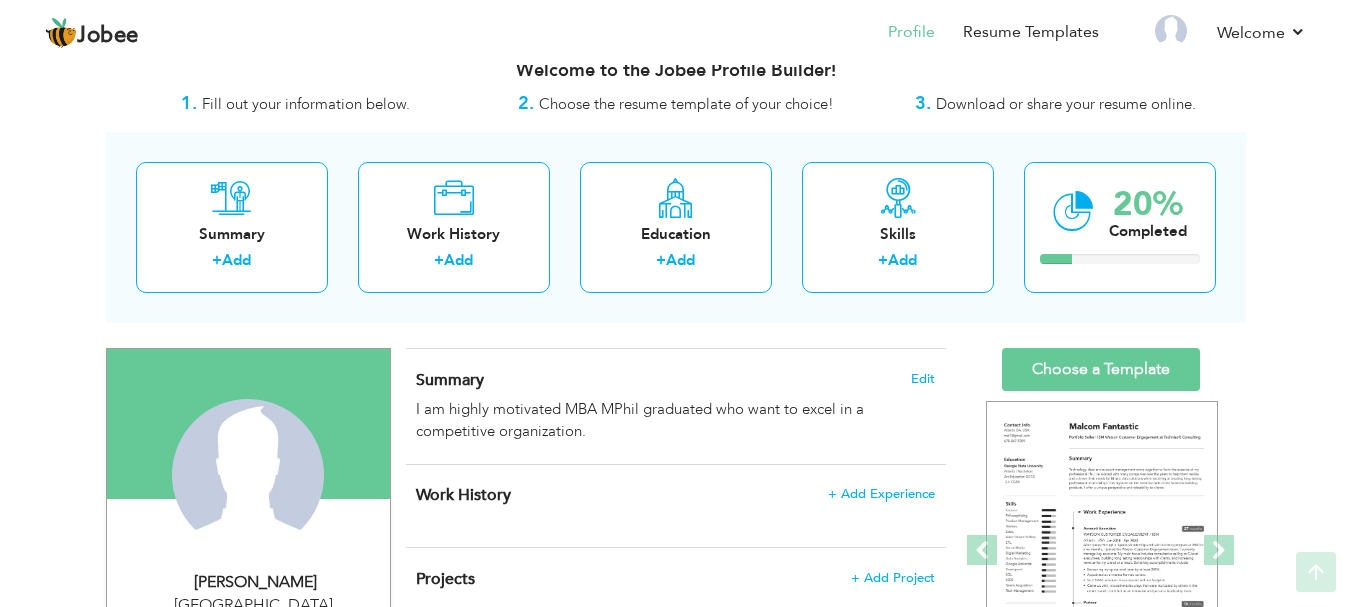 scroll, scrollTop: 24, scrollLeft: 0, axis: vertical 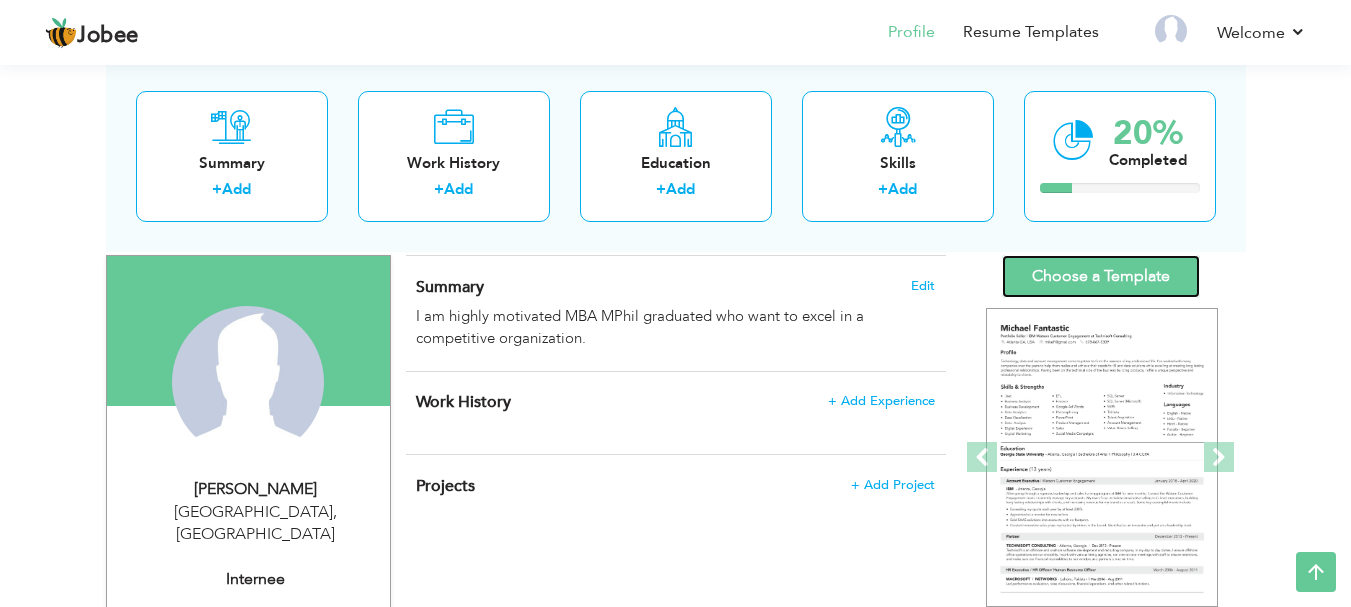 click on "Choose a Template" at bounding box center (1101, 276) 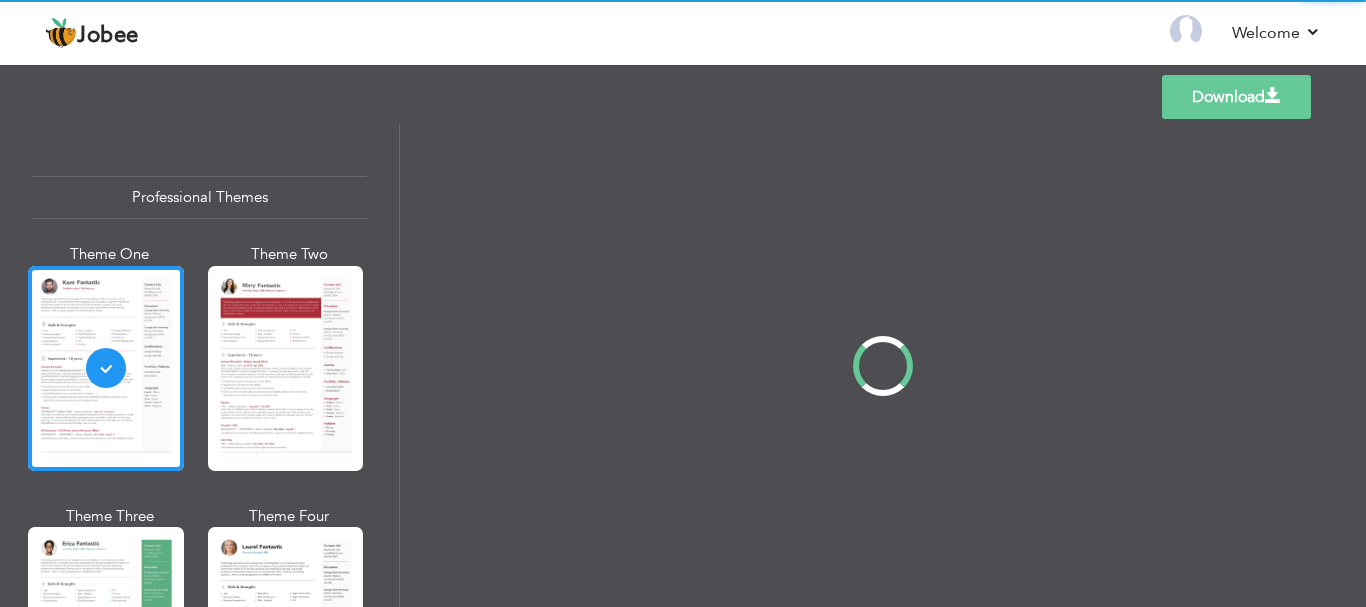 scroll, scrollTop: 0, scrollLeft: 0, axis: both 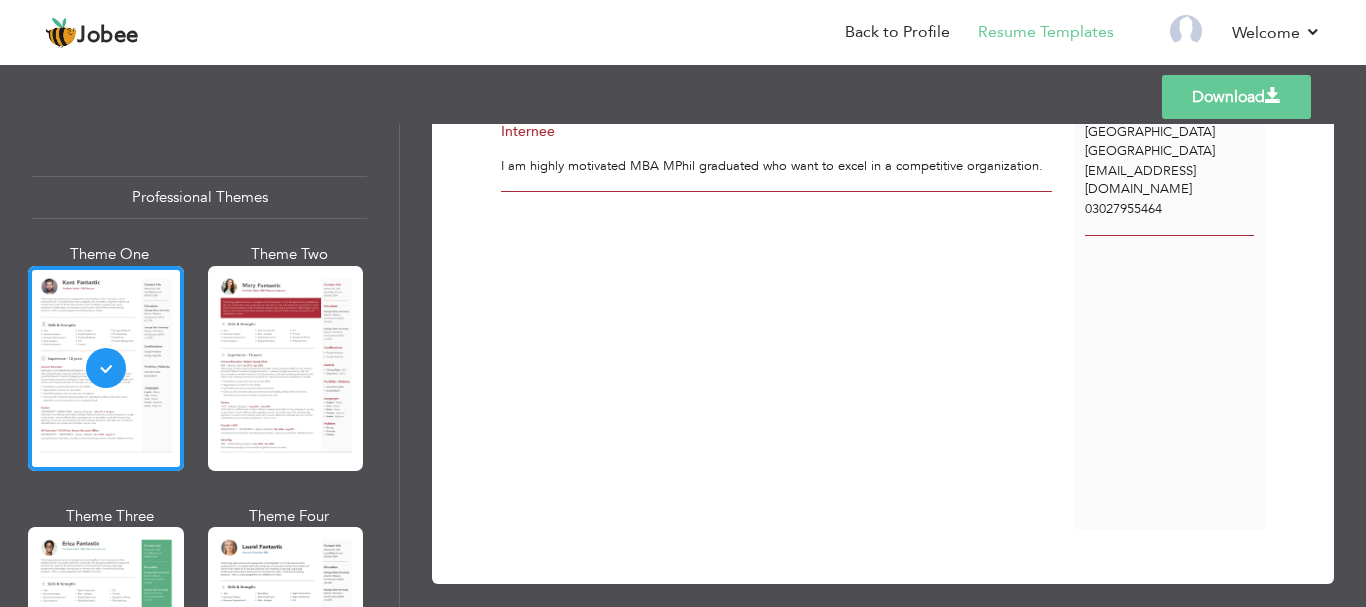 click on "Jobee
Back to Profile
Resume Templates
Resume Templates
Cover Letters
About
My Resume
Welcome
Settings
Log off" at bounding box center (683, 87) 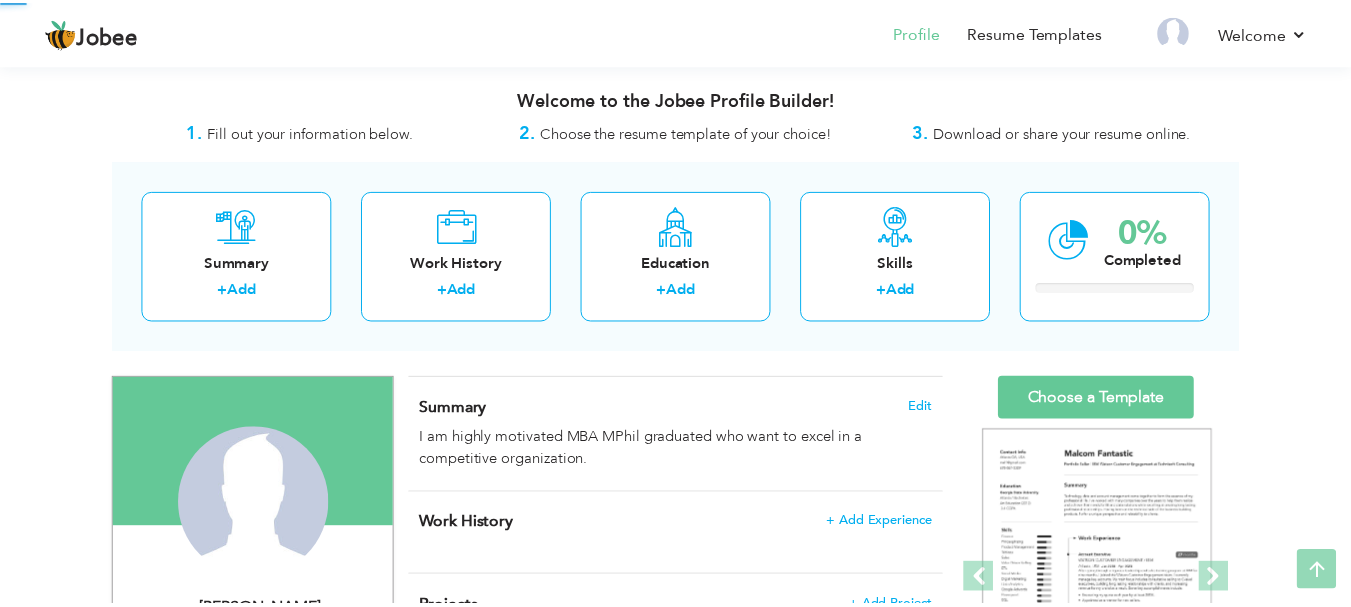 scroll, scrollTop: 122, scrollLeft: 0, axis: vertical 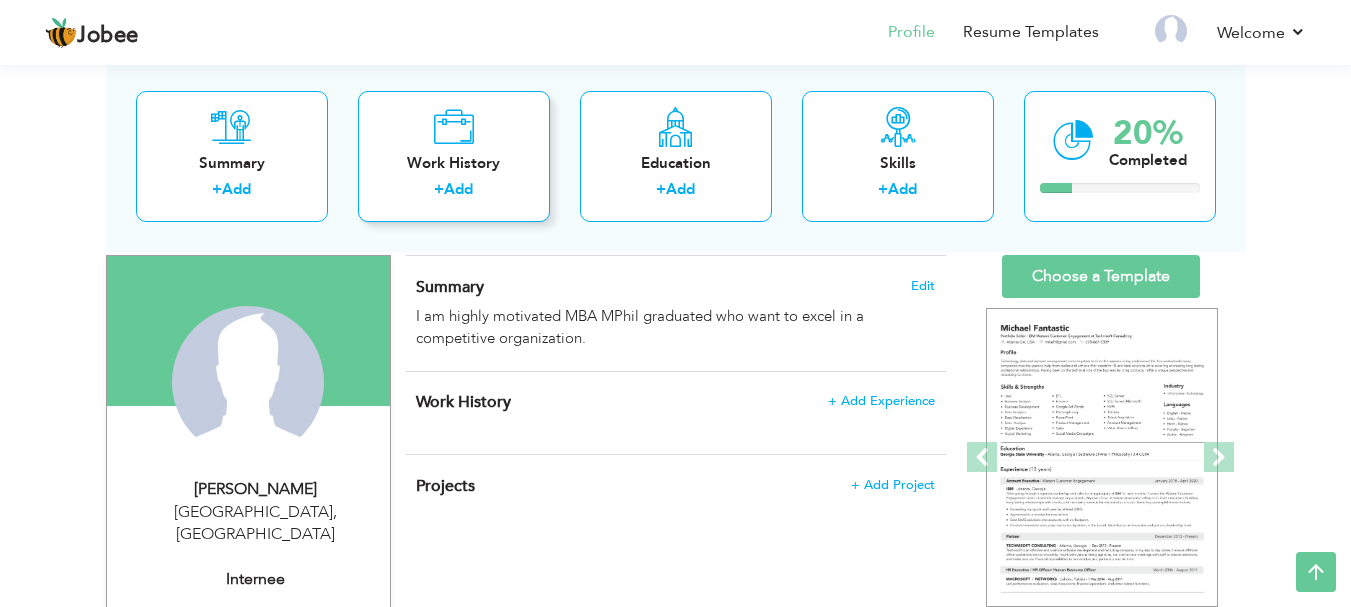 click on "Work History" at bounding box center (454, 162) 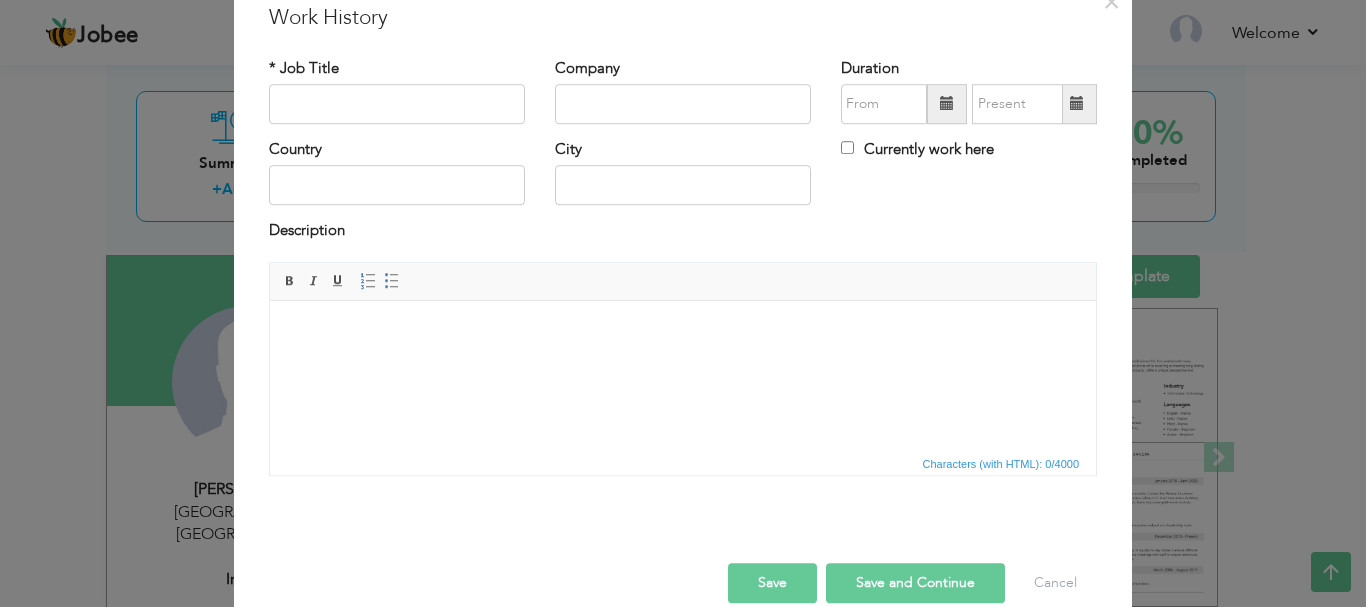 scroll, scrollTop: 112, scrollLeft: 0, axis: vertical 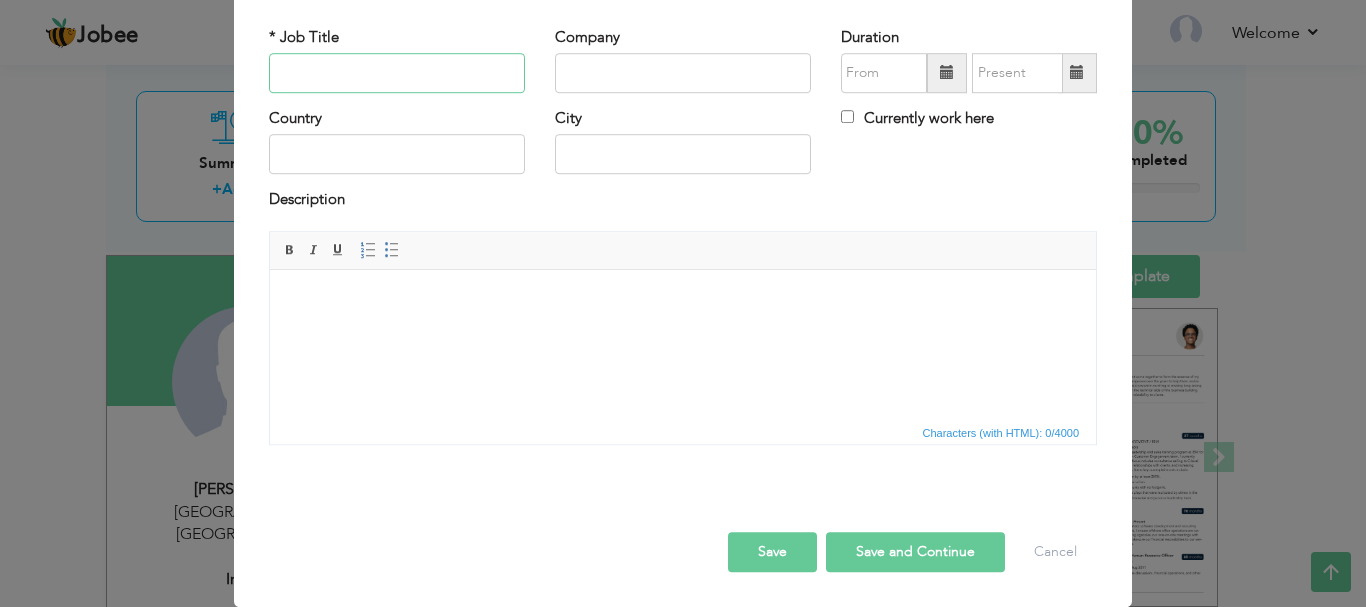click at bounding box center [397, 73] 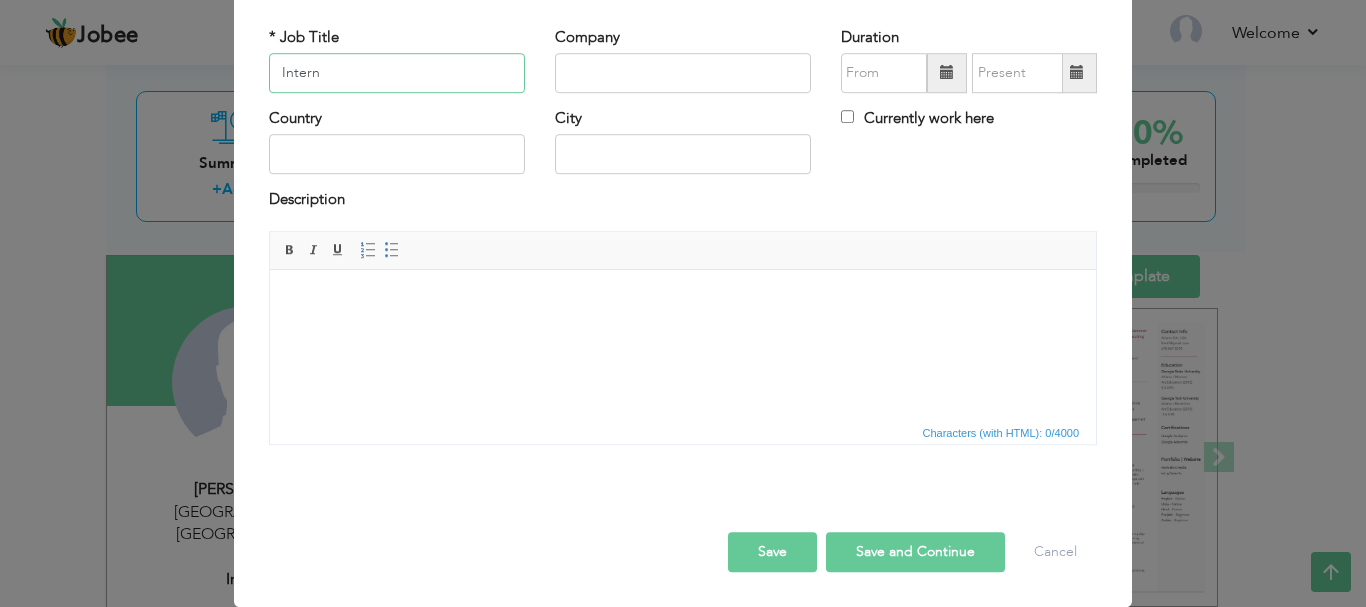 type on "Intern" 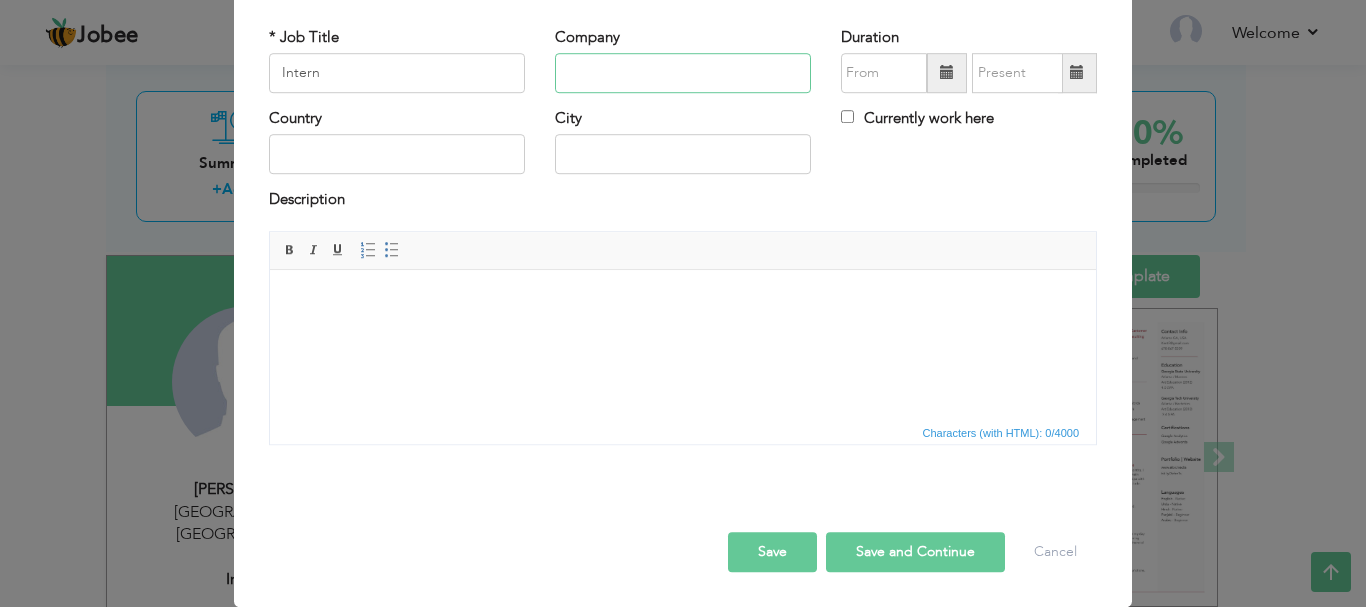 click at bounding box center (683, 73) 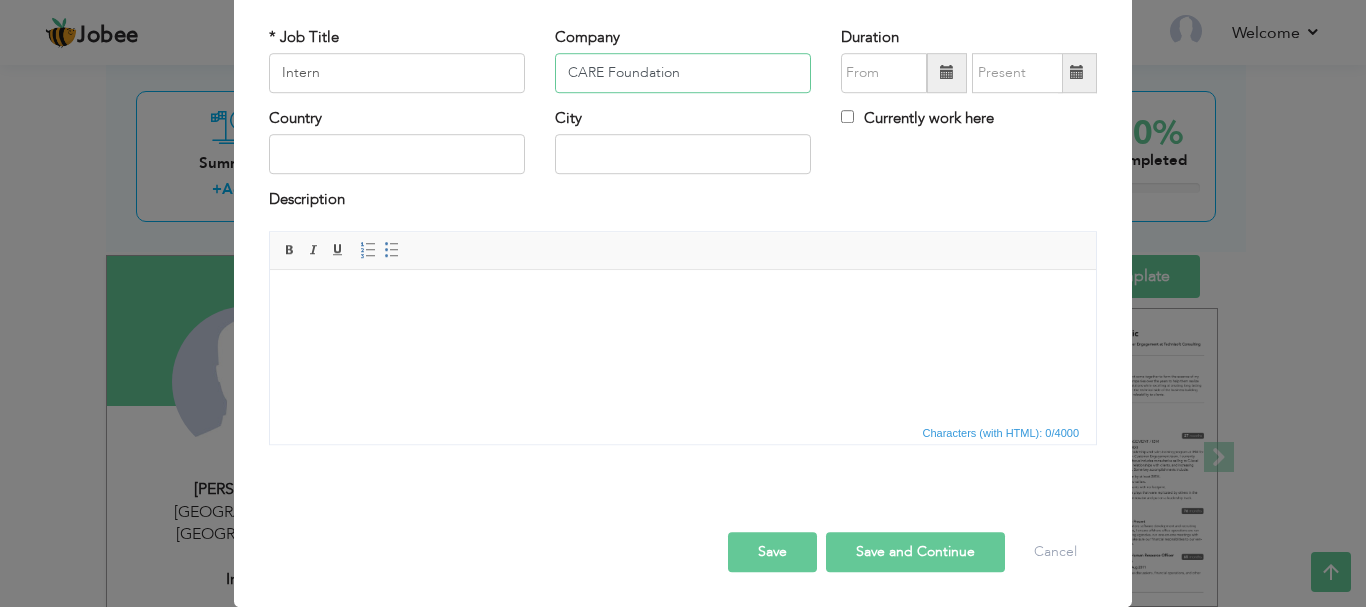 type on "CARE Foundation" 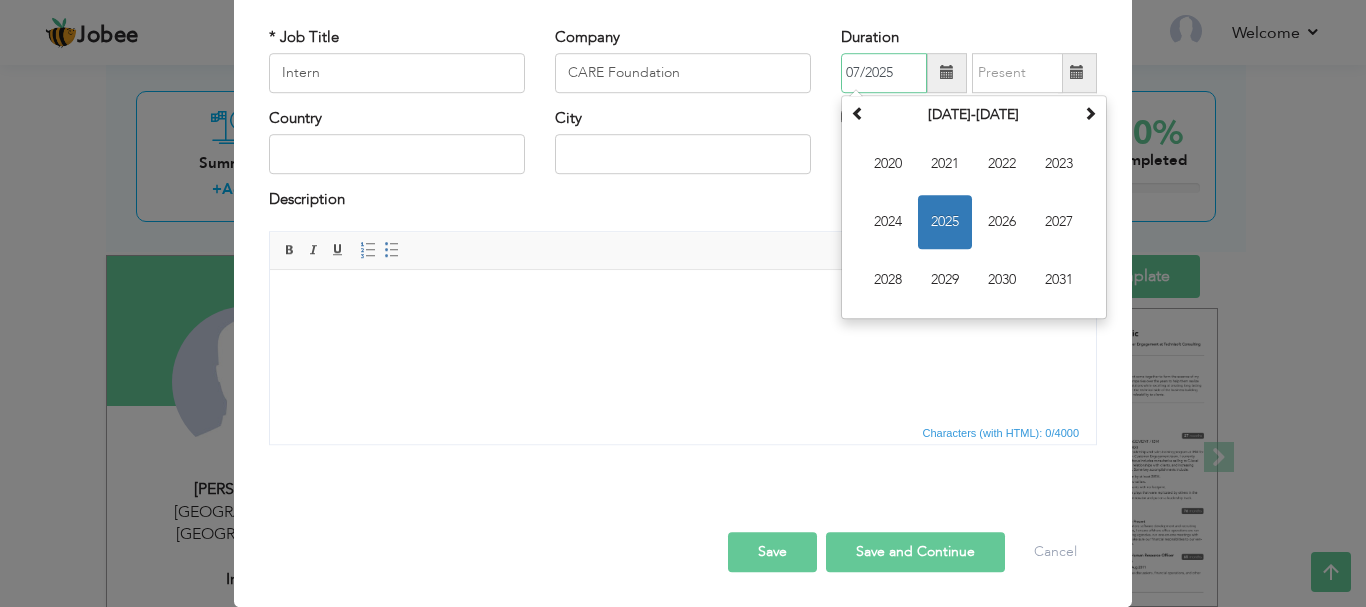 click on "07/2025" at bounding box center [884, 73] 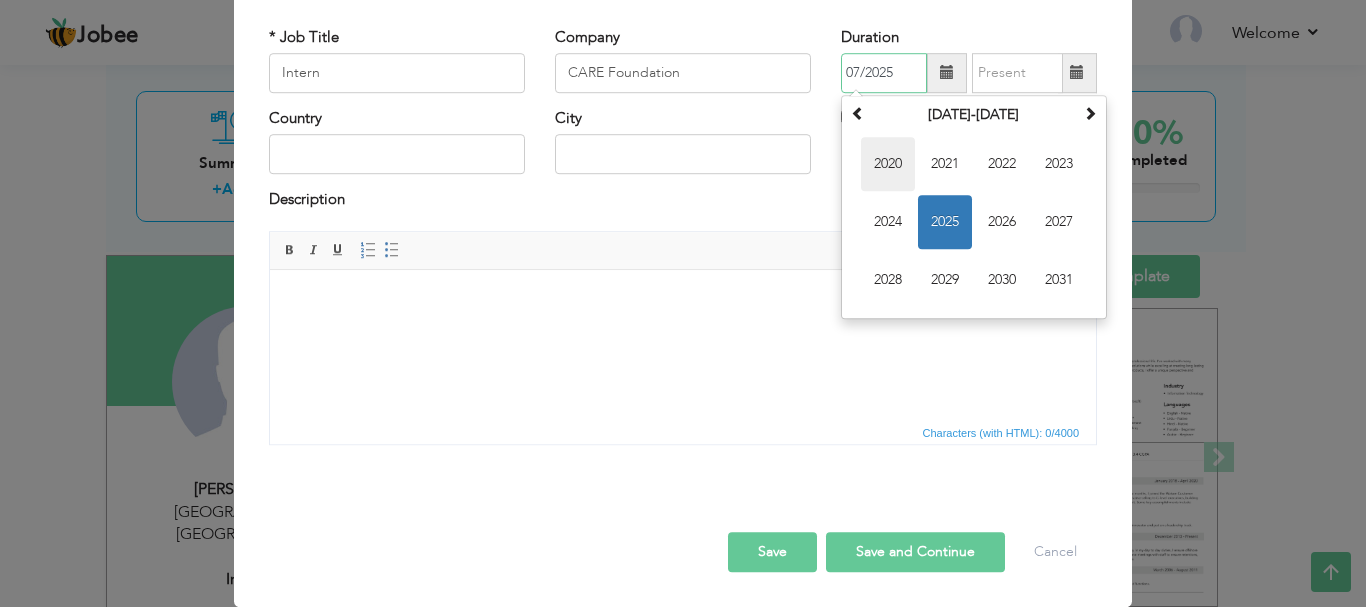 click on "2020" at bounding box center [888, 164] 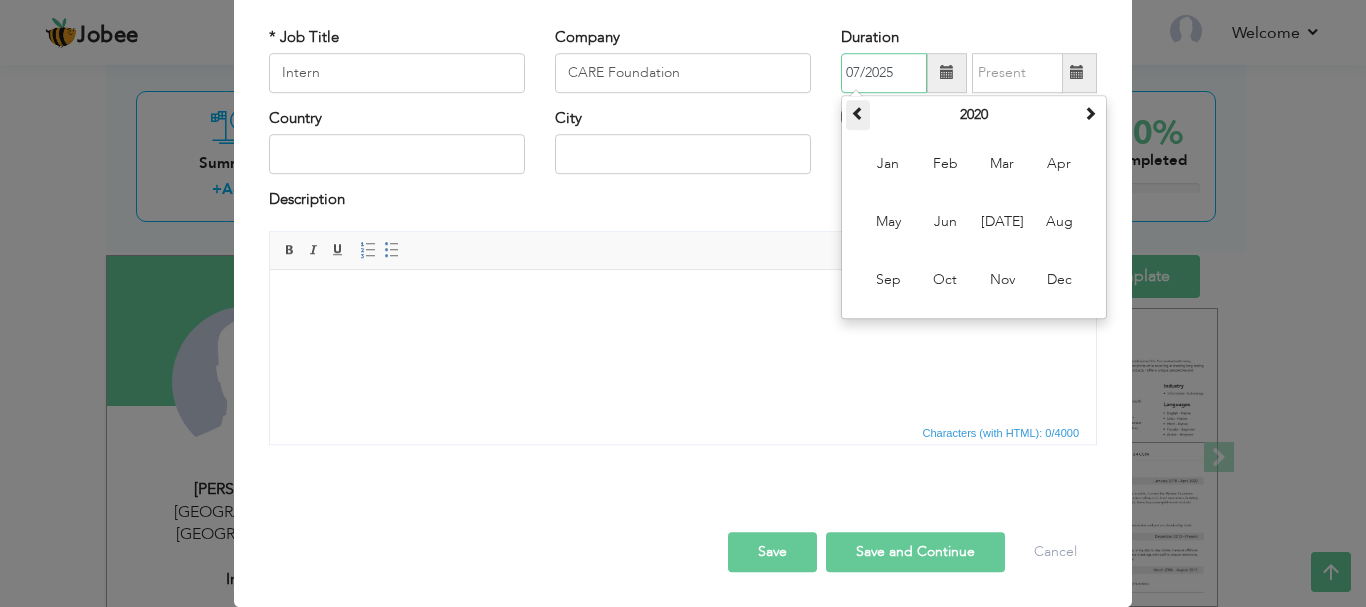 click at bounding box center [858, 113] 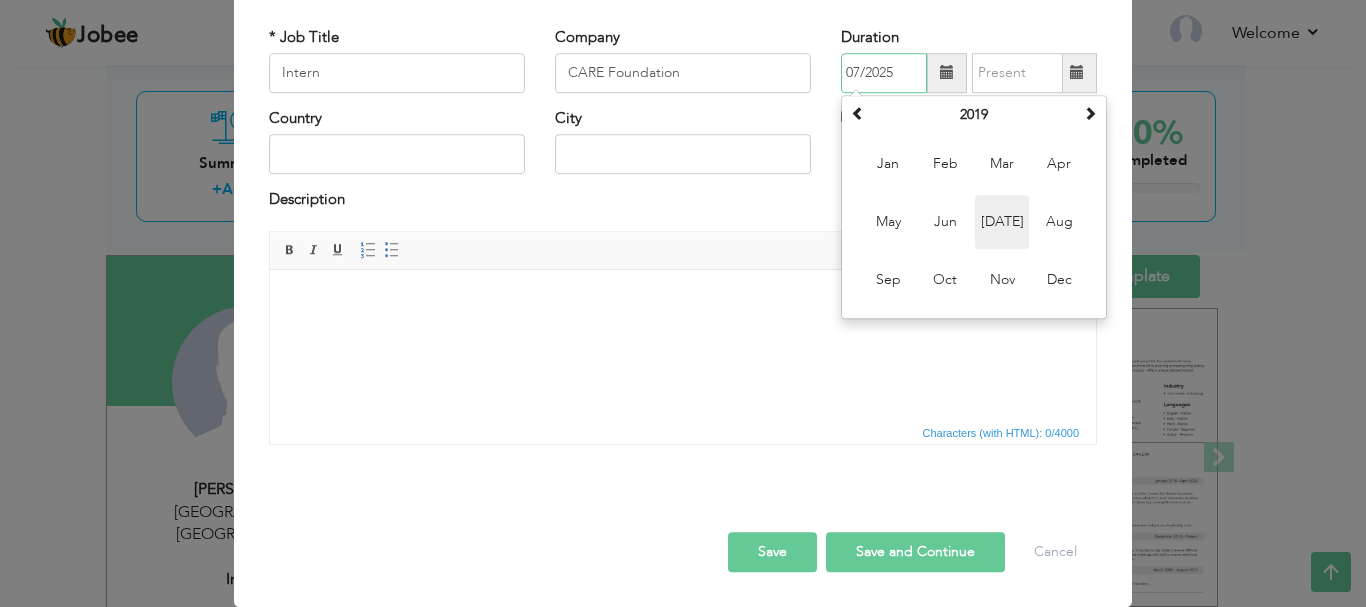 click on "Jul" at bounding box center (1002, 222) 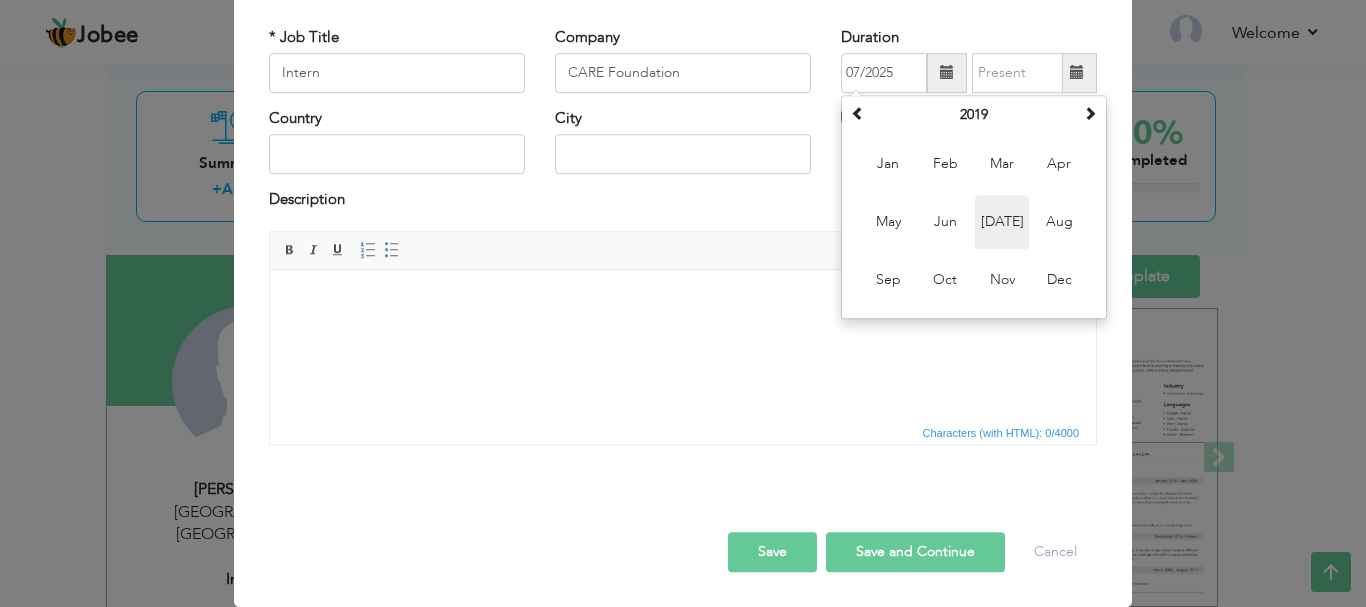 type on "07/2019" 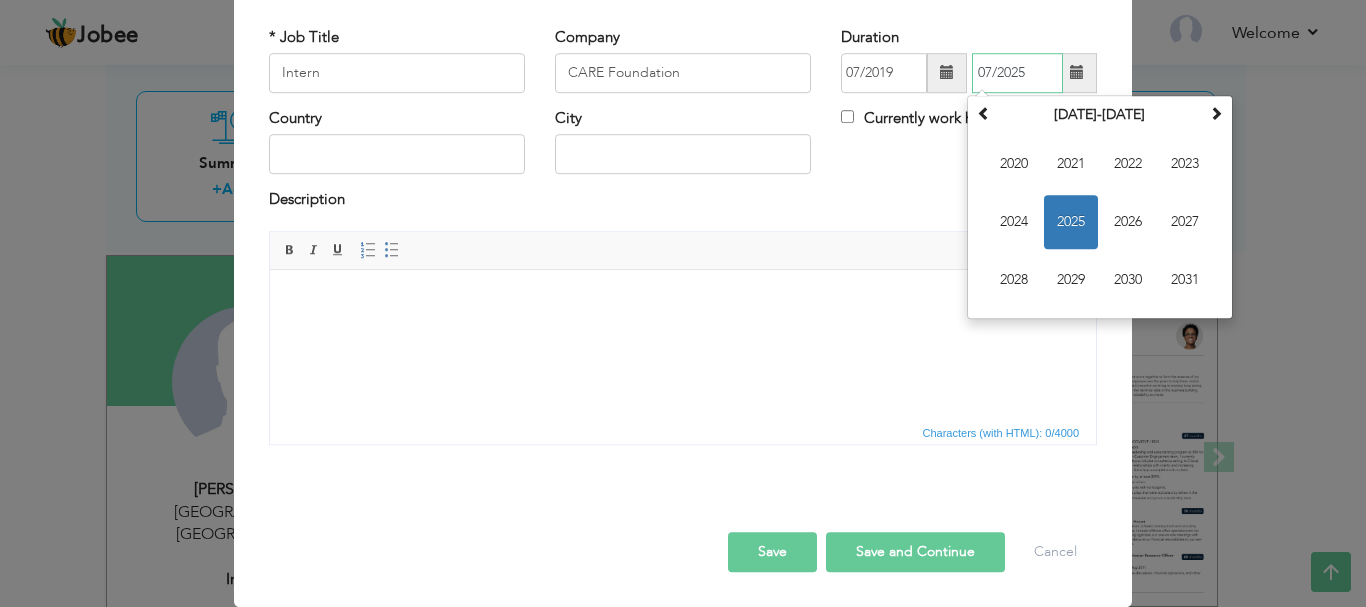 click on "07/2025" at bounding box center (1017, 73) 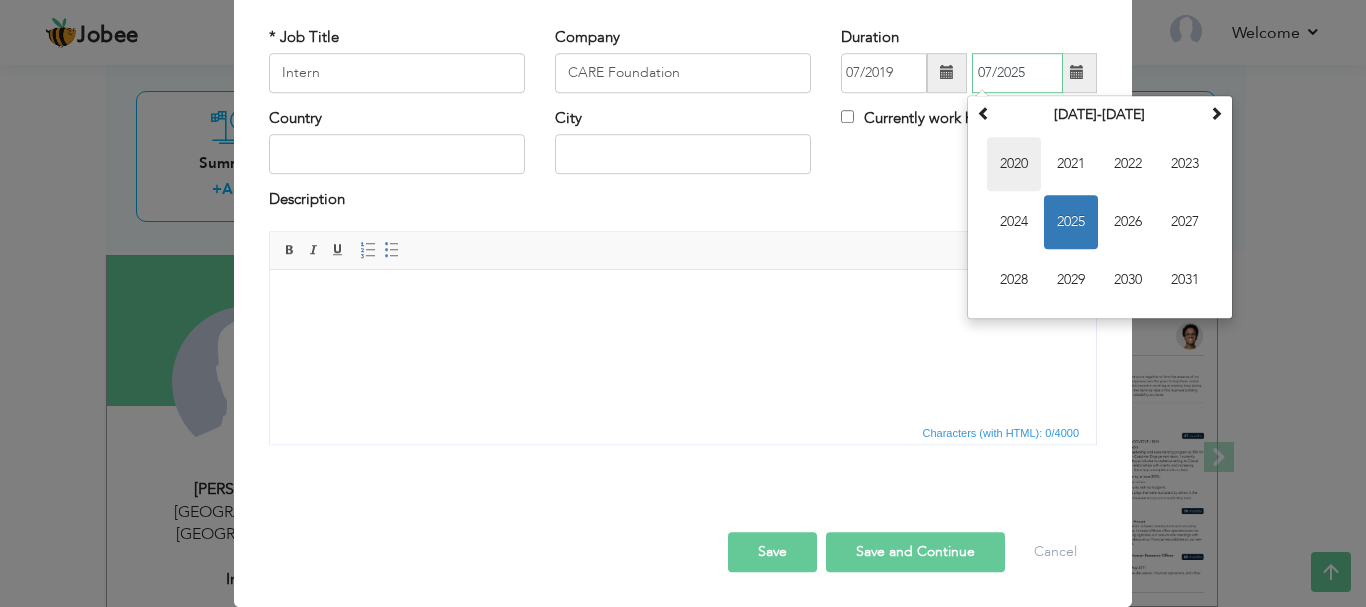 click on "2020" at bounding box center [1014, 164] 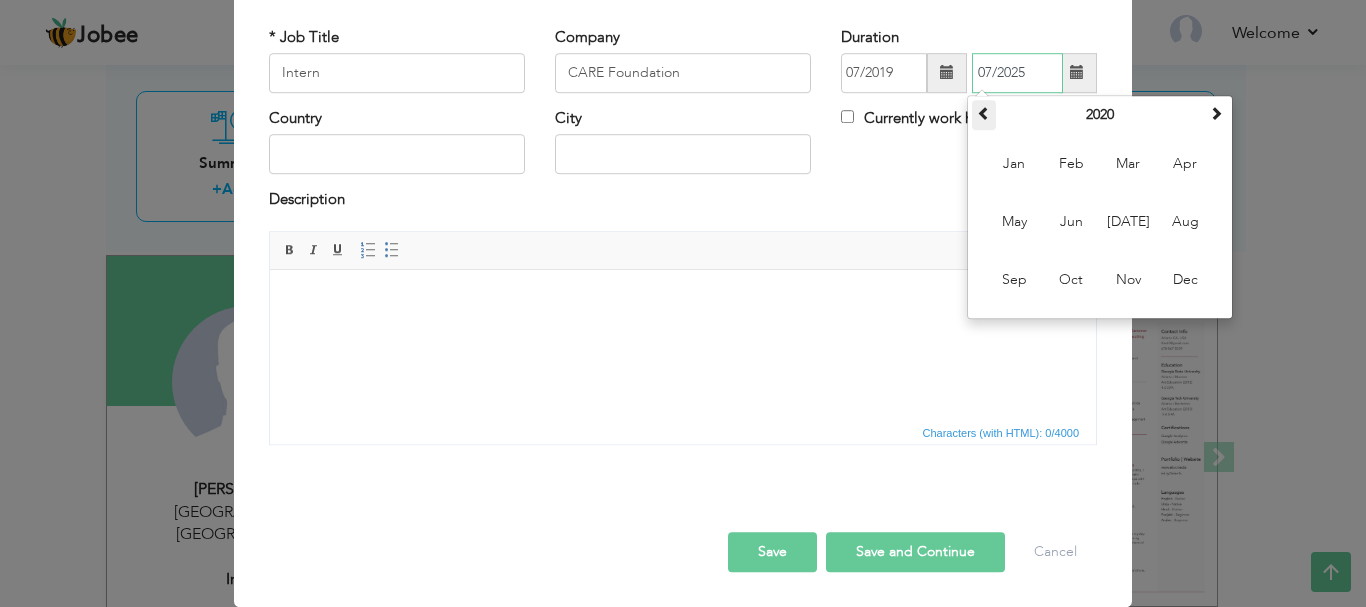click at bounding box center [984, 113] 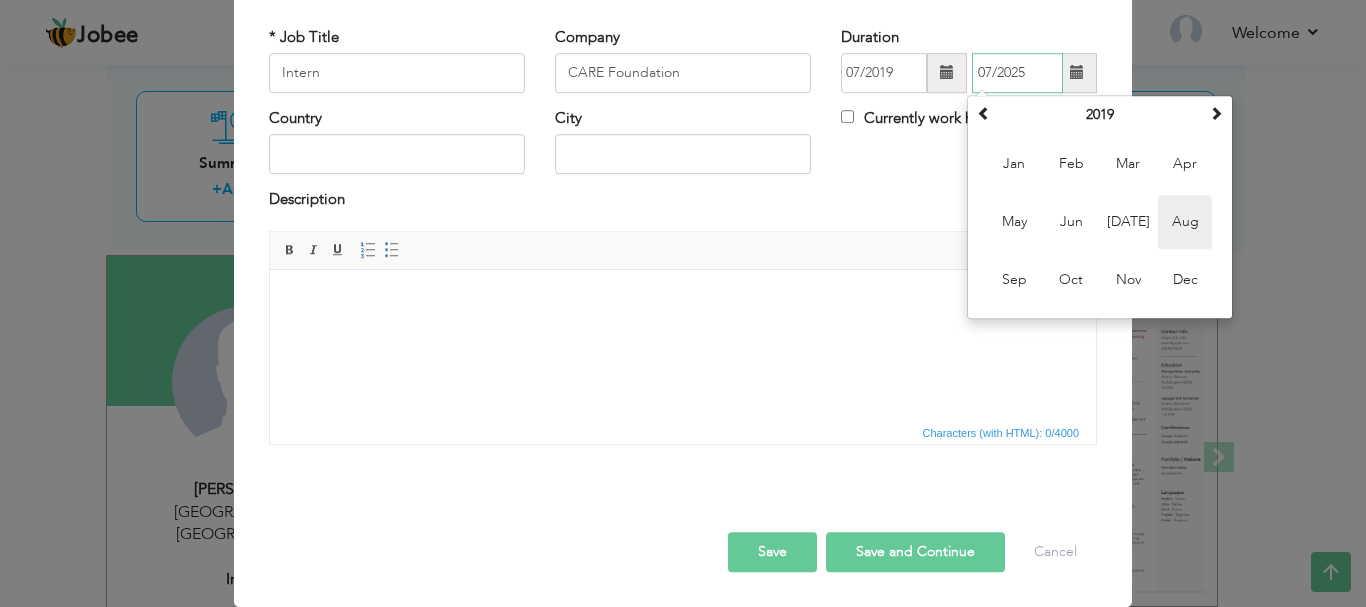 click on "Aug" at bounding box center (1185, 222) 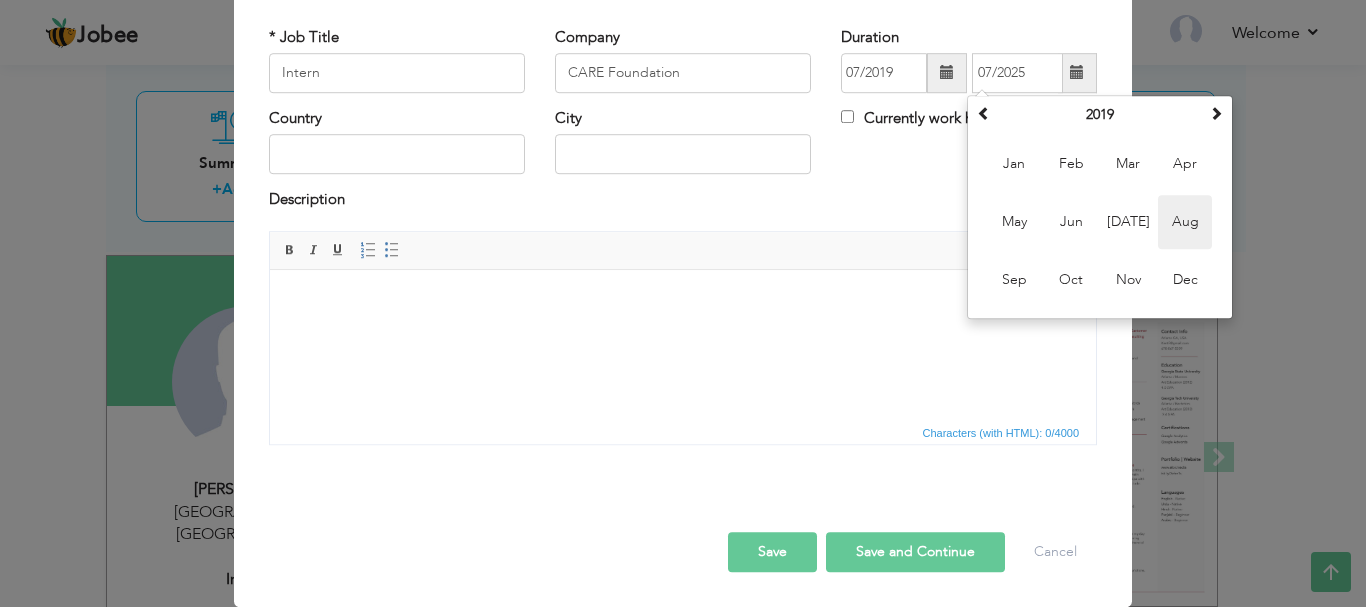 type on "08/2019" 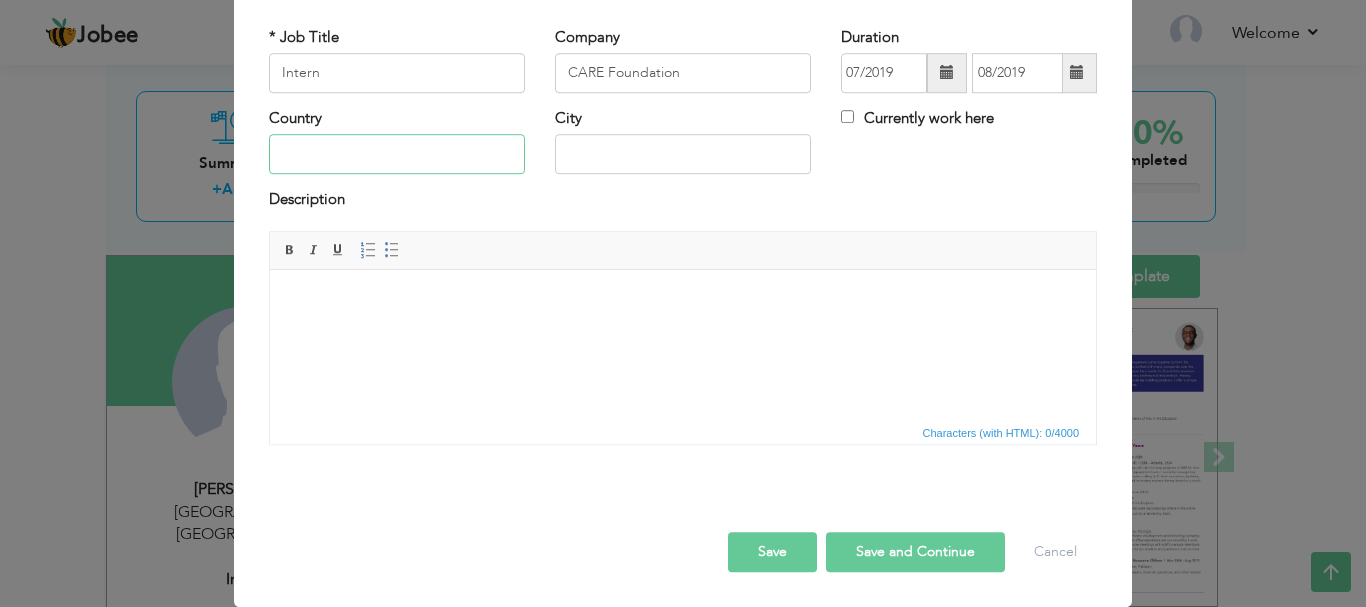 click at bounding box center [397, 155] 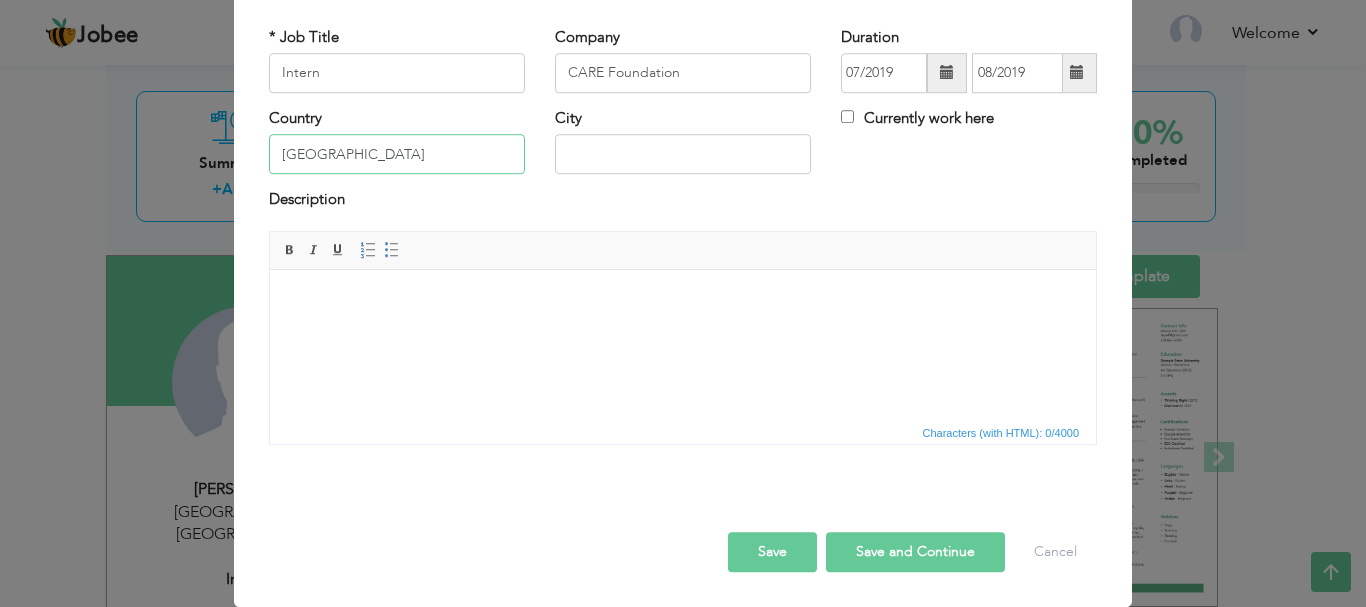 type on "[GEOGRAPHIC_DATA]" 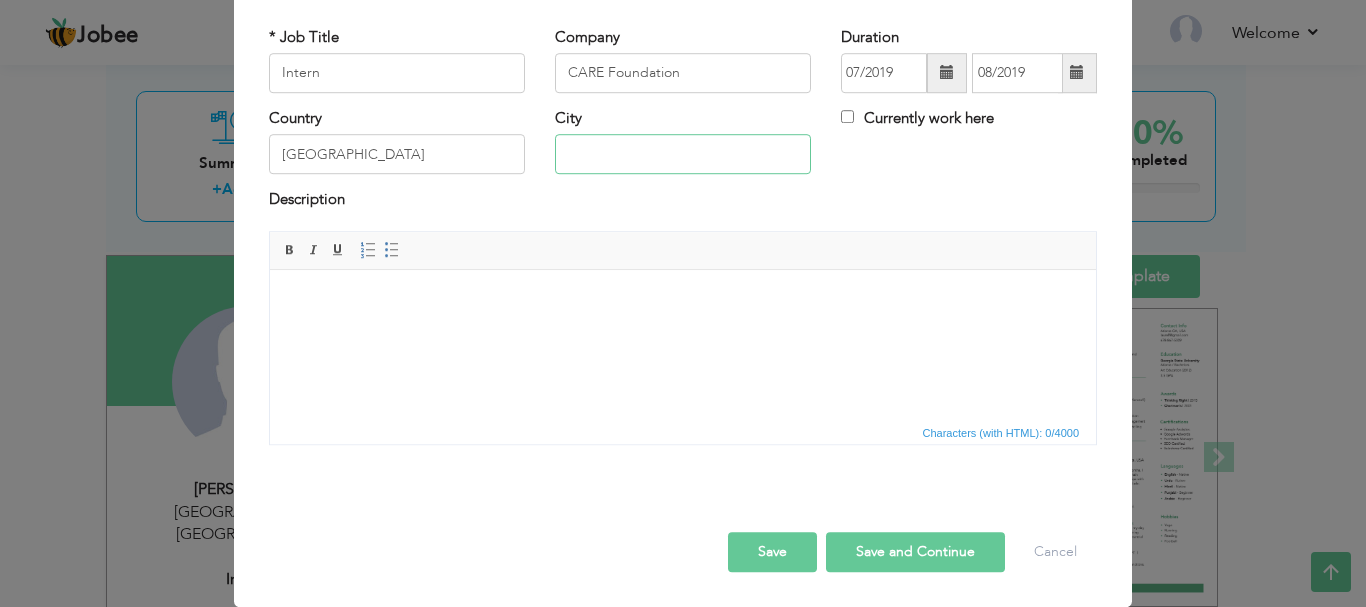 click at bounding box center (683, 155) 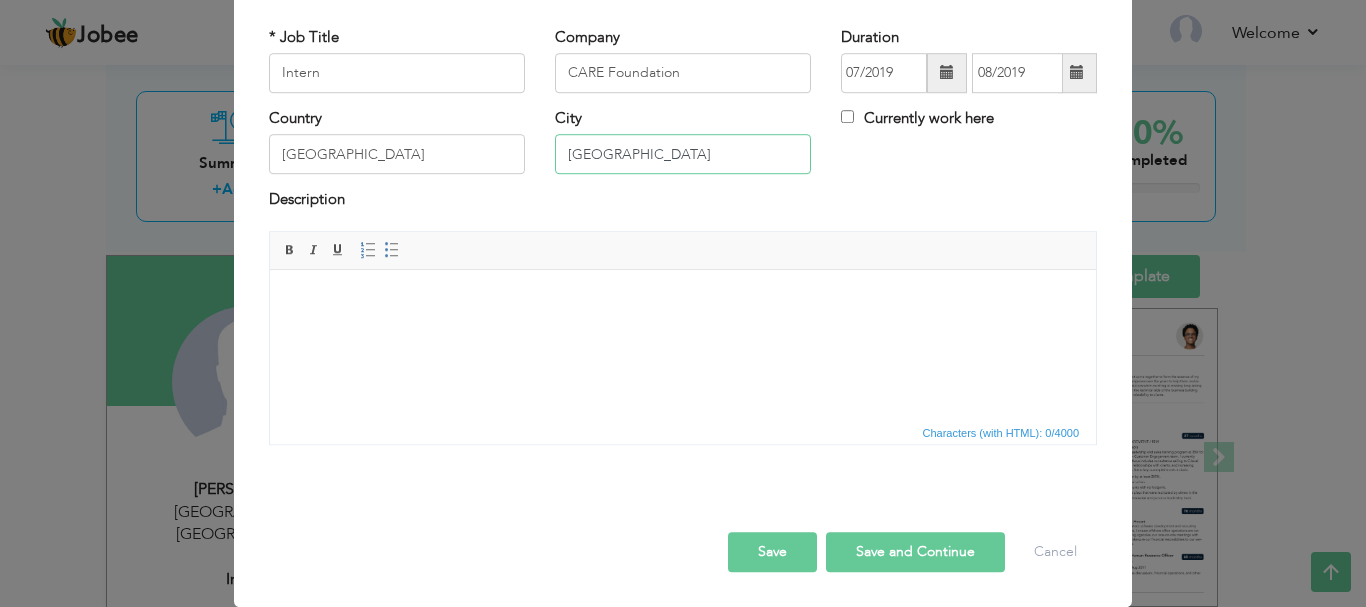 type on "[GEOGRAPHIC_DATA]" 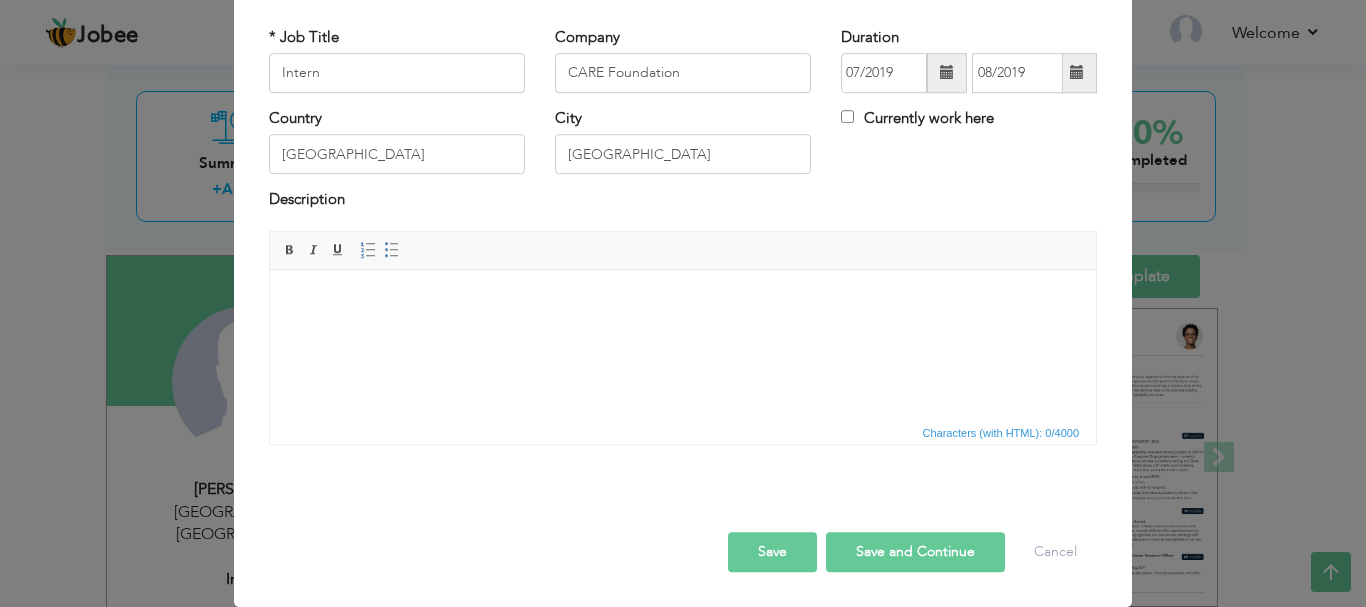 click on "Save and Continue" at bounding box center [915, 552] 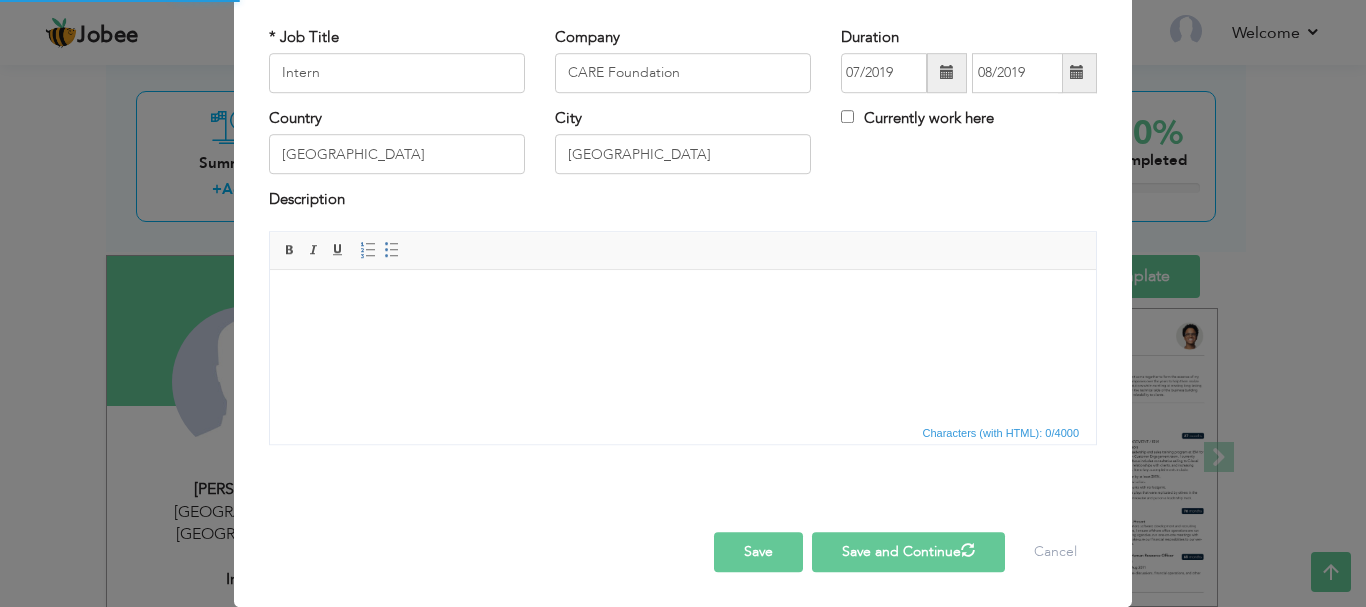 type 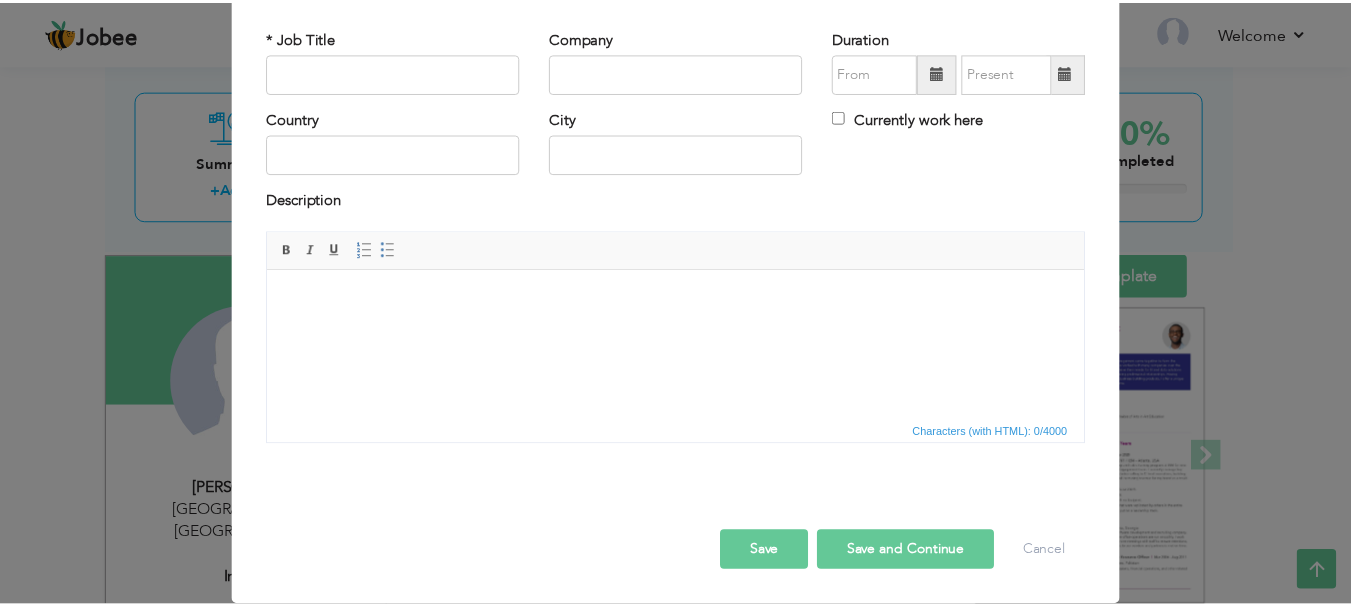 scroll, scrollTop: 0, scrollLeft: 0, axis: both 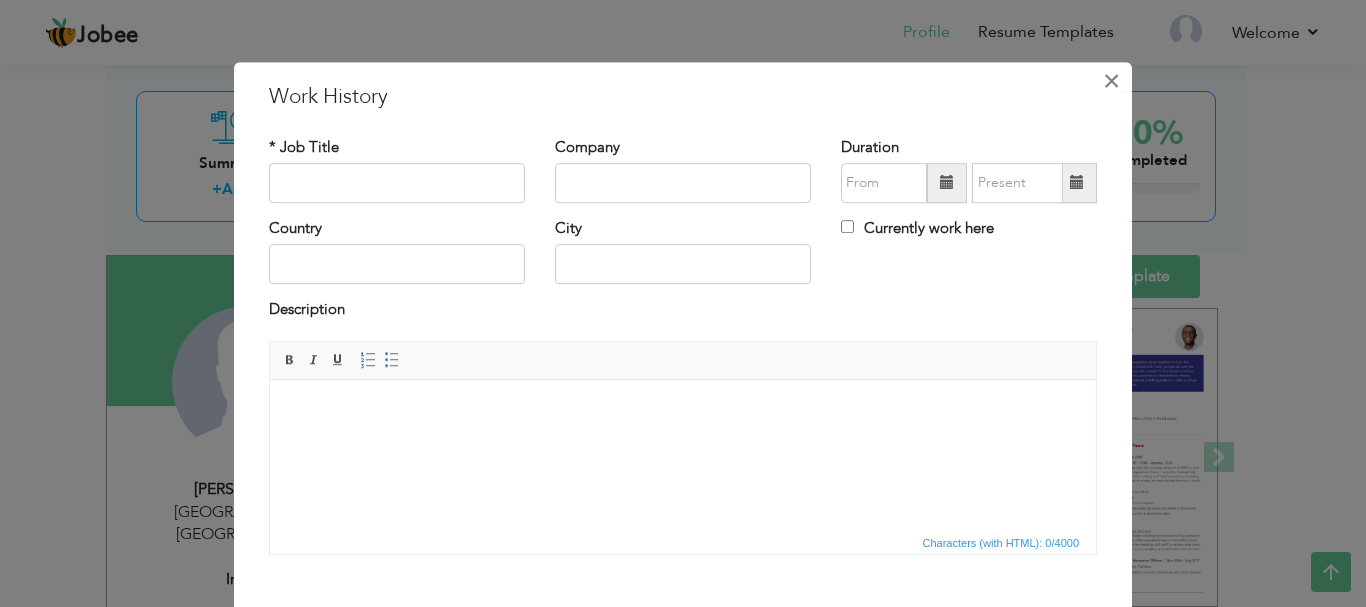 click on "×" at bounding box center [1111, 81] 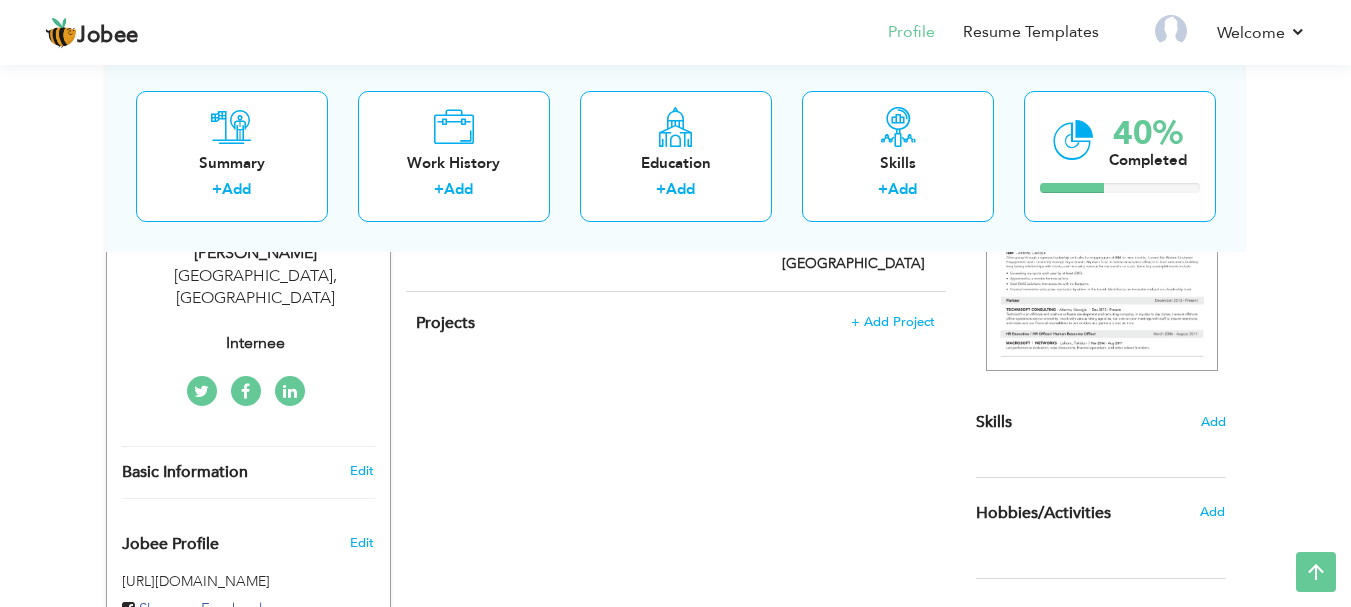 scroll, scrollTop: 0, scrollLeft: 0, axis: both 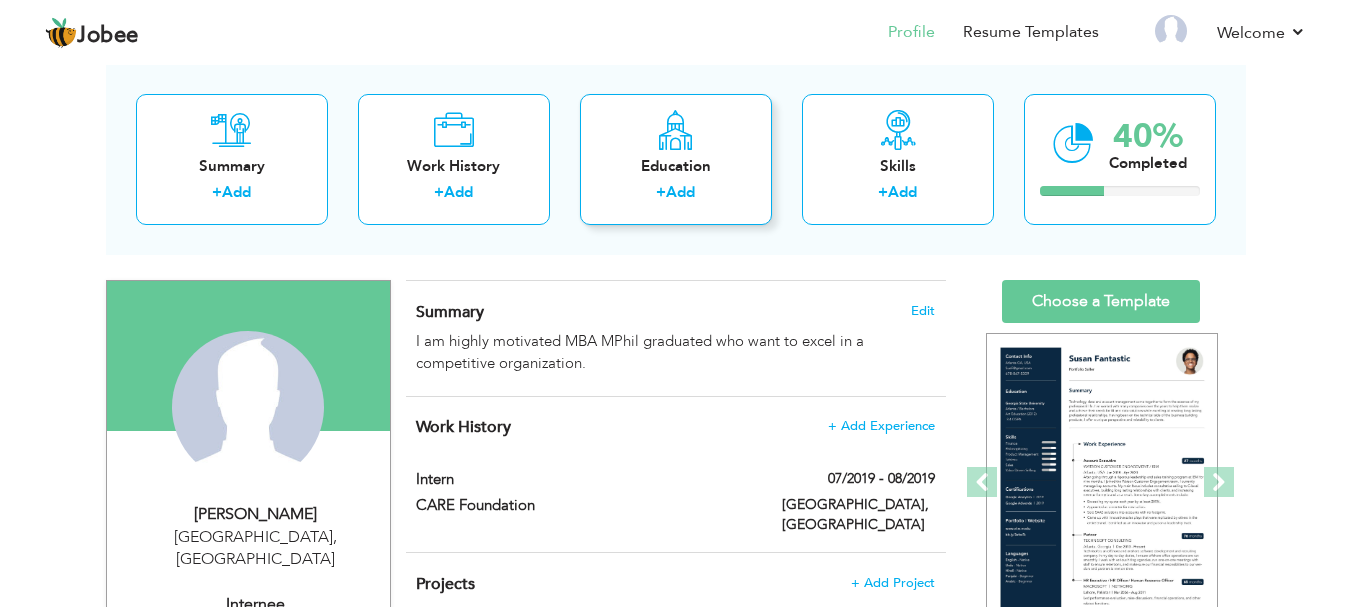 click on "Education" at bounding box center (676, 166) 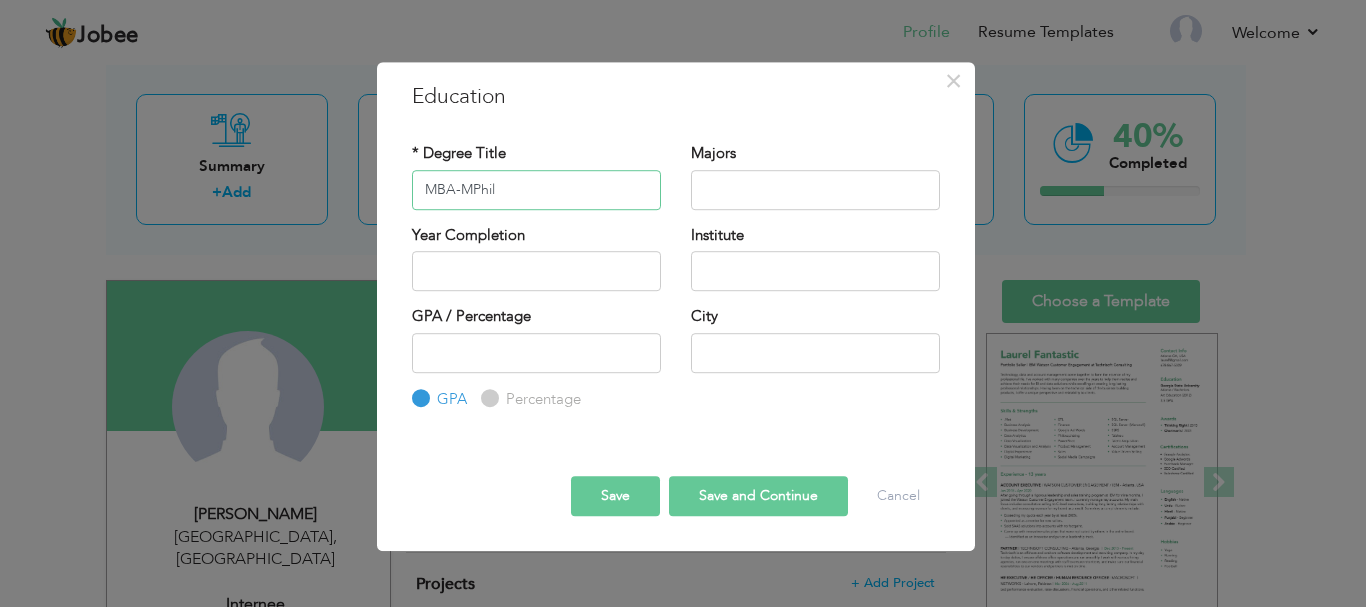 type on "MBA-MPhil" 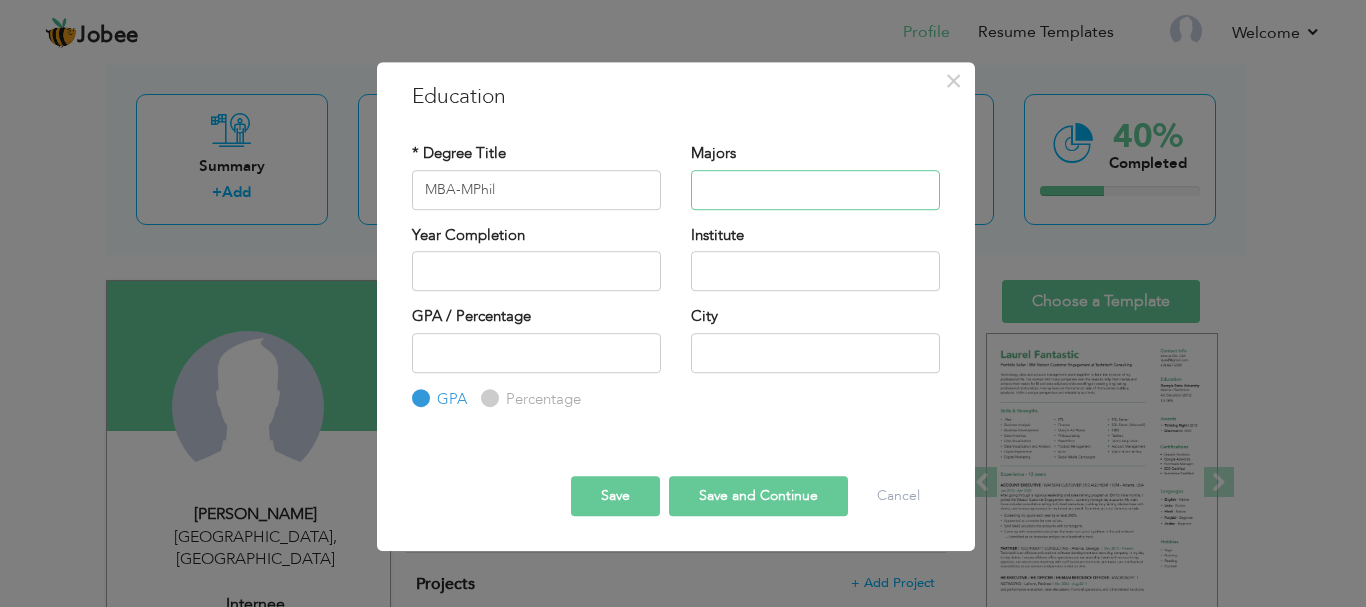 click at bounding box center (815, 190) 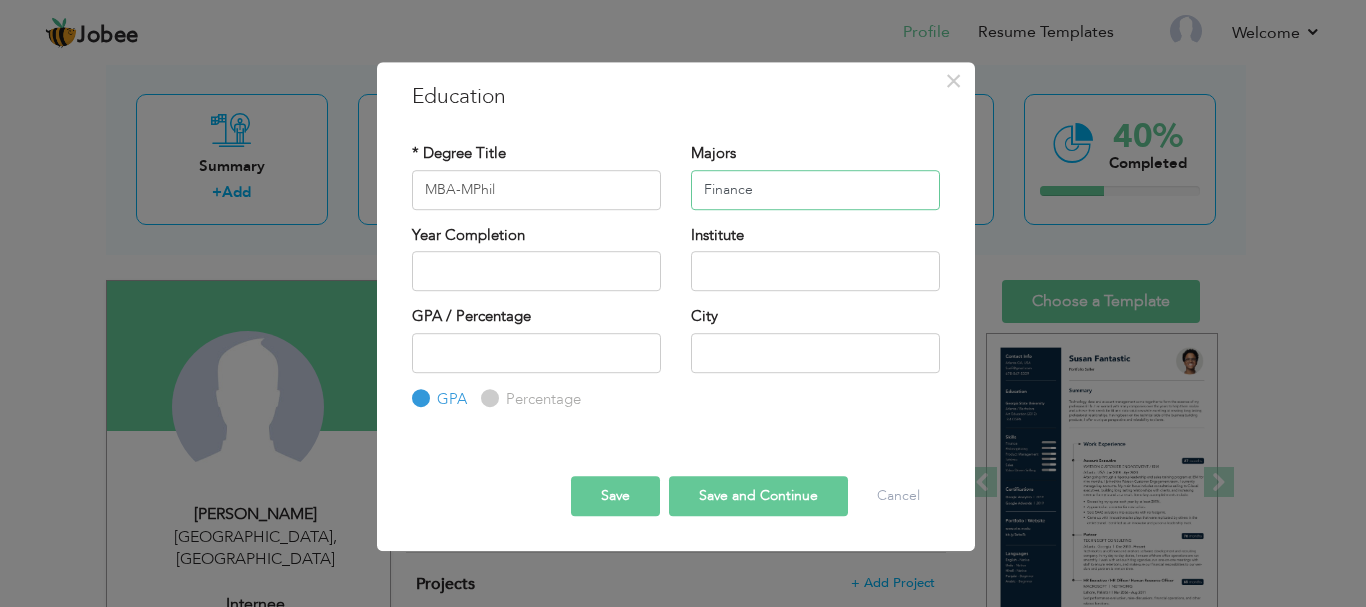 type on "Finance" 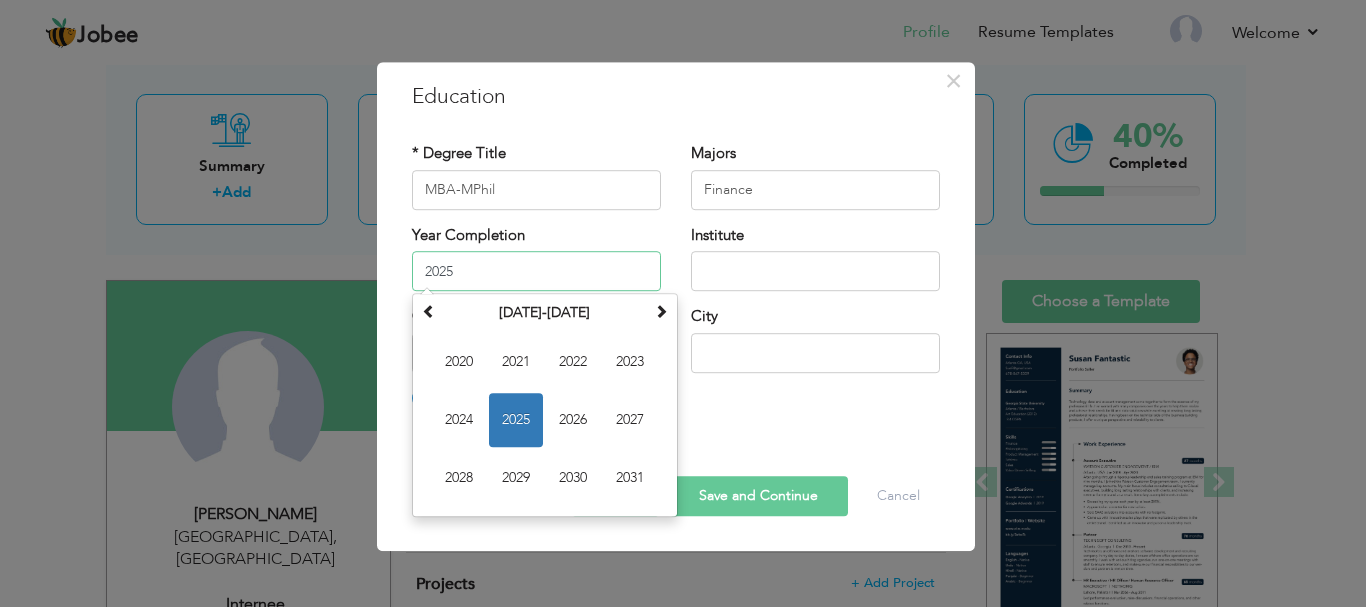 click on "2025" at bounding box center [536, 271] 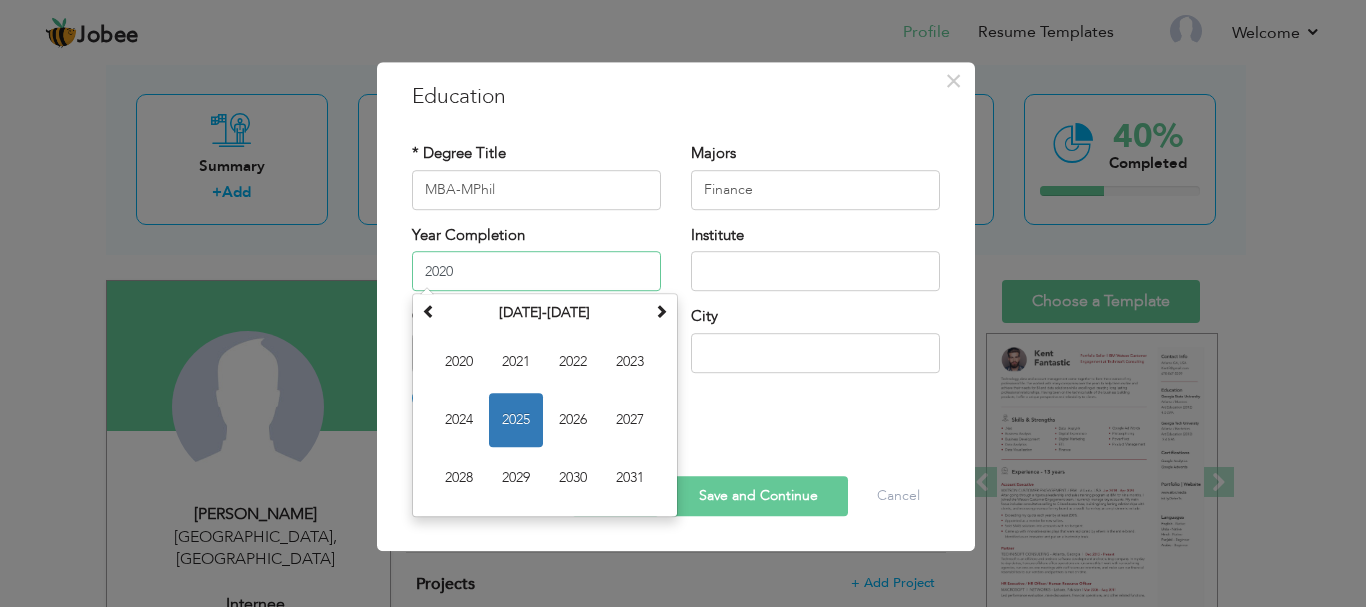 type on "2020" 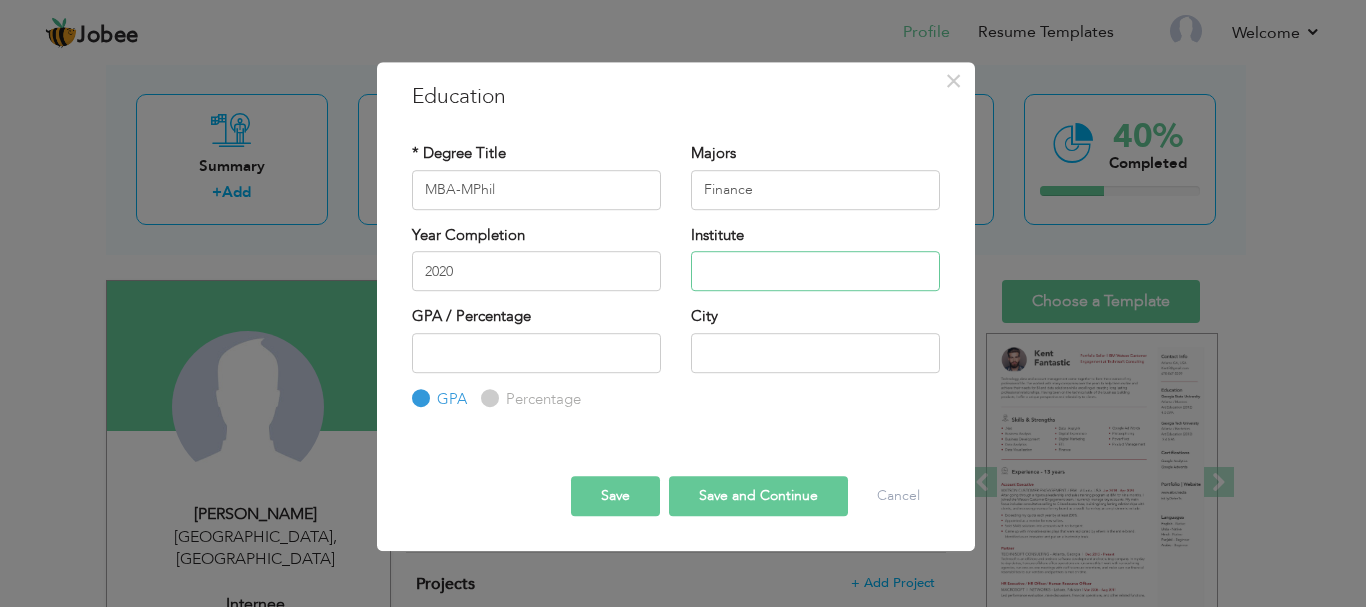 click at bounding box center [815, 271] 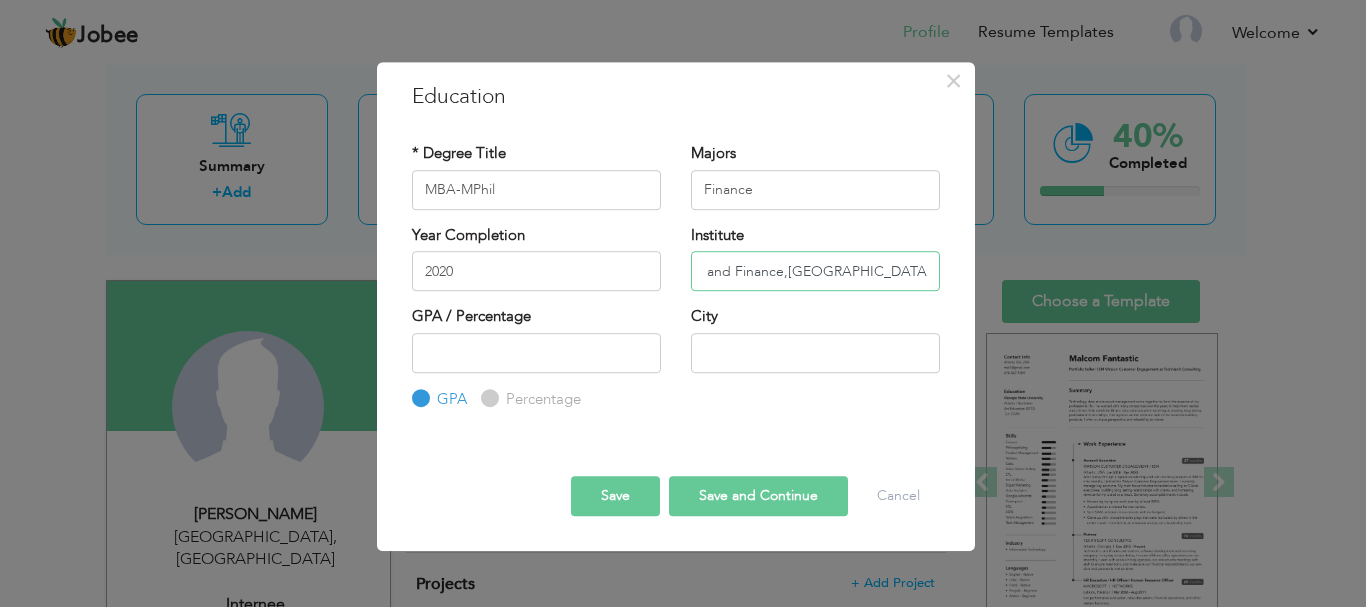 scroll, scrollTop: 0, scrollLeft: 171, axis: horizontal 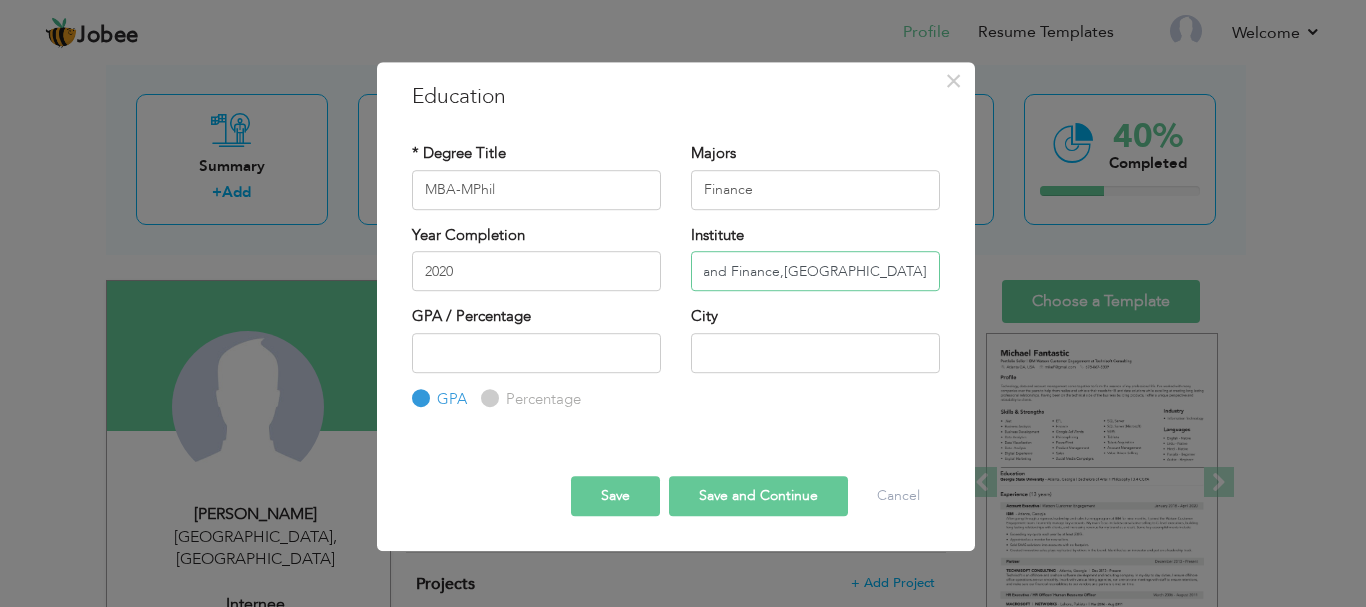 type on "Hailey College of Banking and Finance,[GEOGRAPHIC_DATA]" 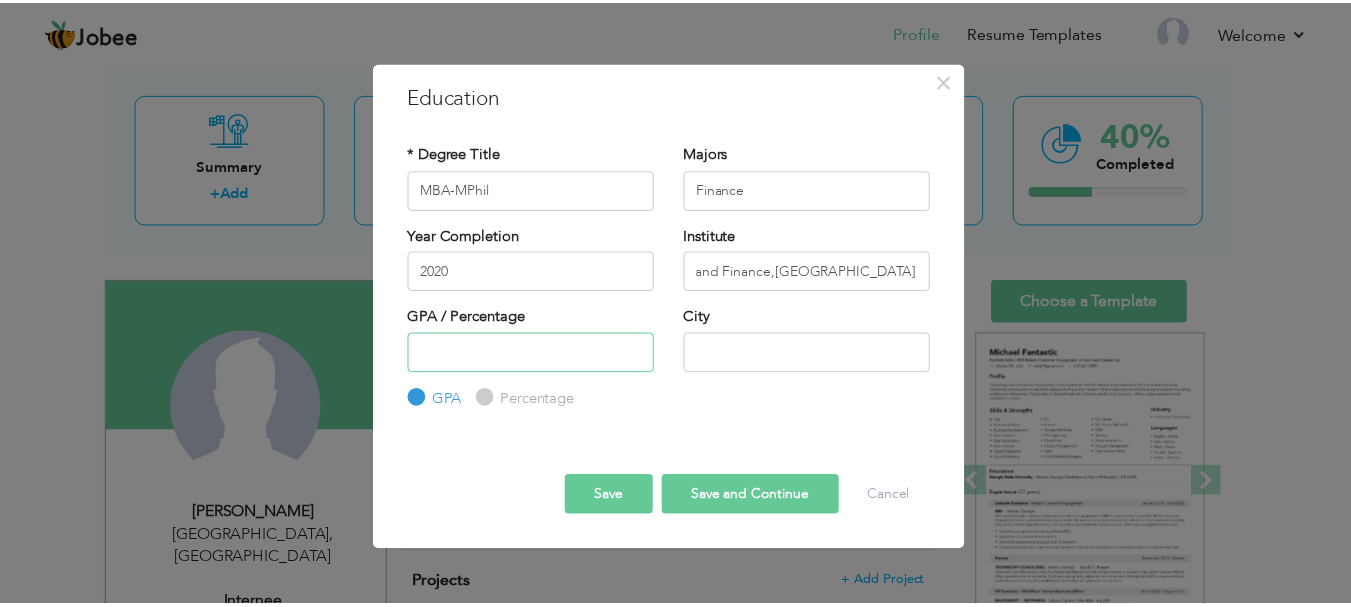 scroll, scrollTop: 0, scrollLeft: 0, axis: both 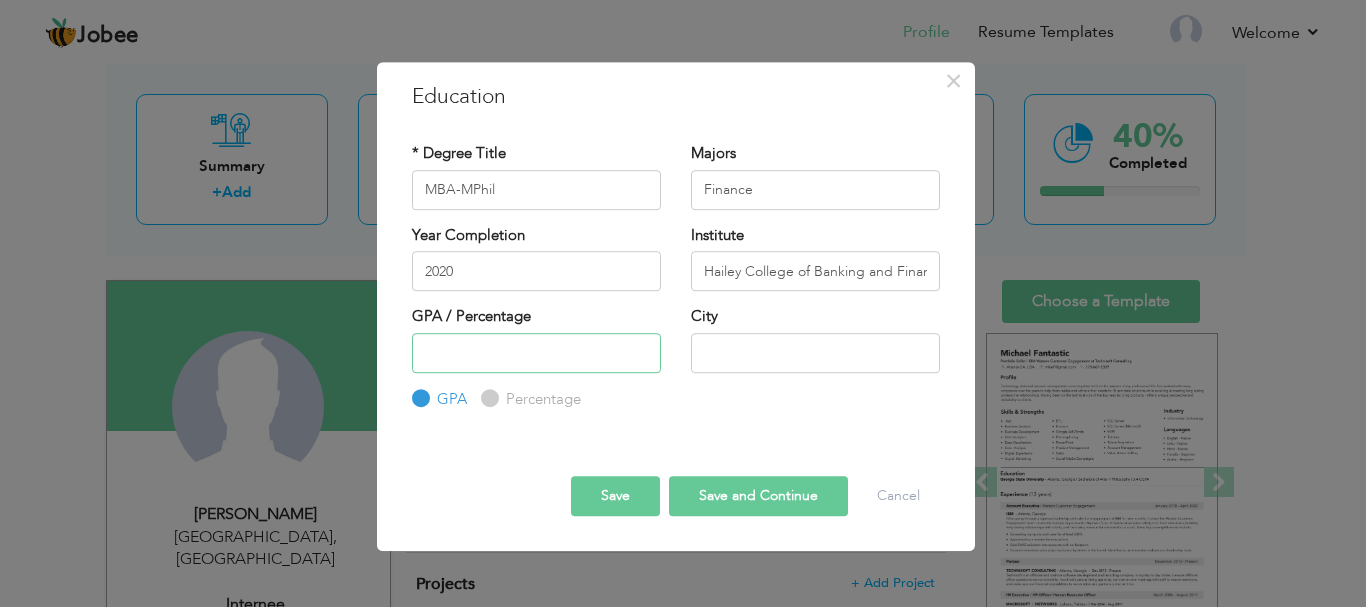 click at bounding box center [536, 353] 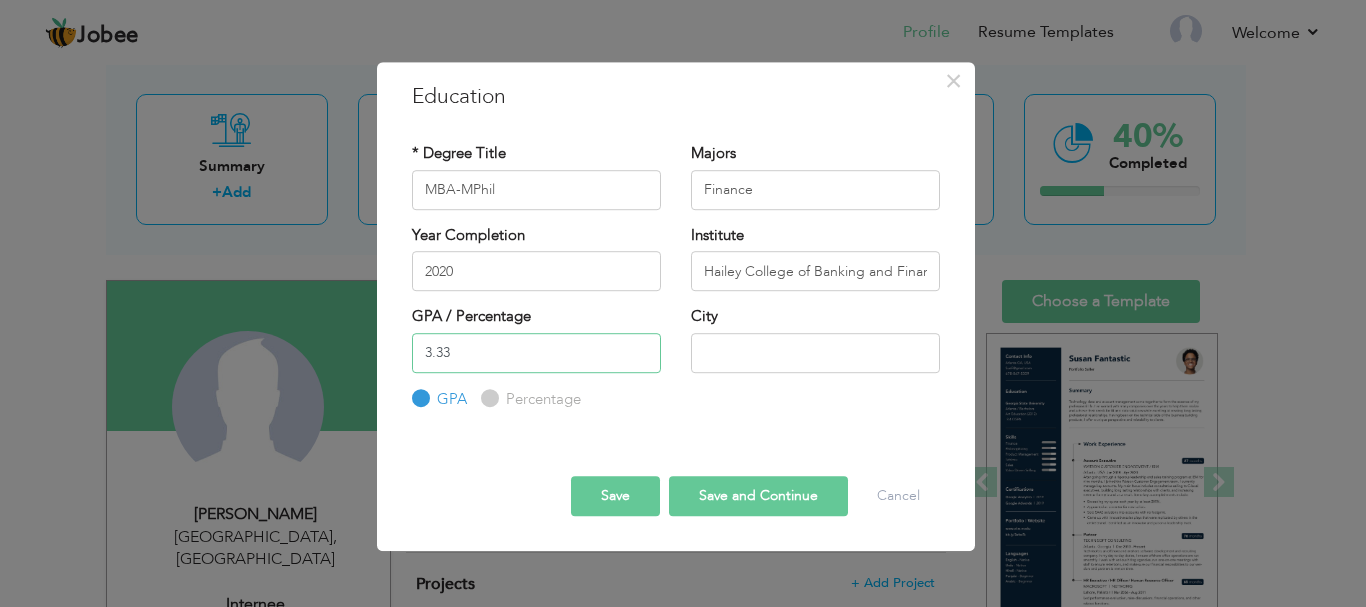 type on "3.33" 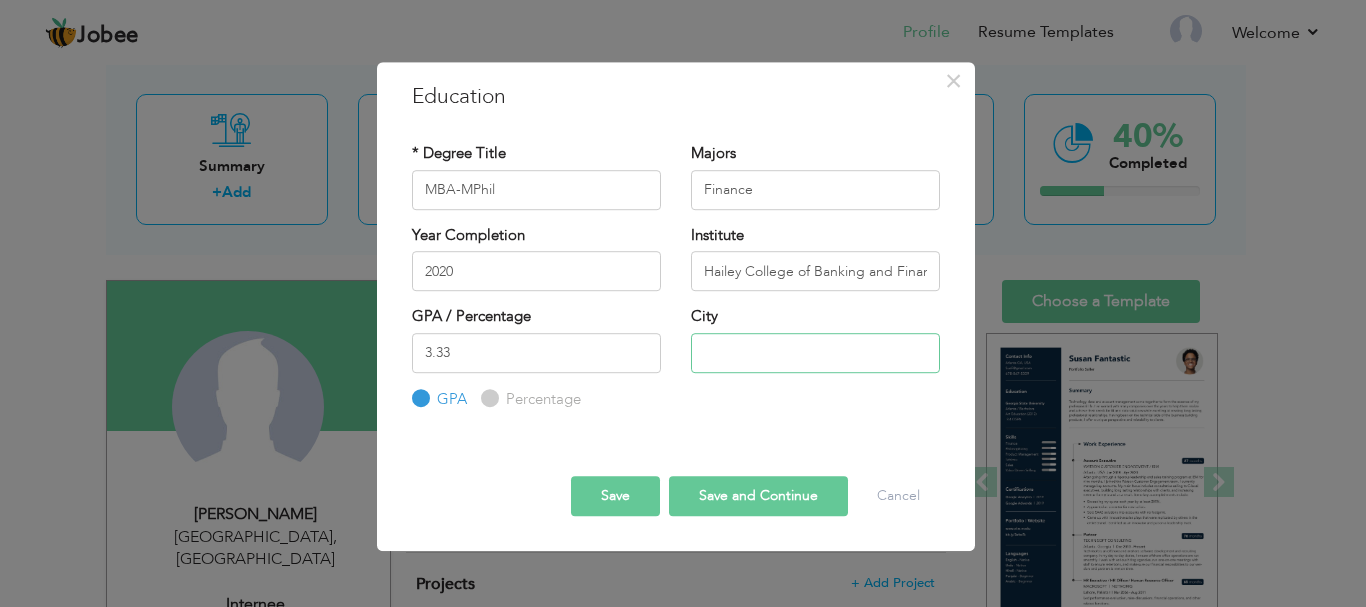 click at bounding box center (815, 353) 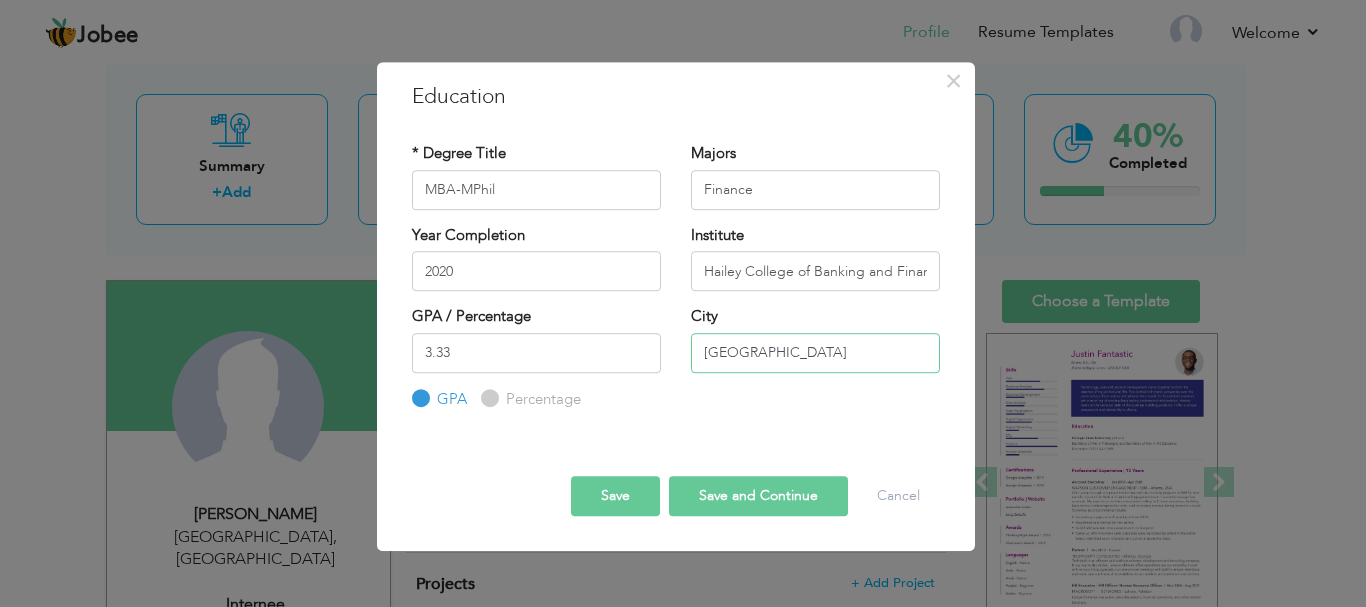 type on "[GEOGRAPHIC_DATA]" 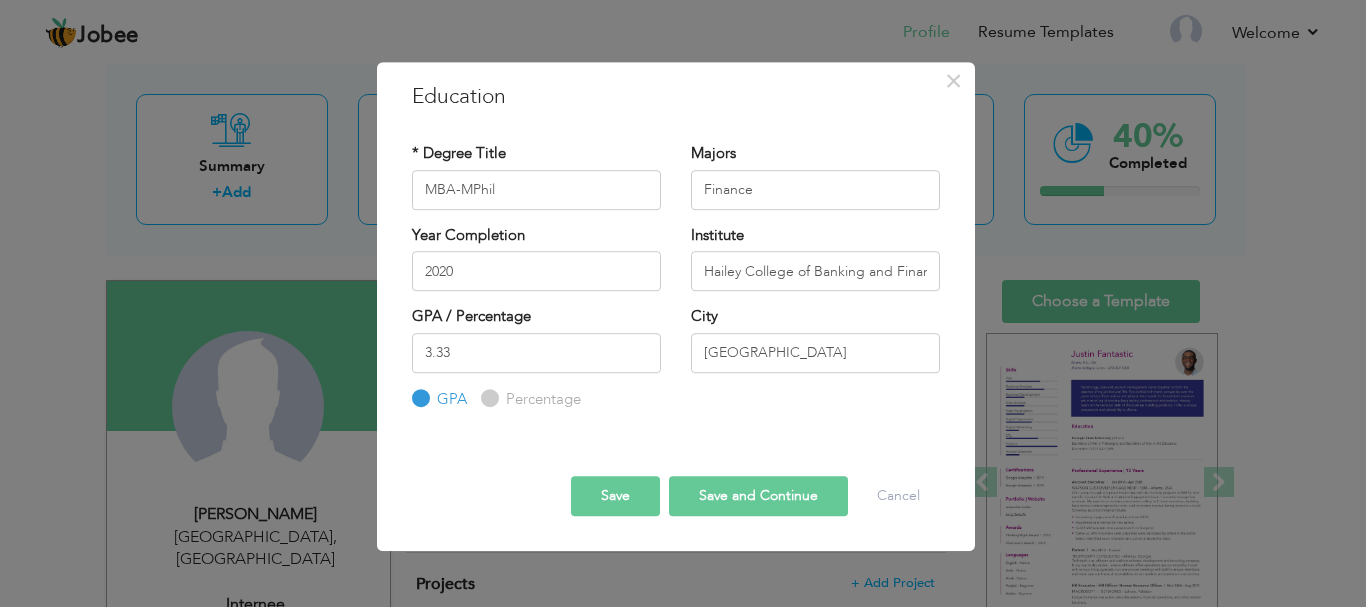 click on "Save and Continue" at bounding box center [758, 496] 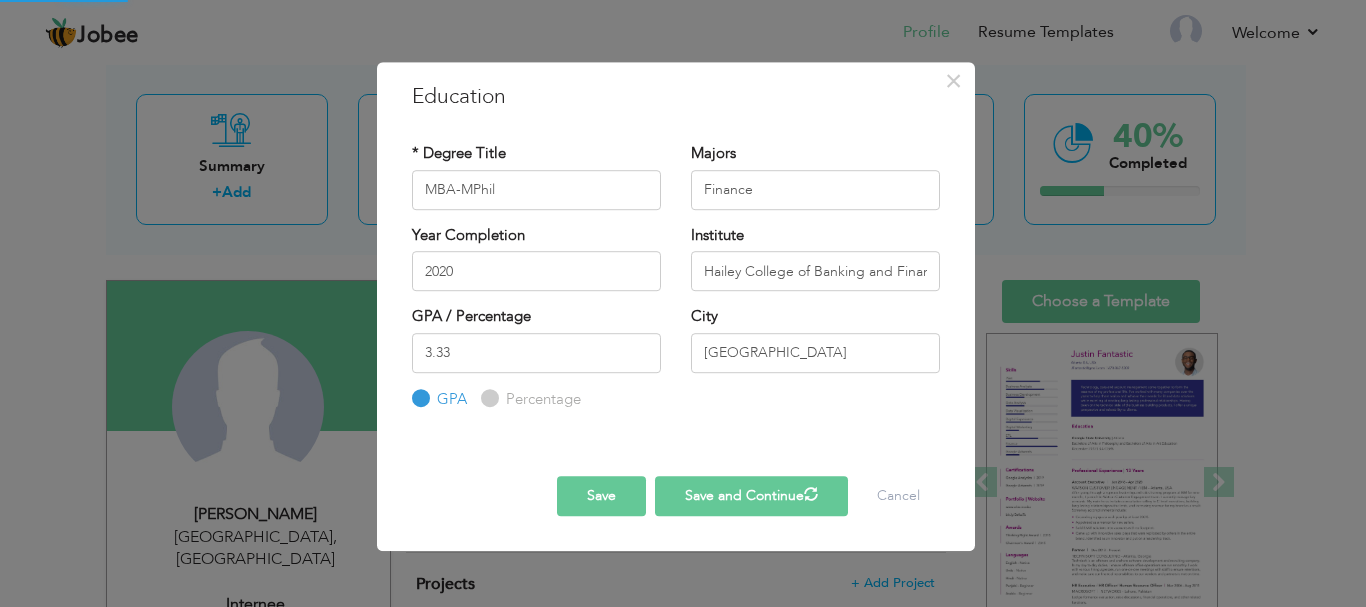 type 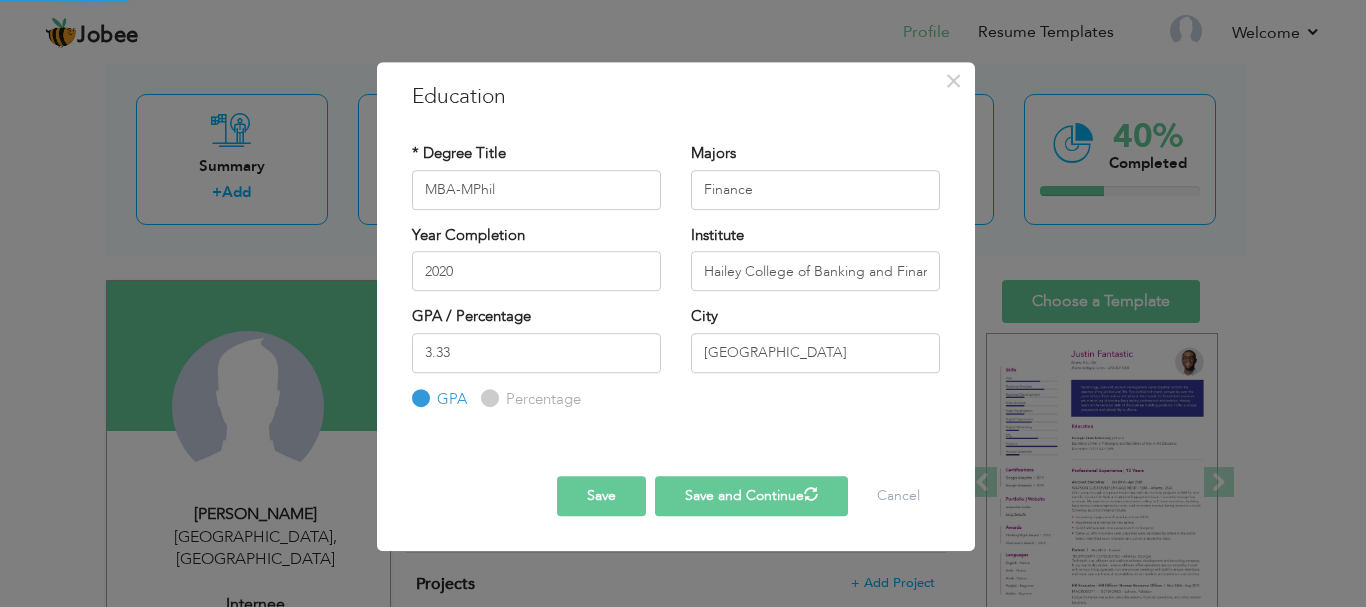 type 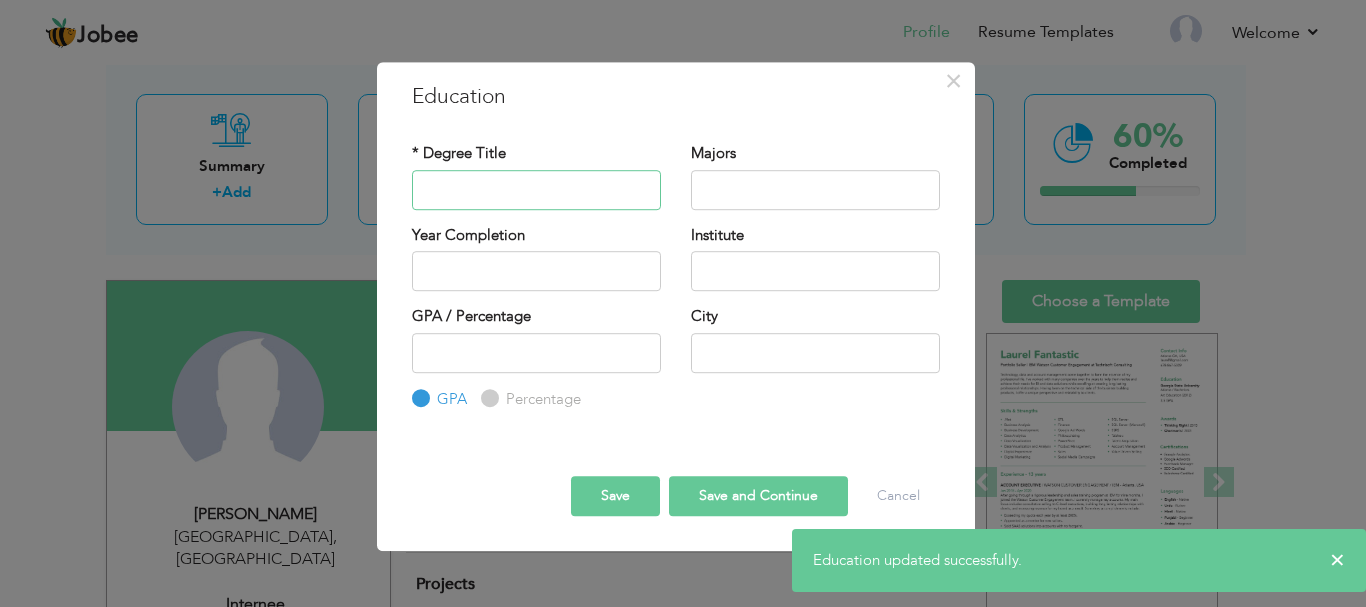 click at bounding box center (536, 190) 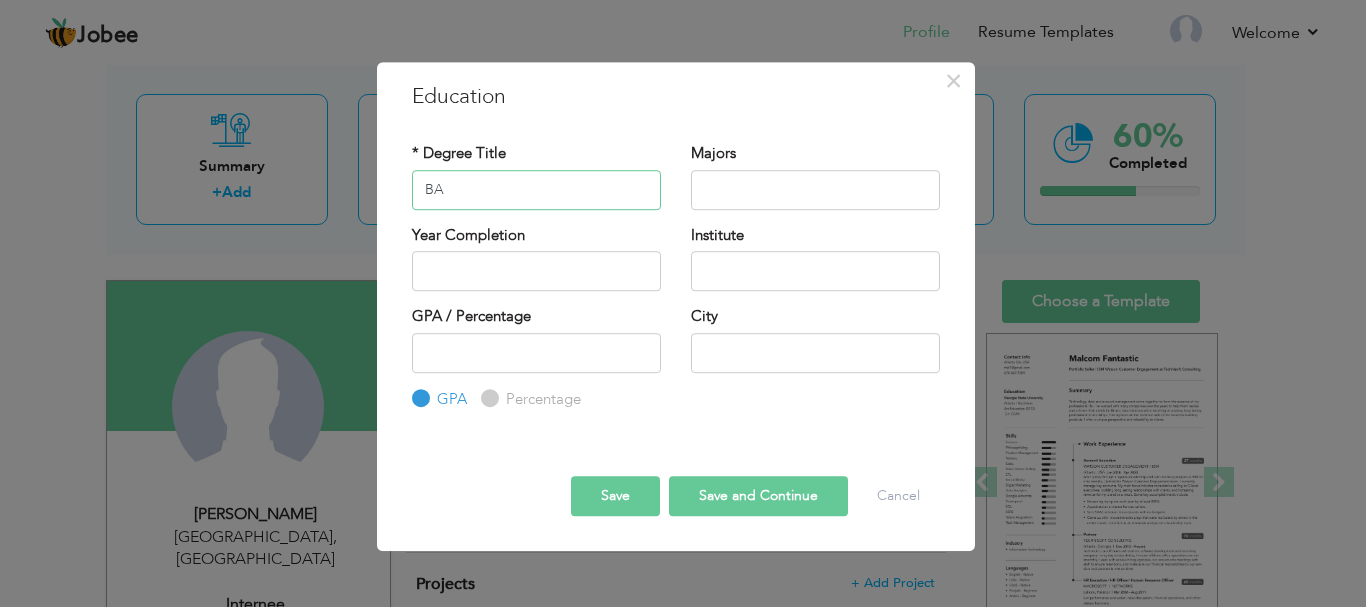 type on "BA" 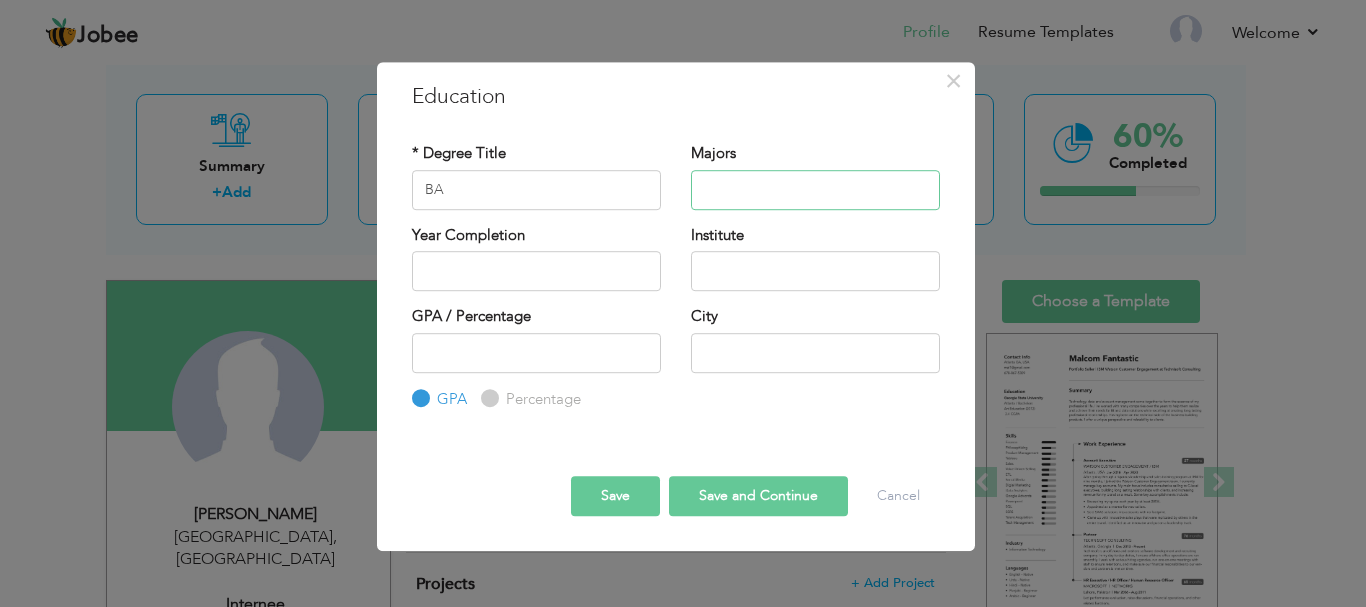 click at bounding box center [815, 190] 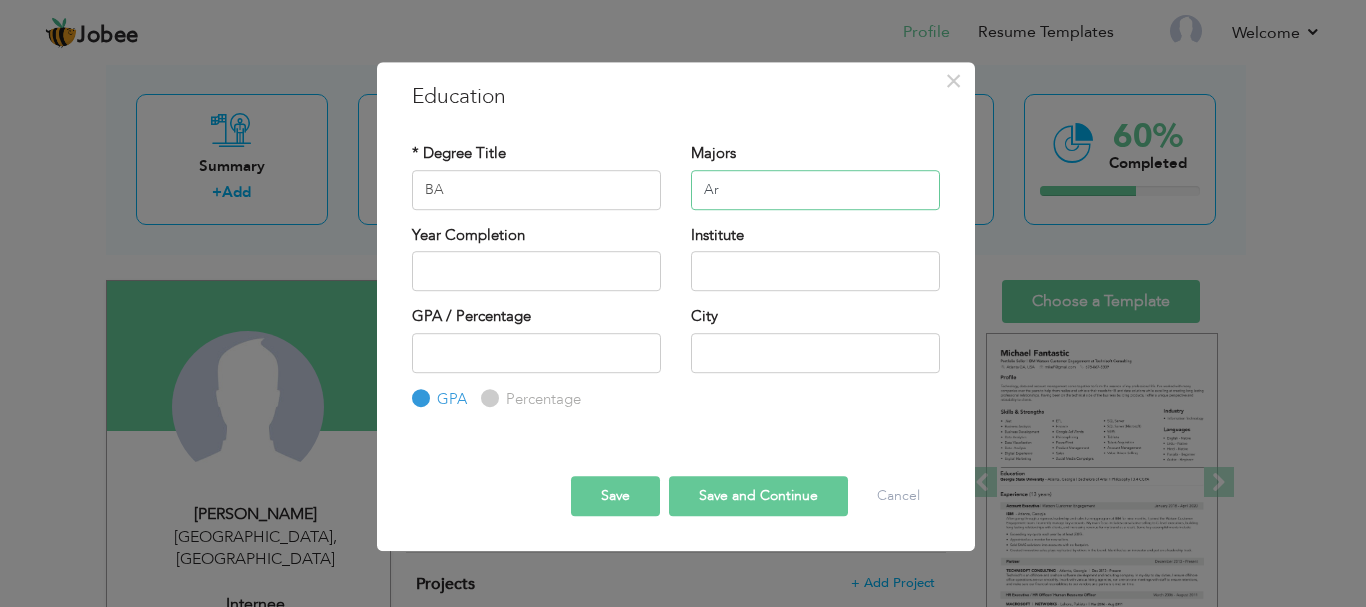 type on "A" 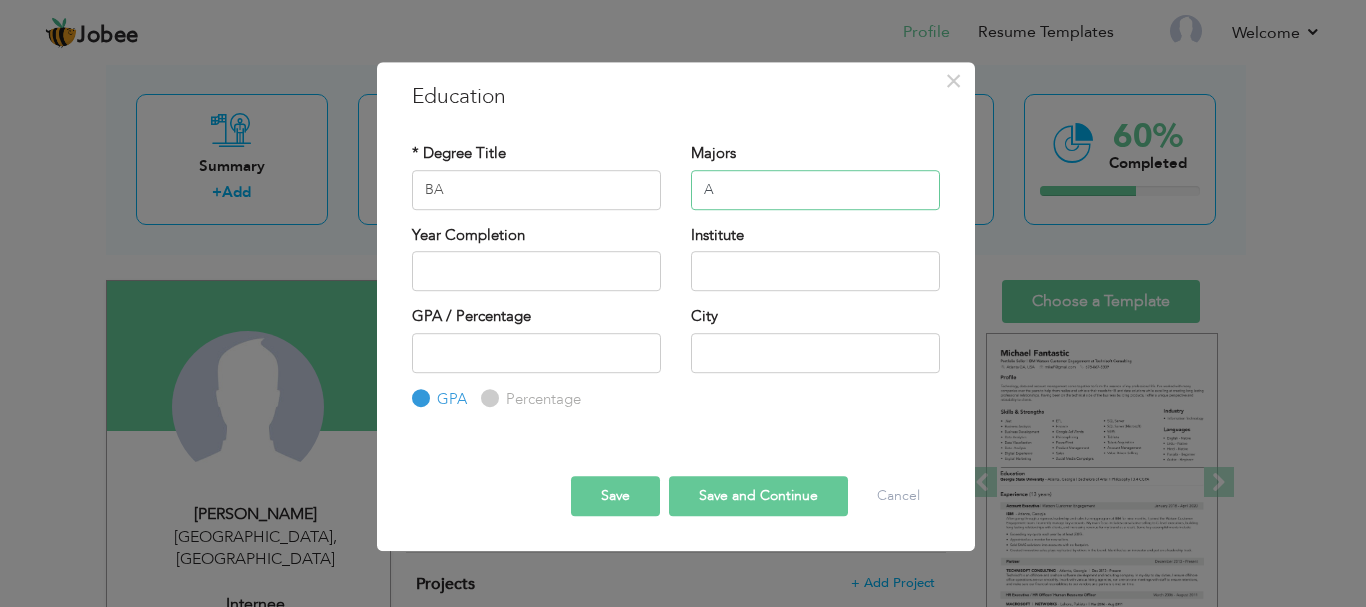 type 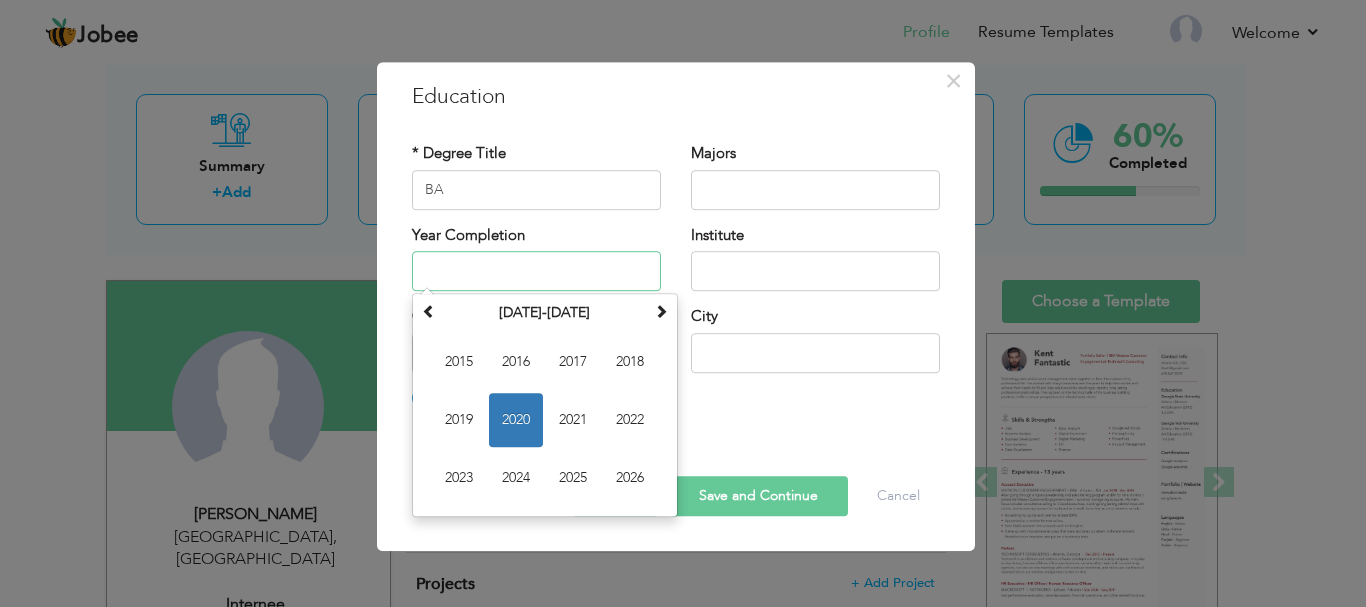 click at bounding box center (536, 271) 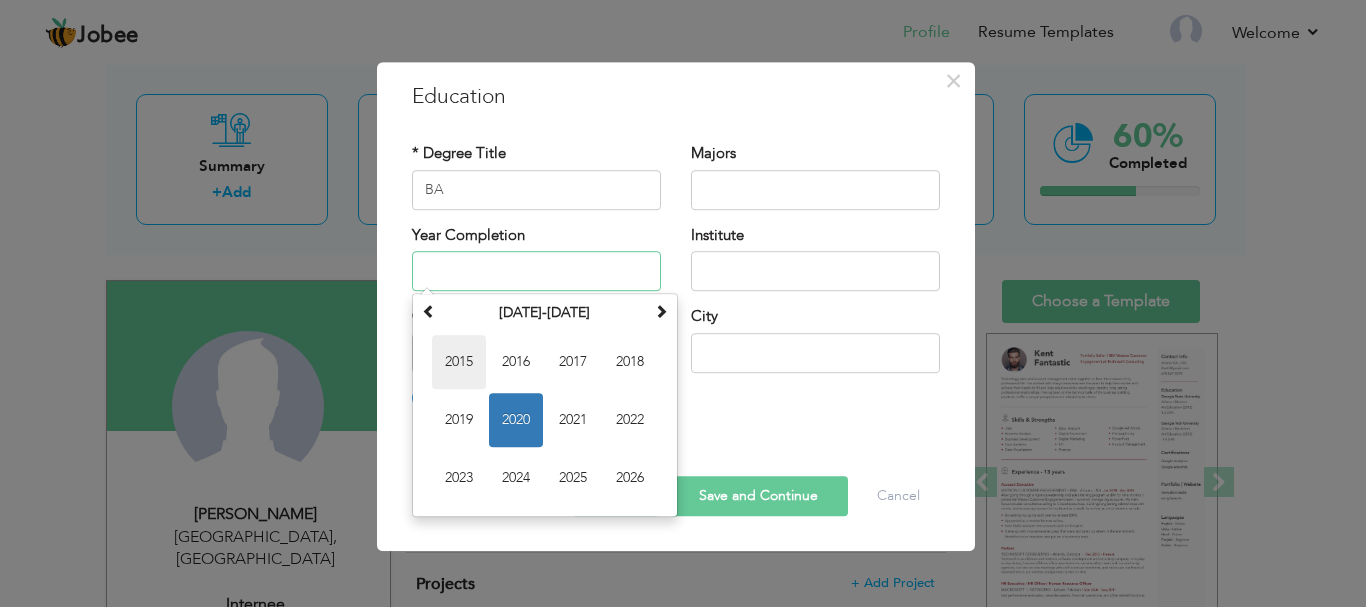 click on "2015" at bounding box center (459, 362) 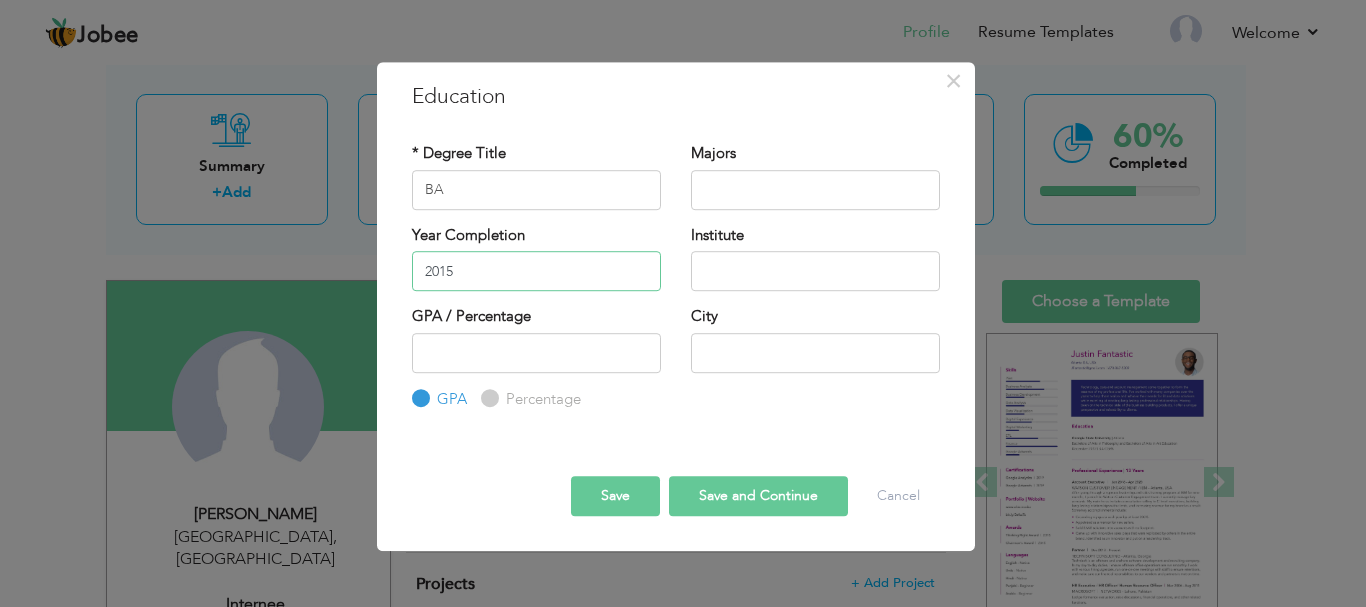click on "2015" at bounding box center [536, 271] 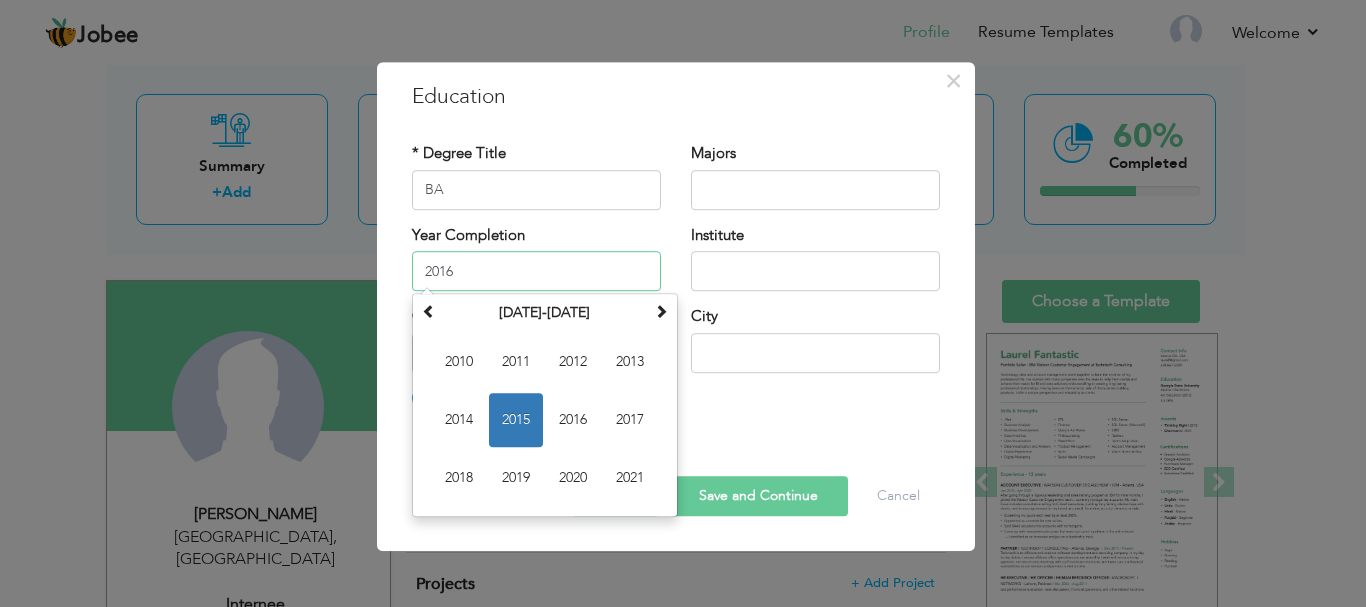 type on "2016" 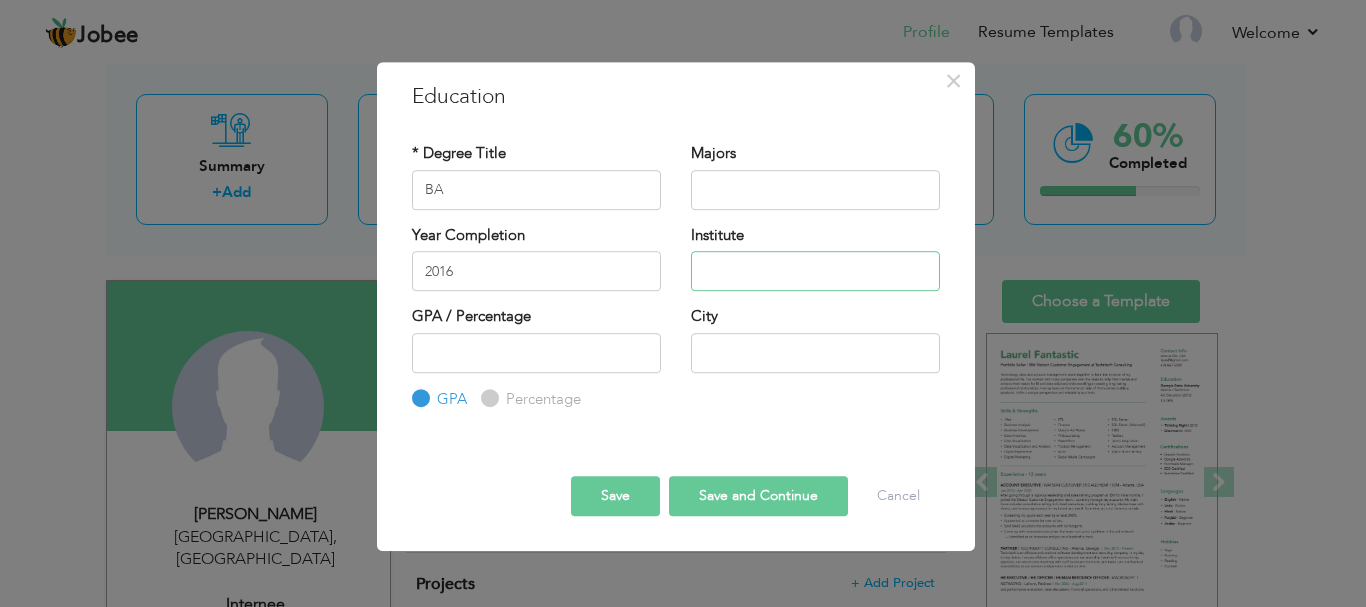 click at bounding box center (815, 271) 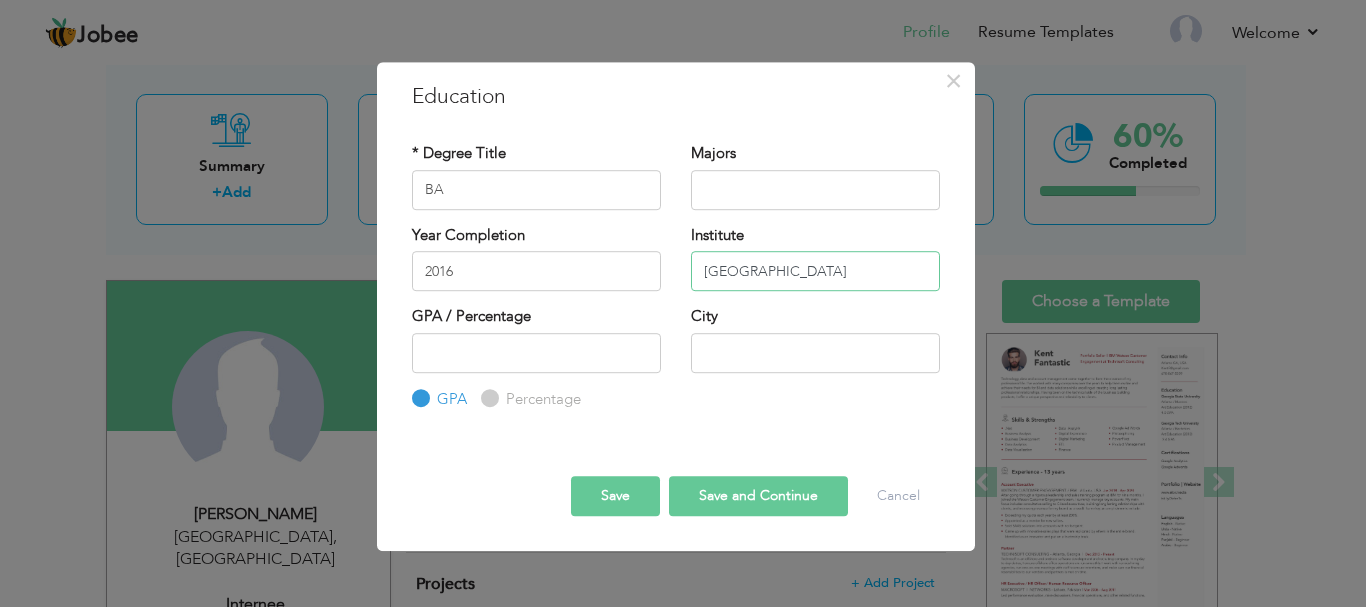 type on "[GEOGRAPHIC_DATA]" 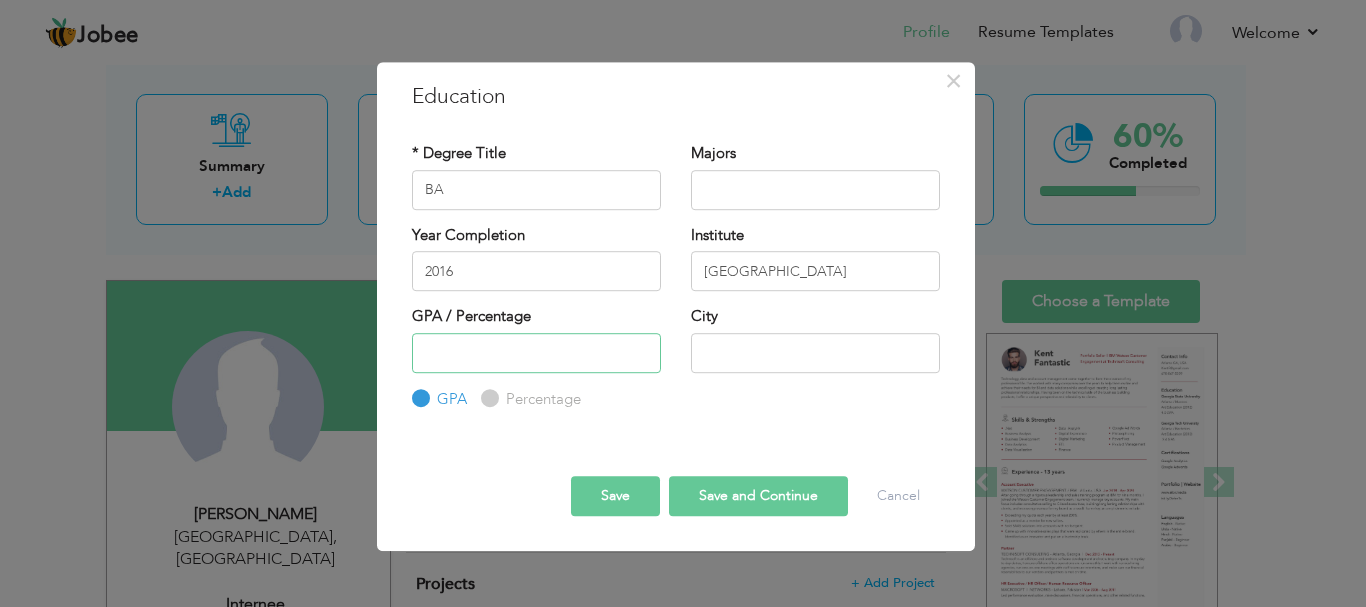 click at bounding box center [536, 353] 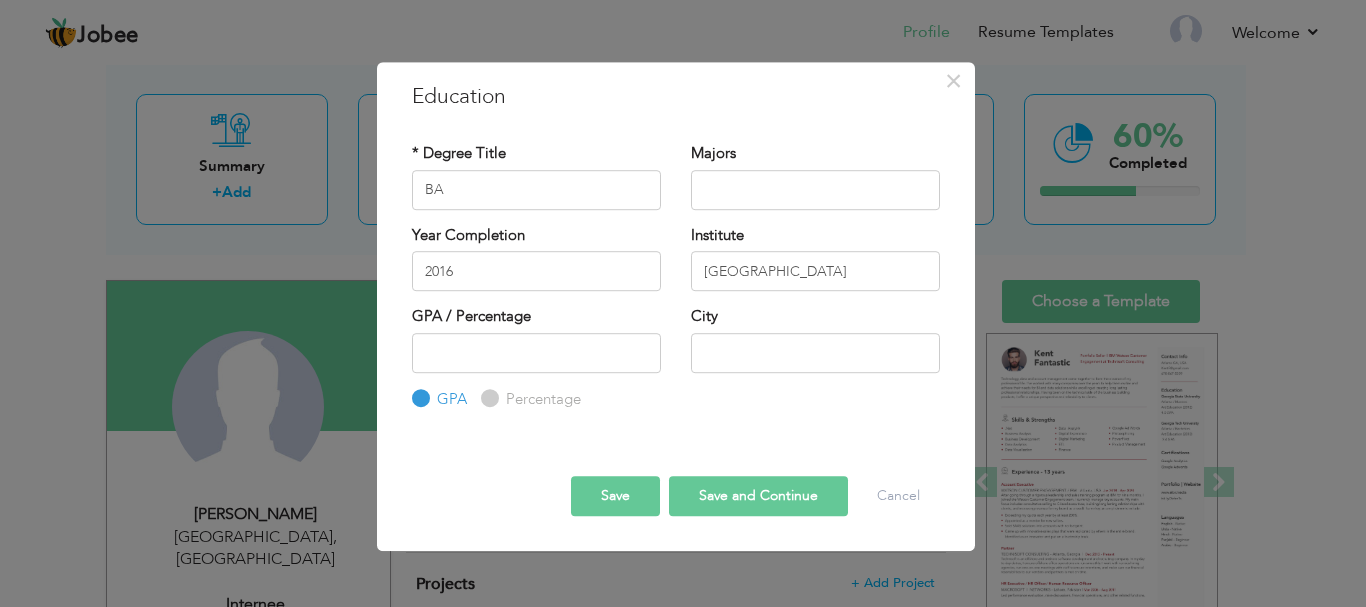 click on "Percentage" at bounding box center (541, 399) 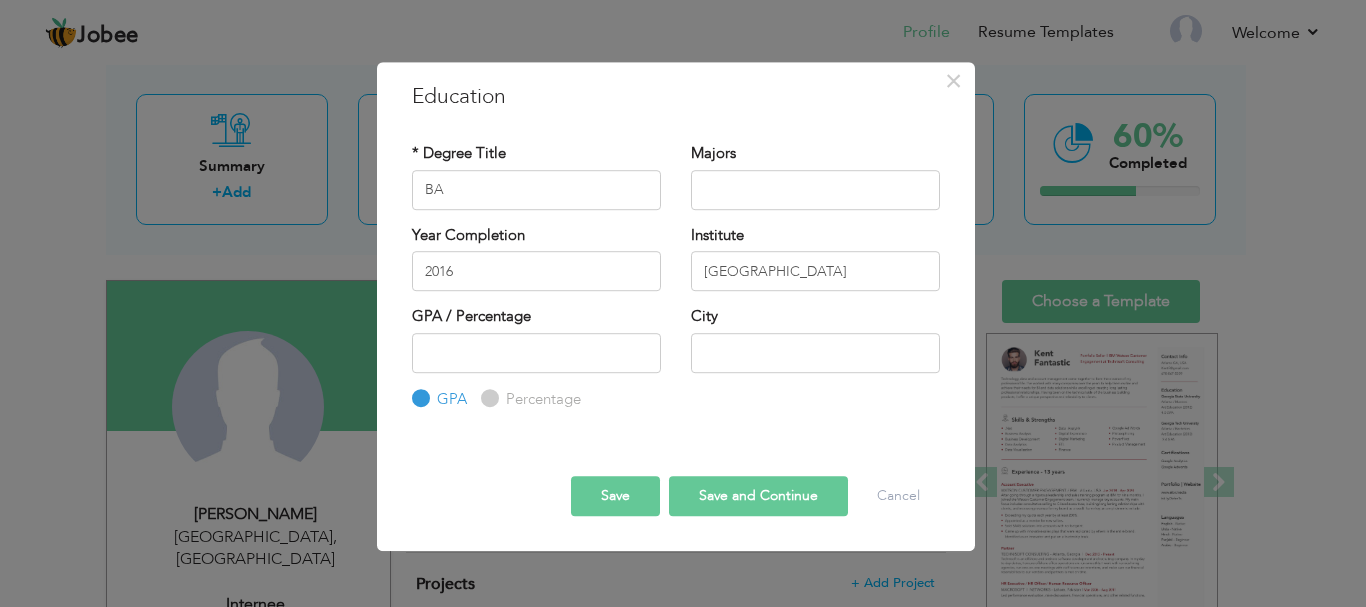 click on "Percentage" at bounding box center [487, 398] 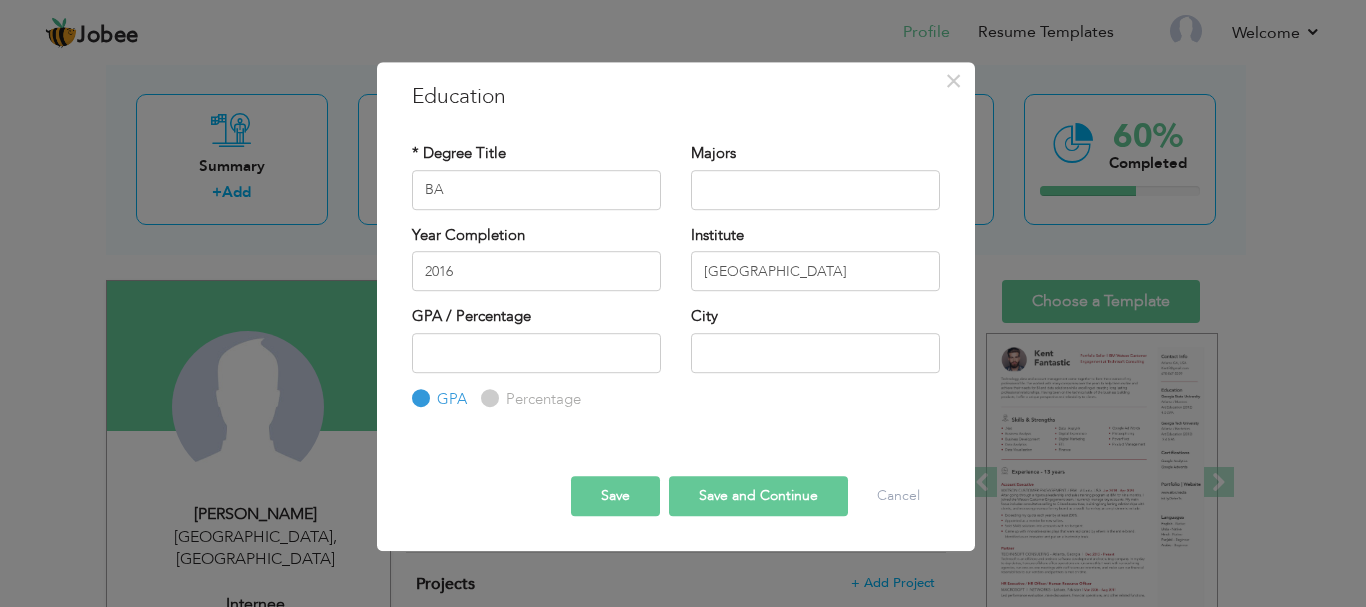 radio on "true" 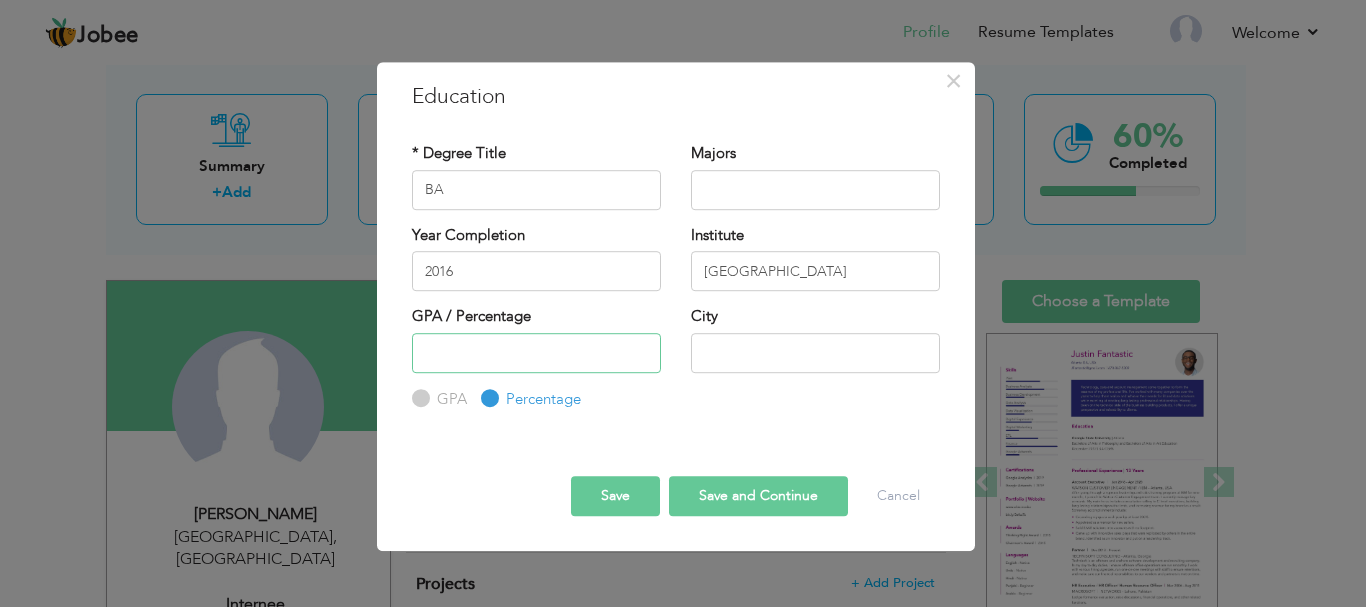 click at bounding box center [536, 353] 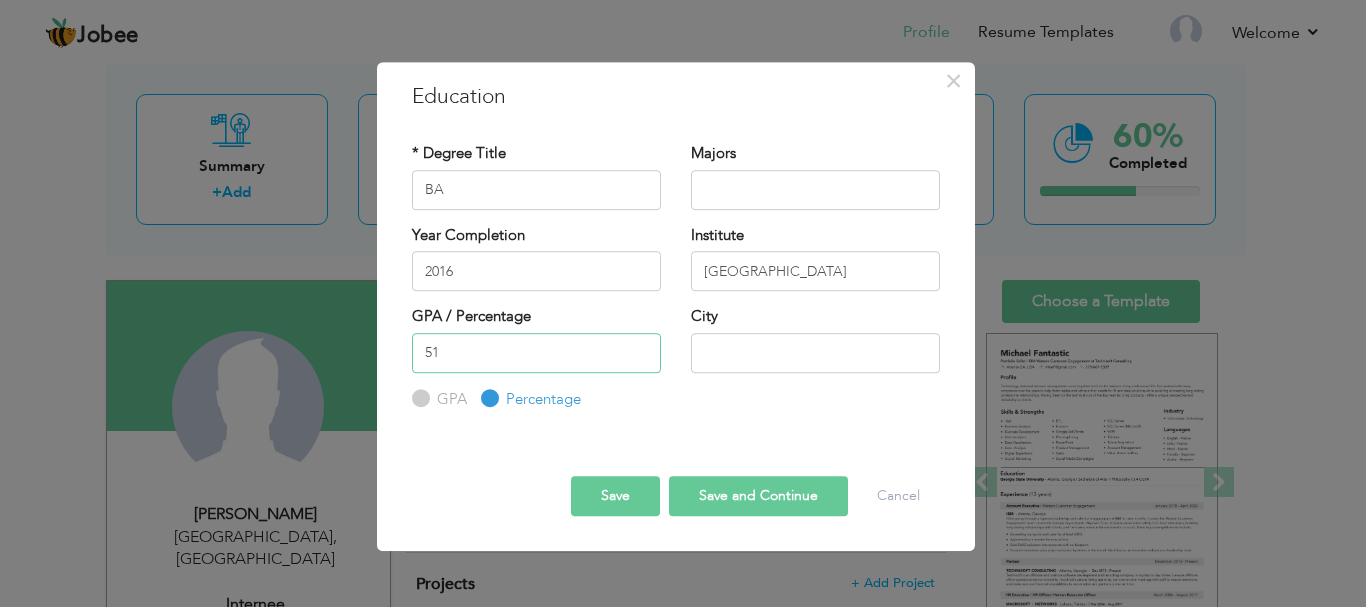 type on "5" 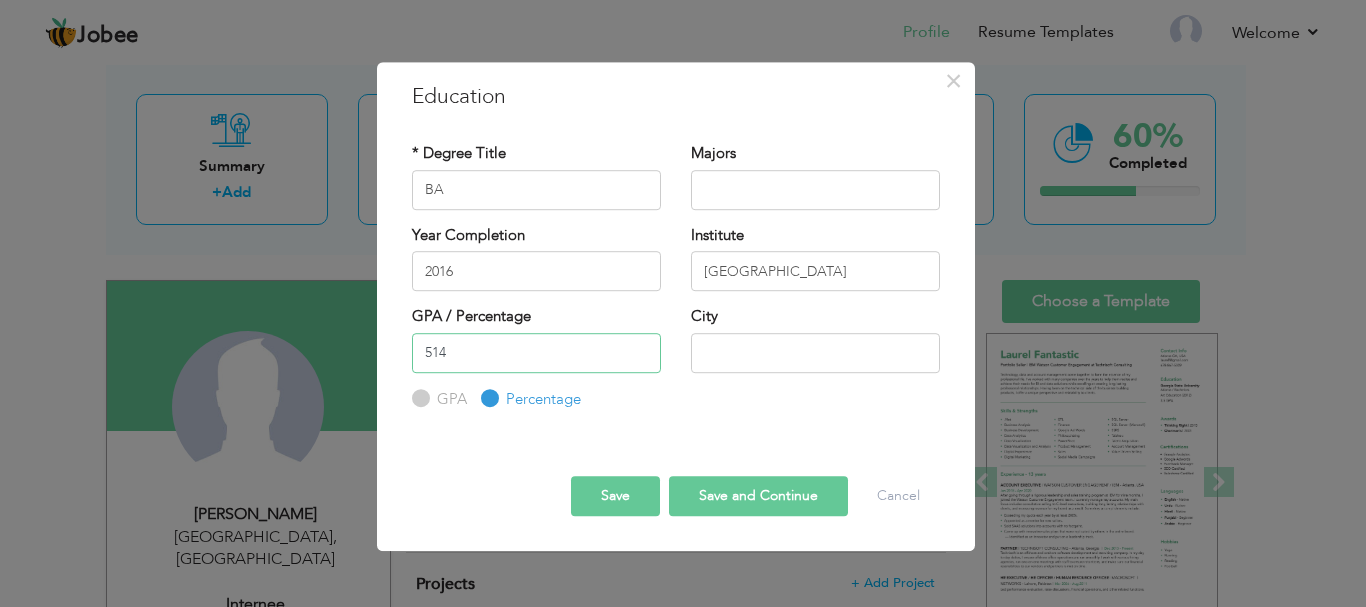 click on "514" at bounding box center (536, 353) 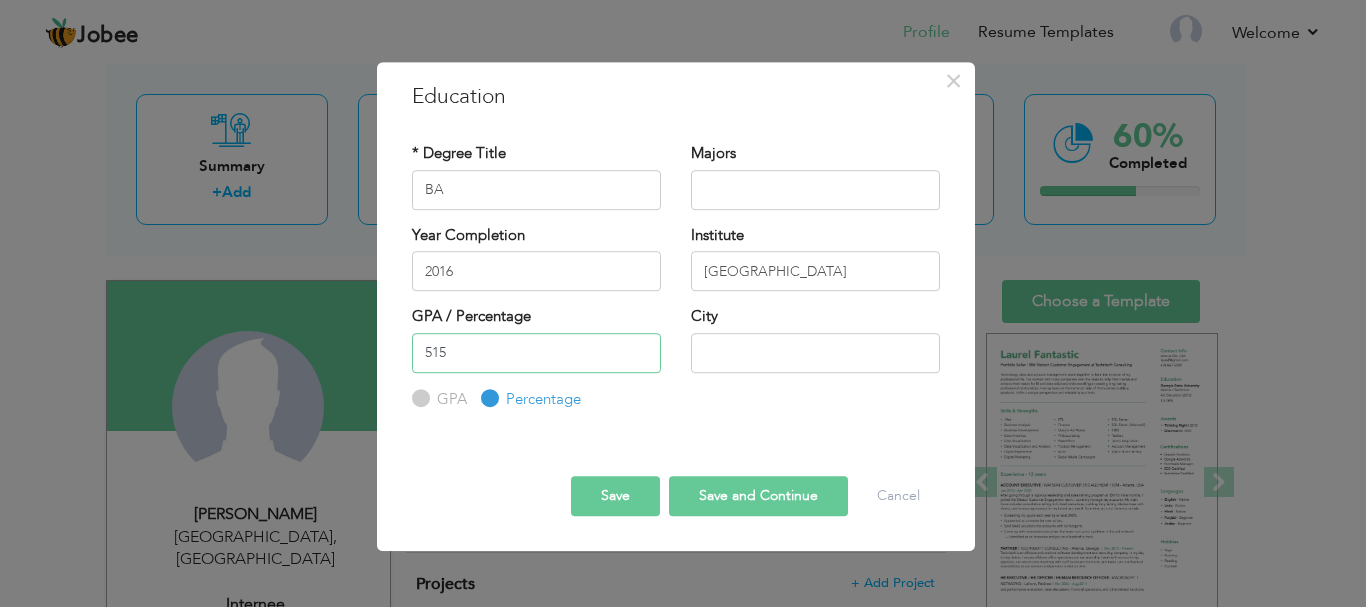 click on "515" at bounding box center [536, 353] 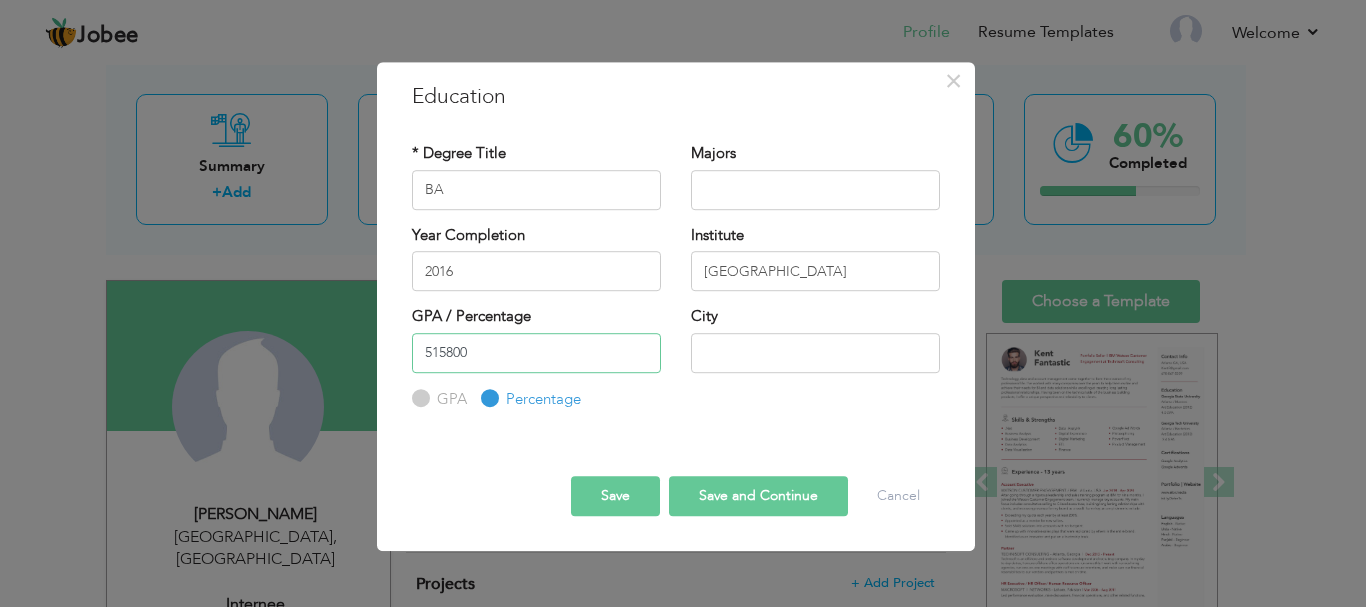 click on "515800" at bounding box center (536, 353) 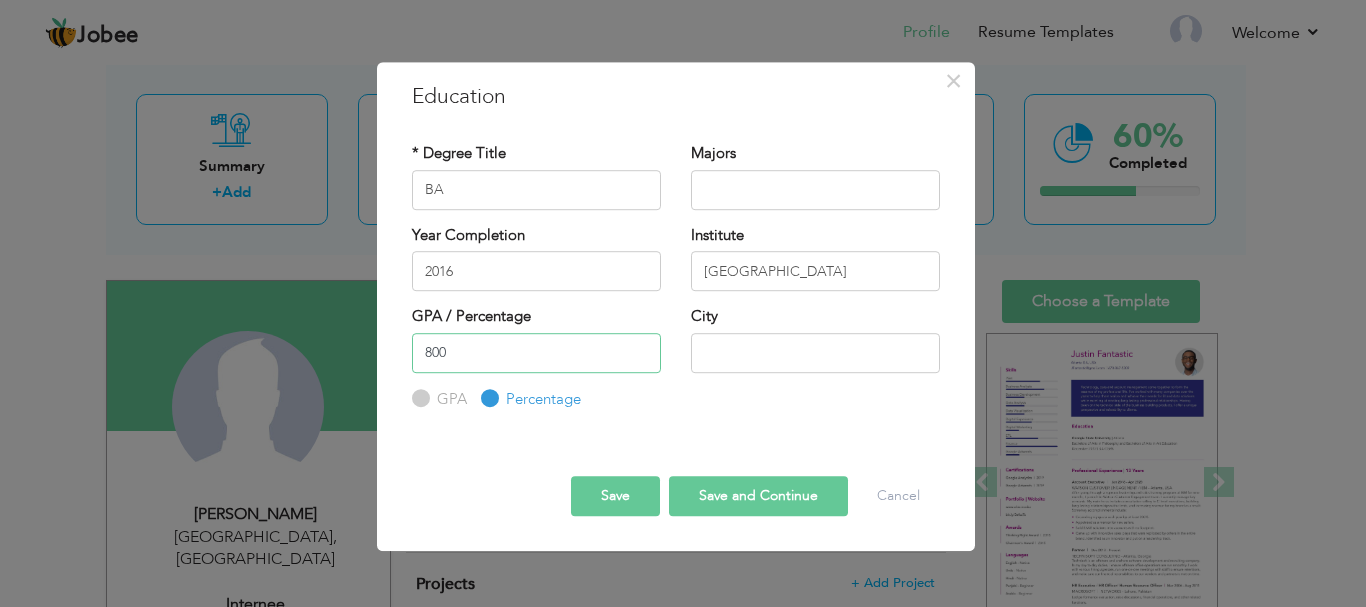 click on "800" at bounding box center (536, 353) 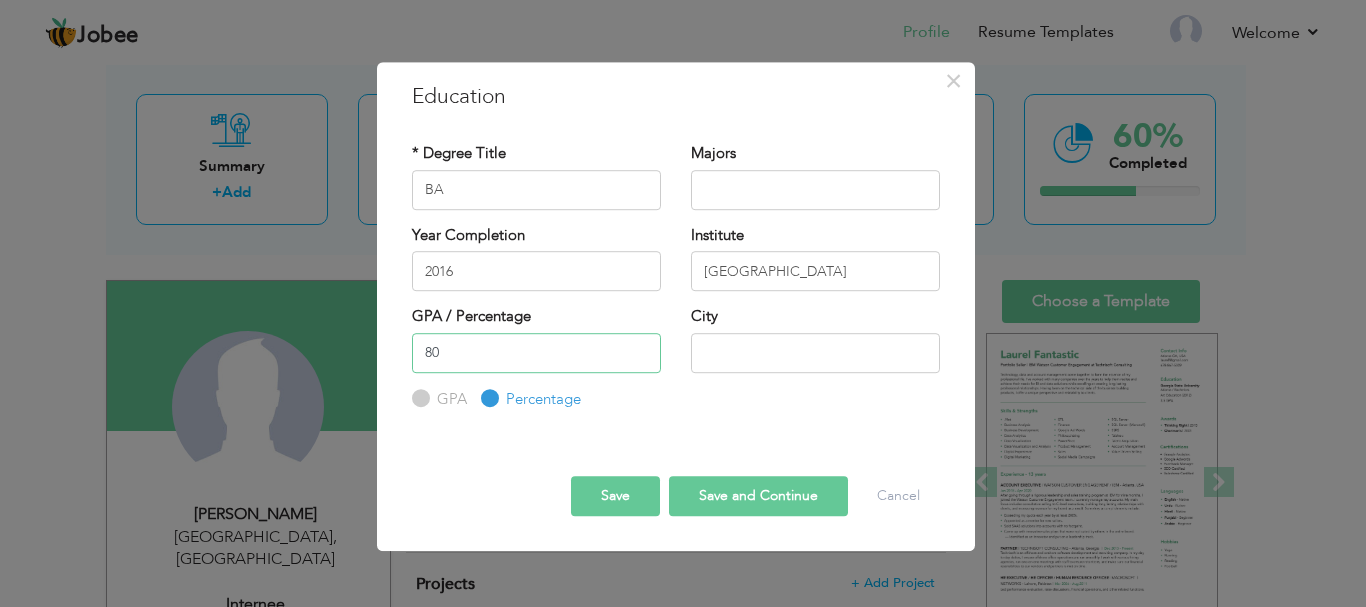 type on "8" 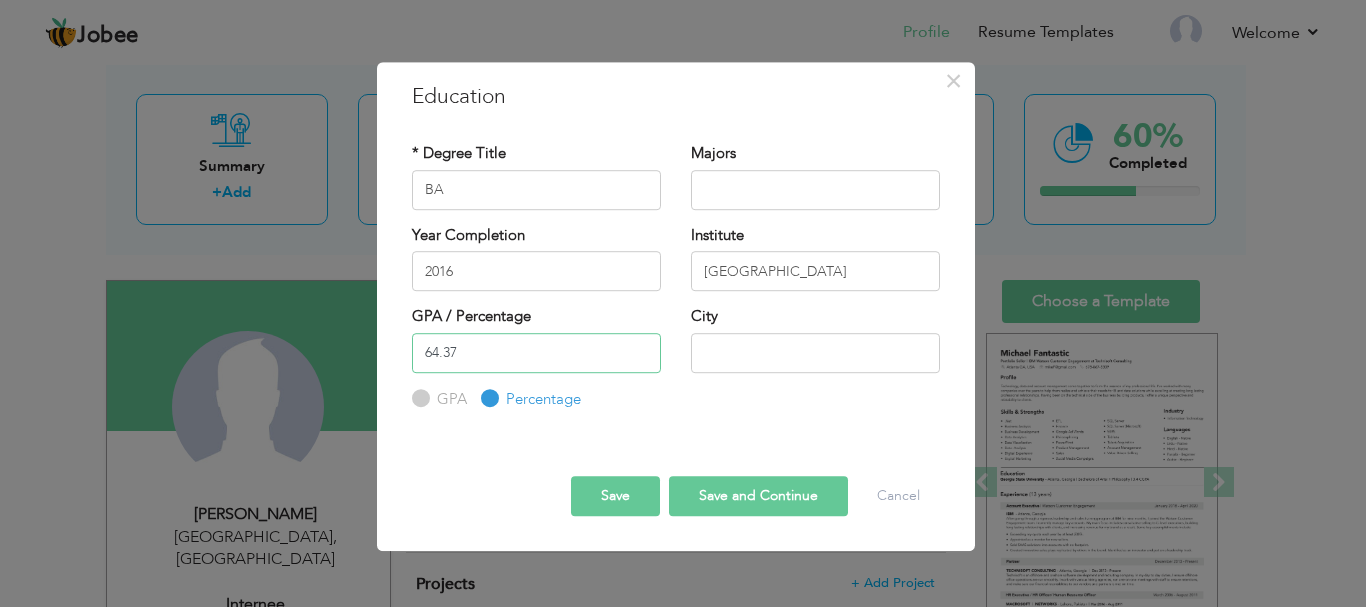 type on "64.37" 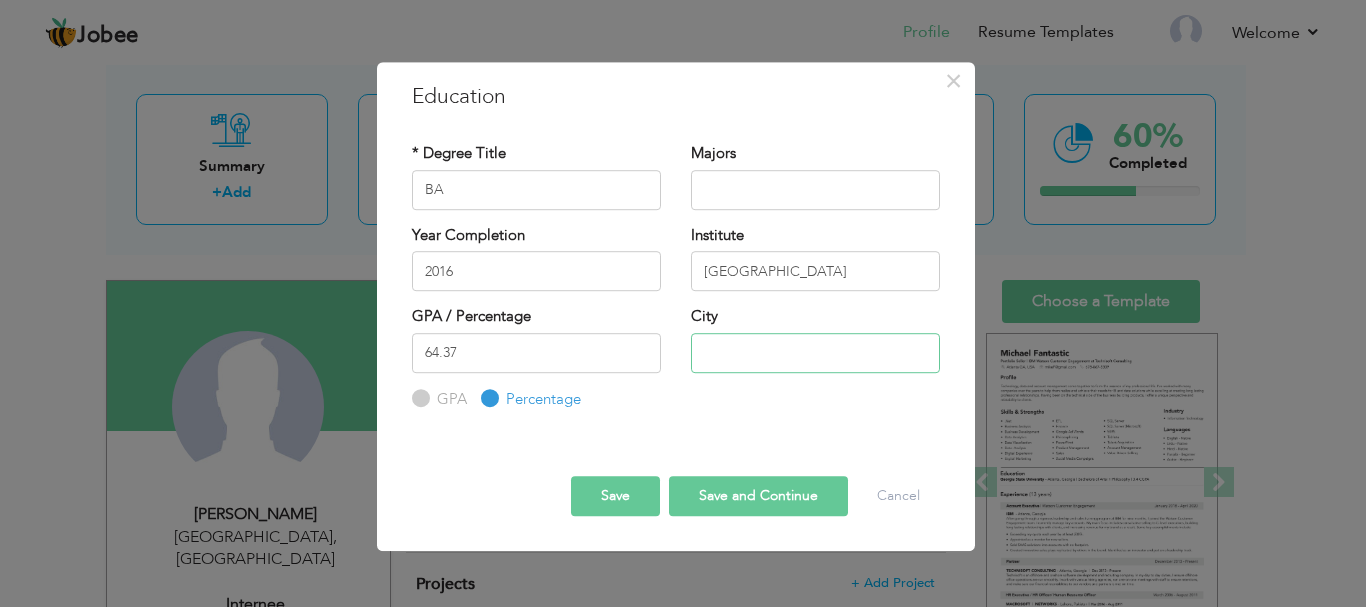 click at bounding box center [815, 353] 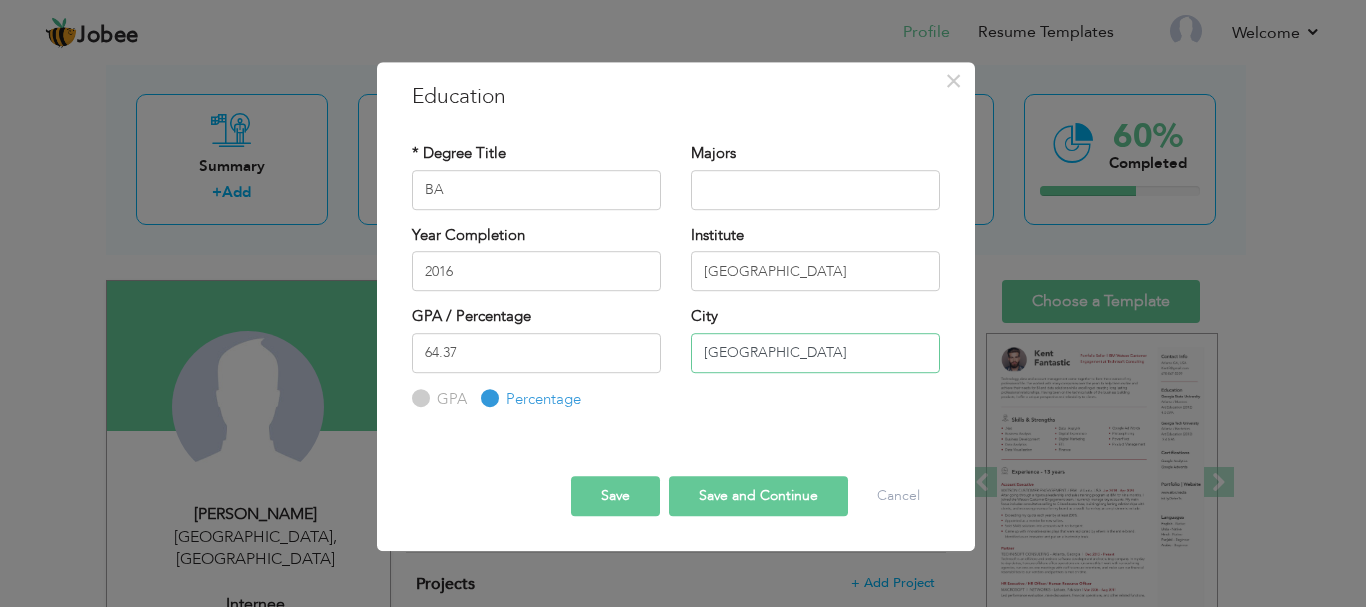 type on "[GEOGRAPHIC_DATA]" 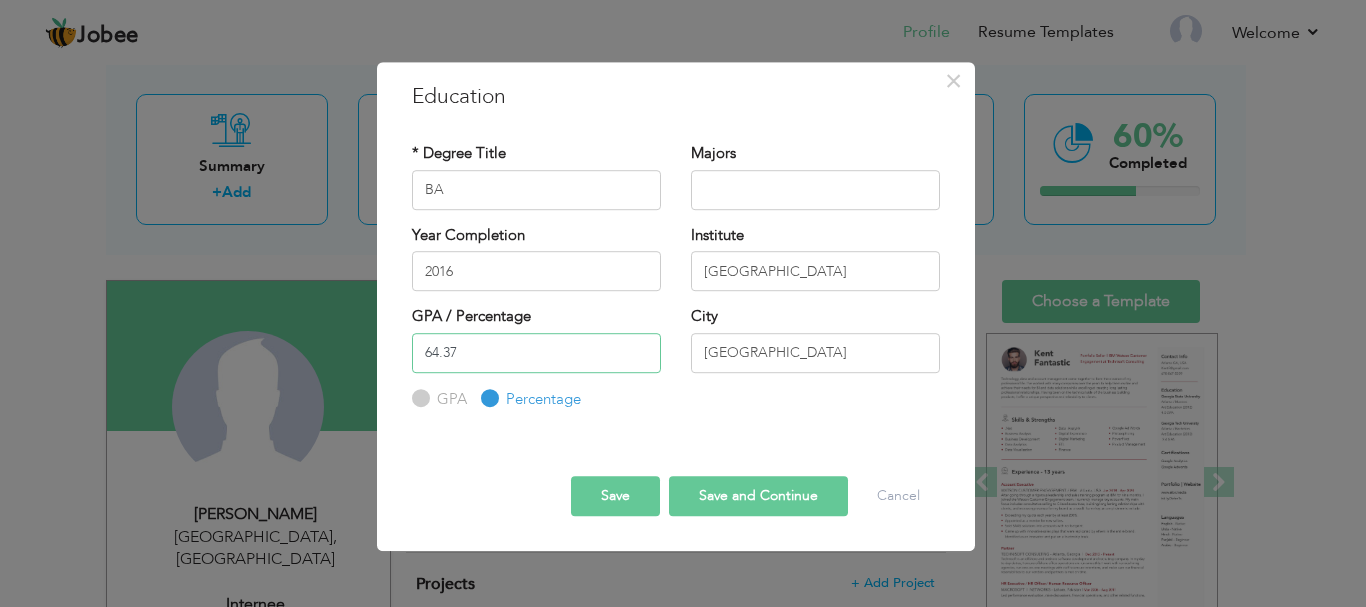 click on "64.37" at bounding box center [536, 353] 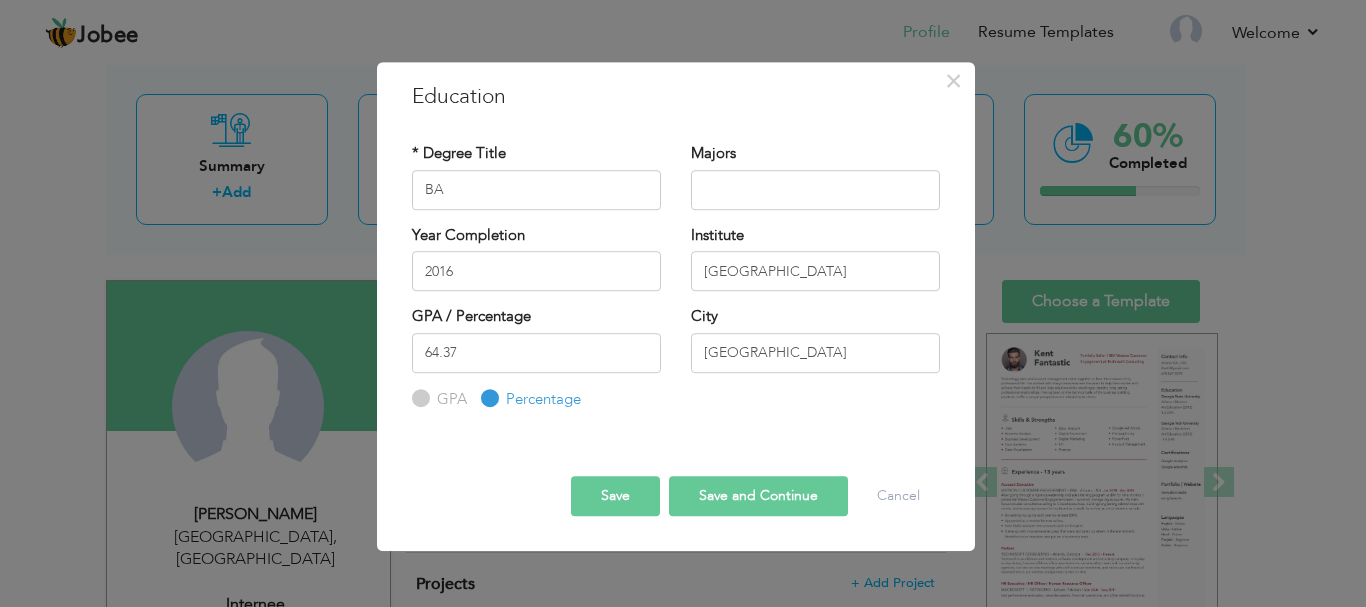 click on "GPA" at bounding box center [418, 398] 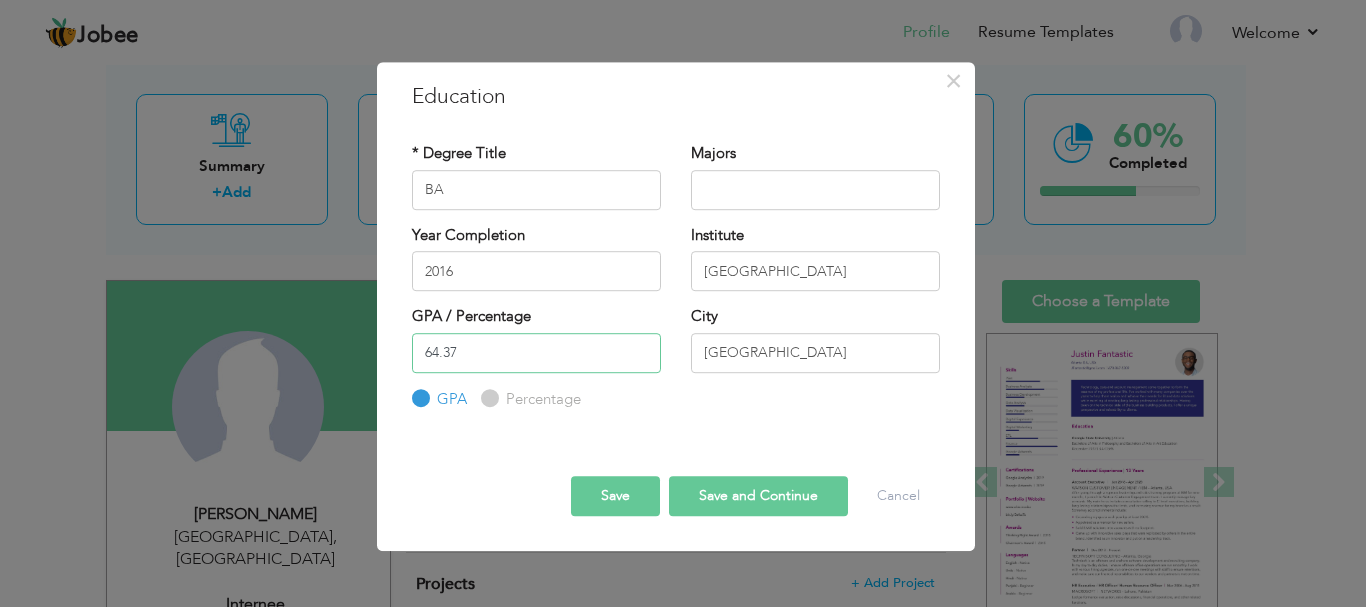click on "64.37" at bounding box center (536, 353) 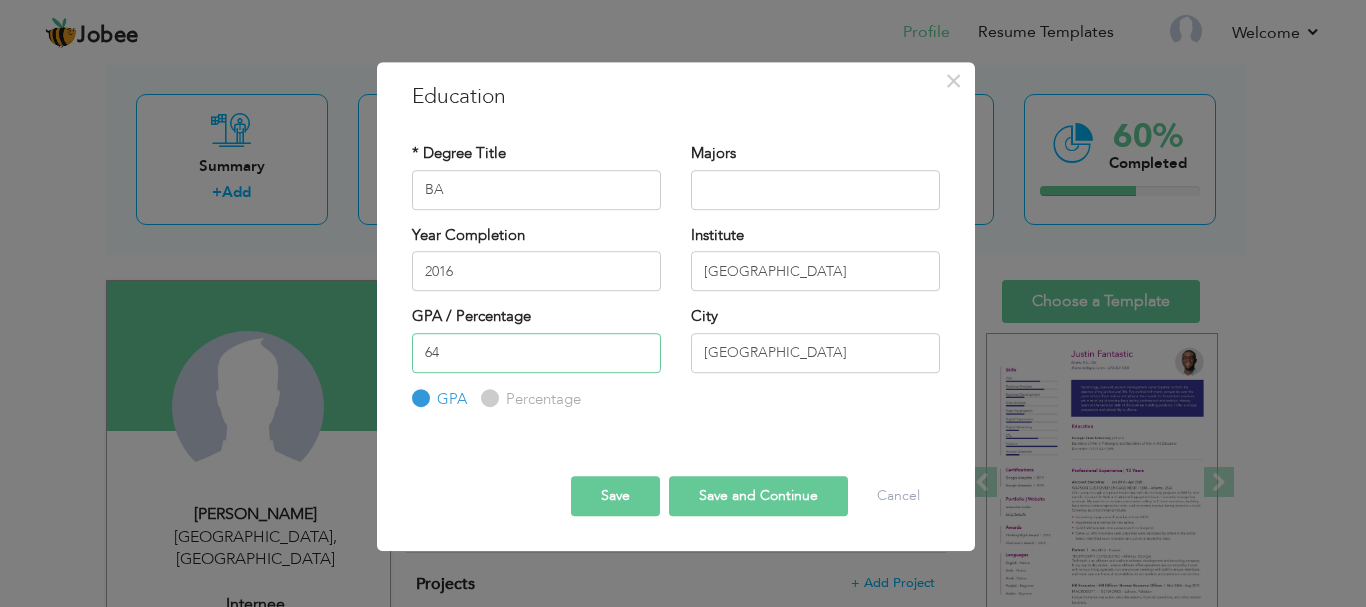 type on "6" 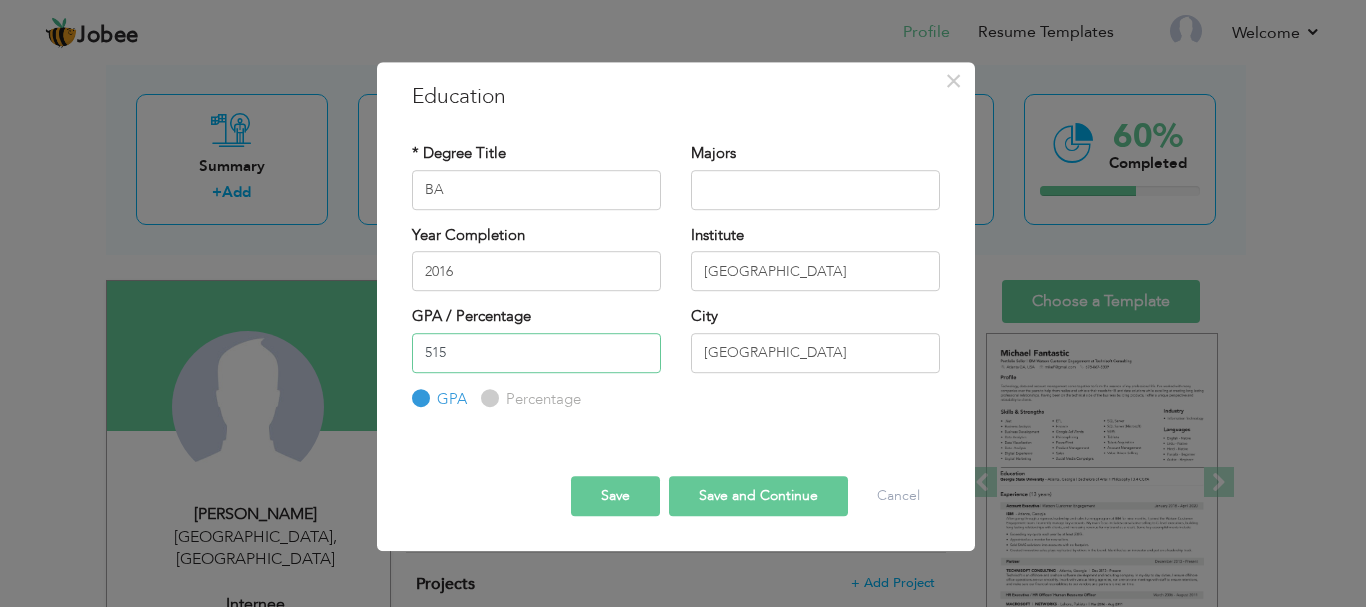 type on "515" 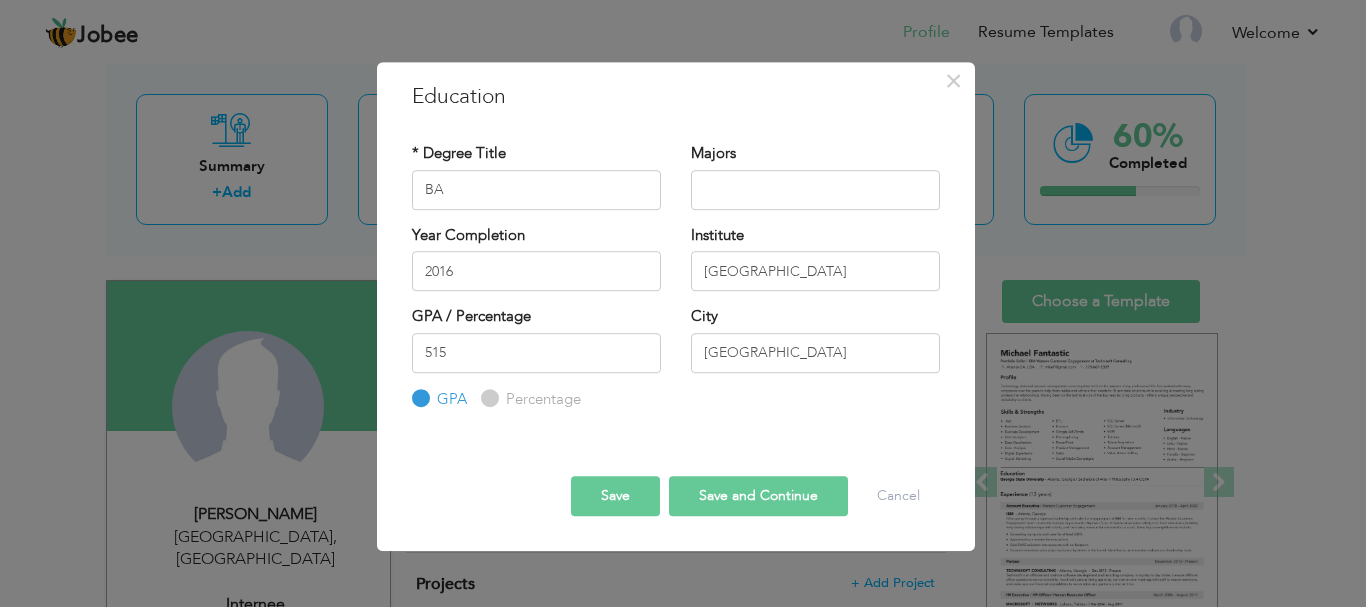 click on "Percentage" at bounding box center (487, 398) 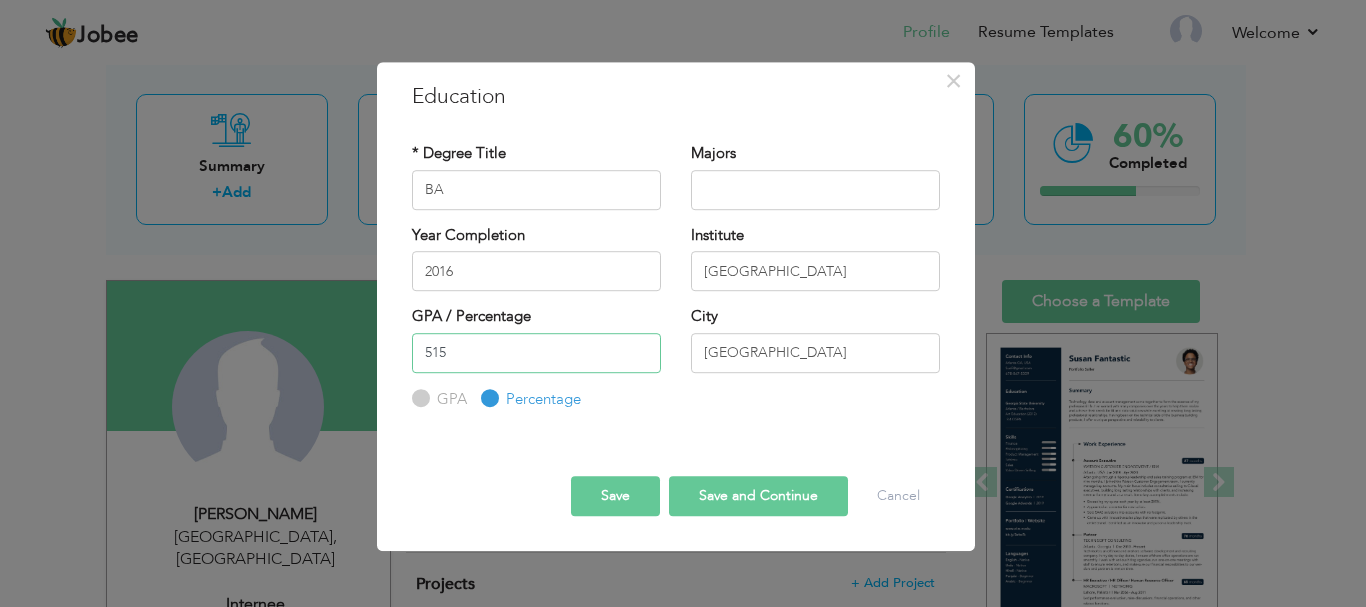 click on "515" at bounding box center [536, 353] 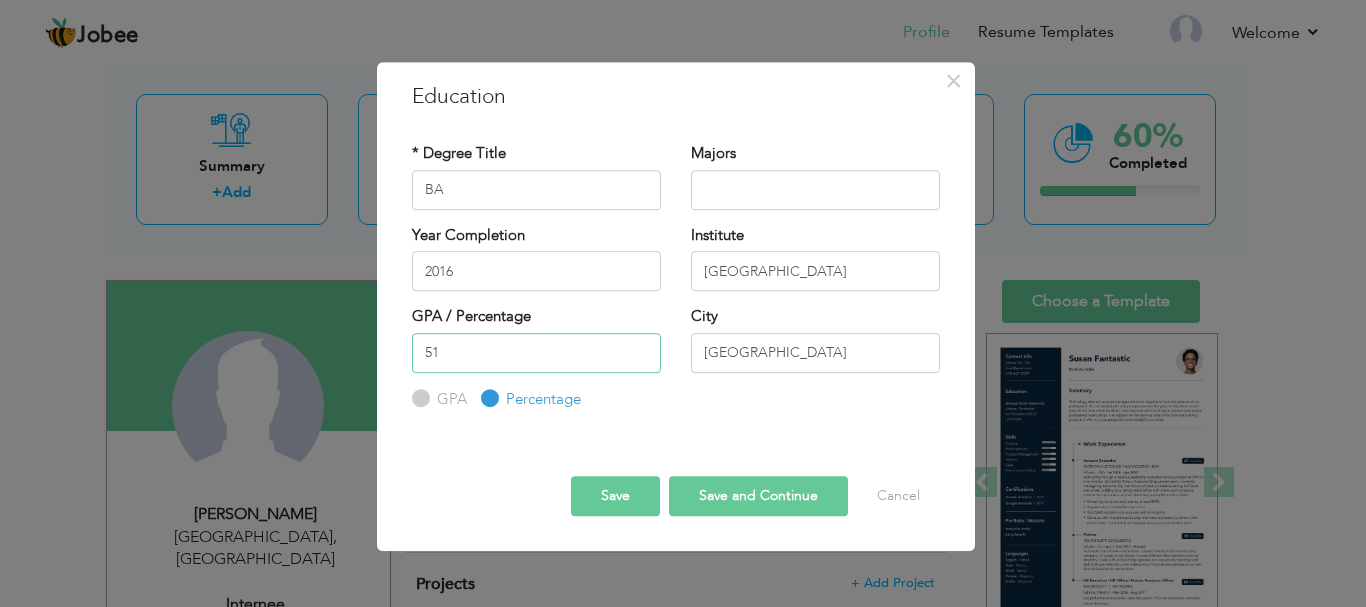 type on "5" 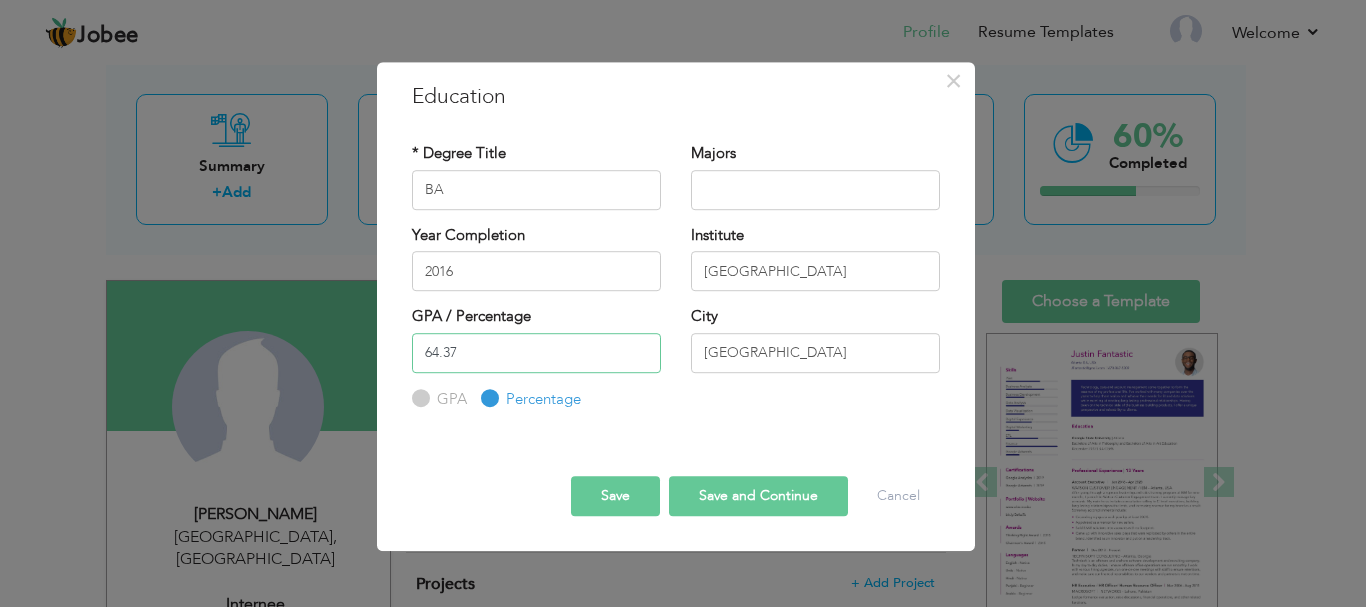 type on "64.37" 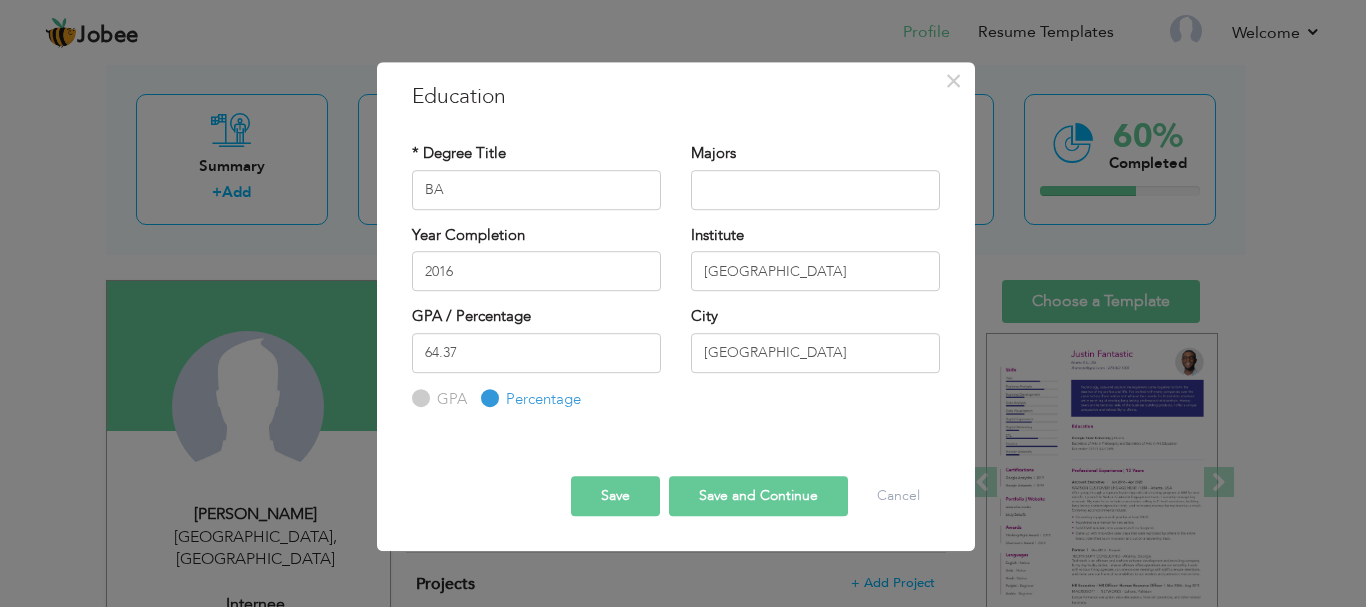 click on "Save and Continue" at bounding box center (758, 496) 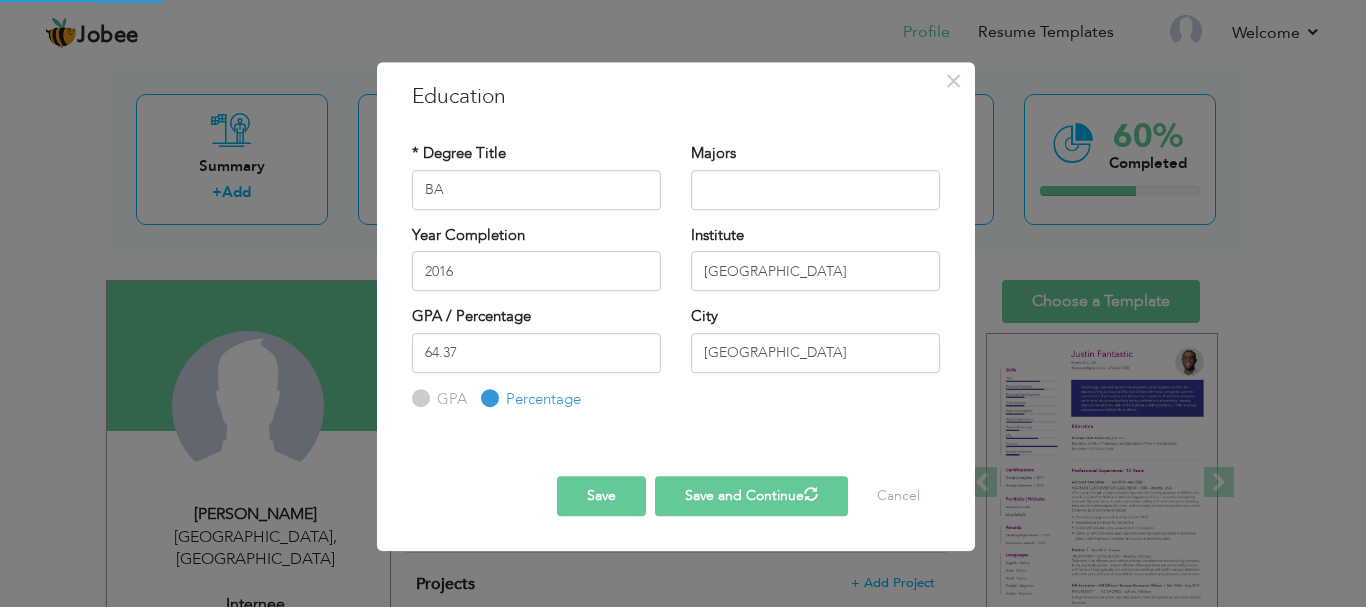type 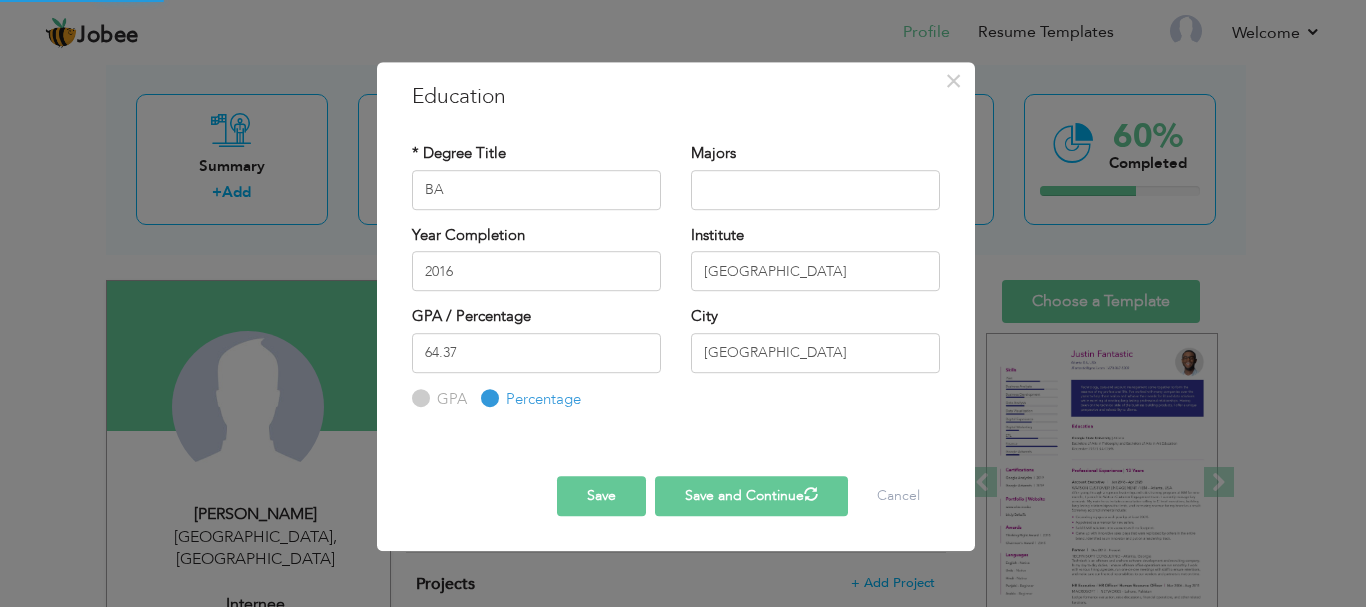 type 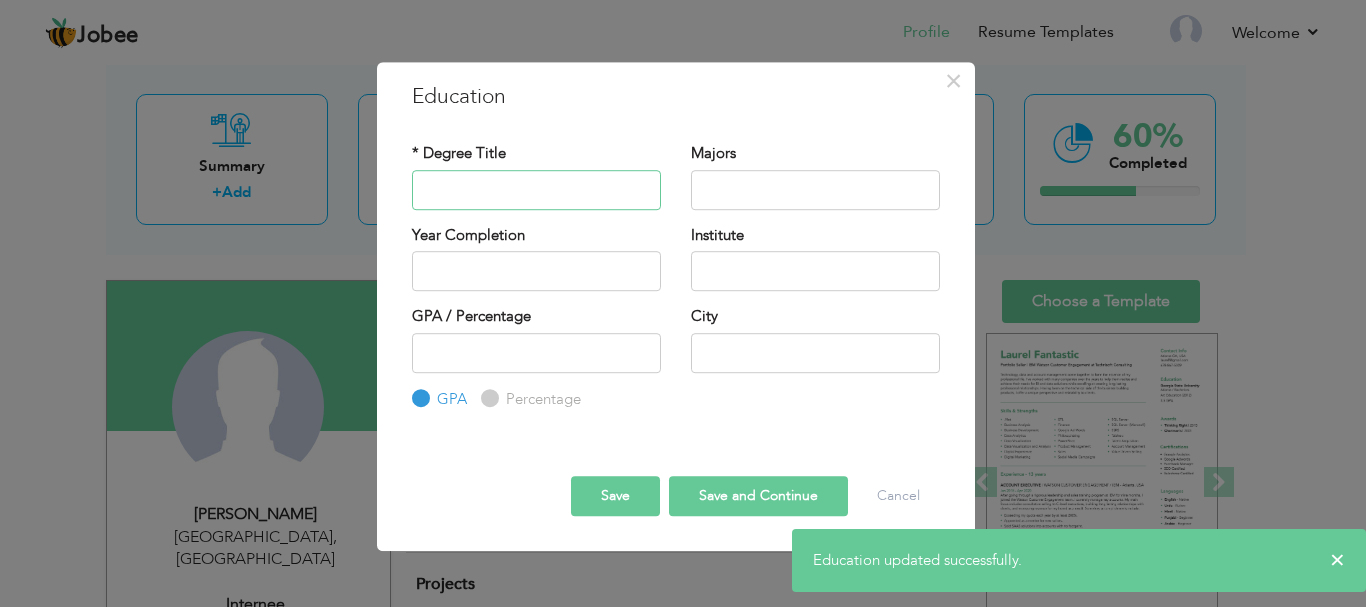 click at bounding box center (536, 190) 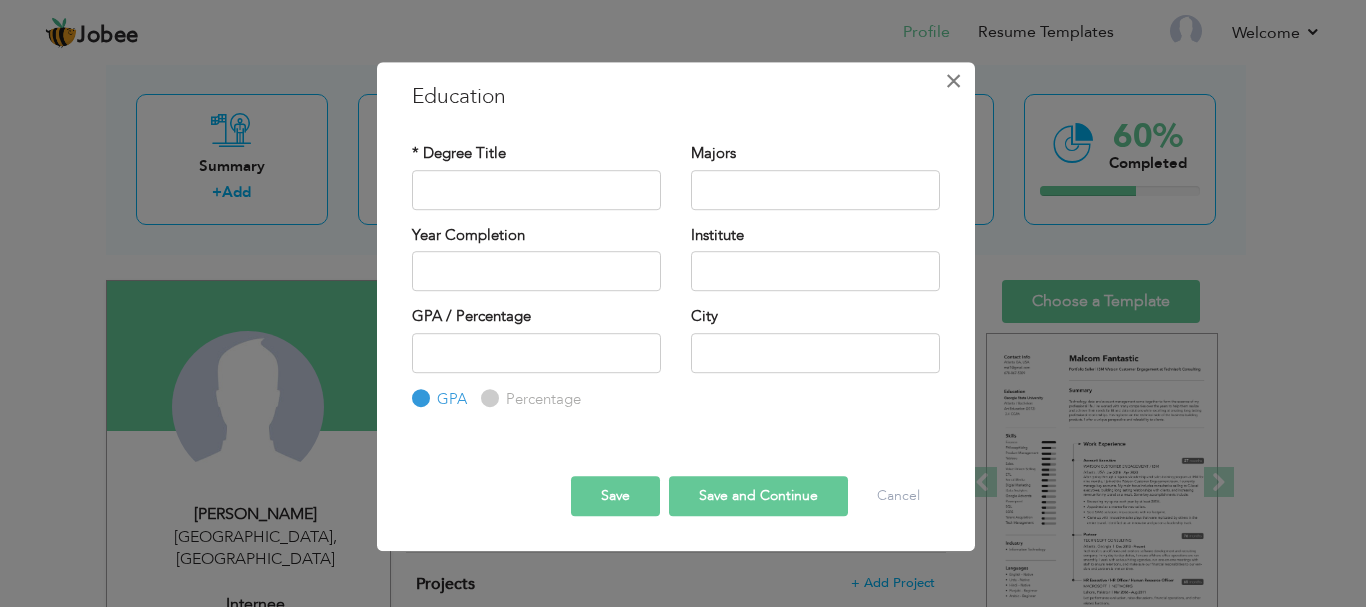 click on "×" at bounding box center [953, 81] 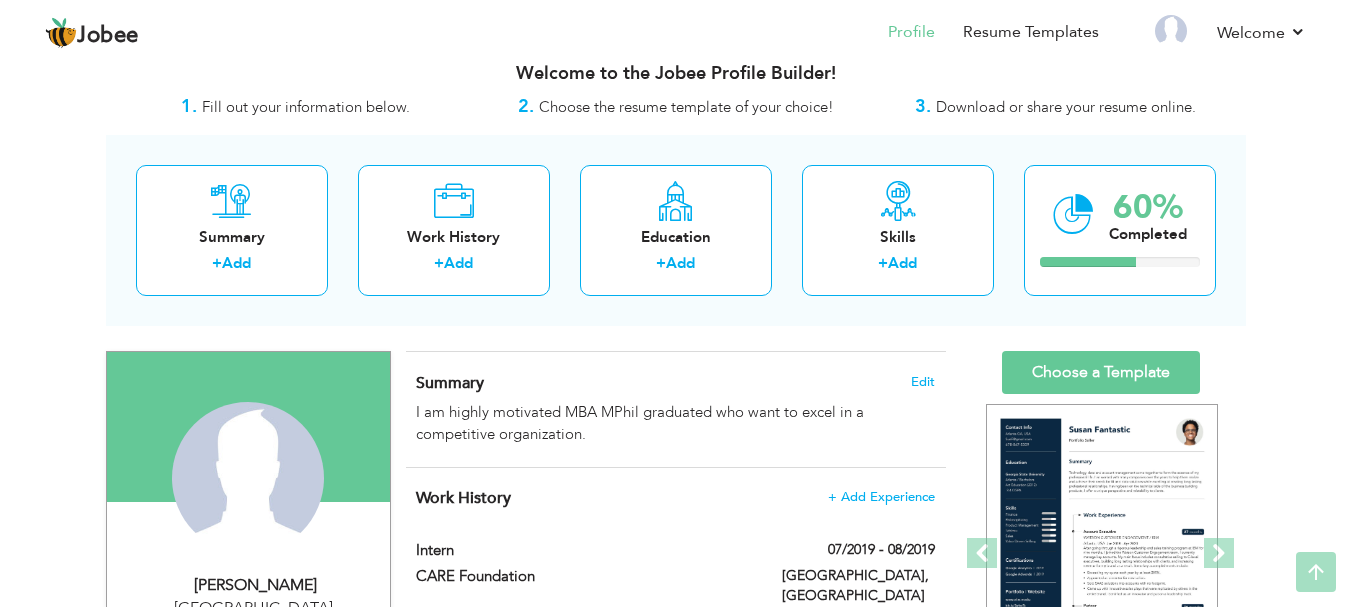 scroll, scrollTop: 2, scrollLeft: 0, axis: vertical 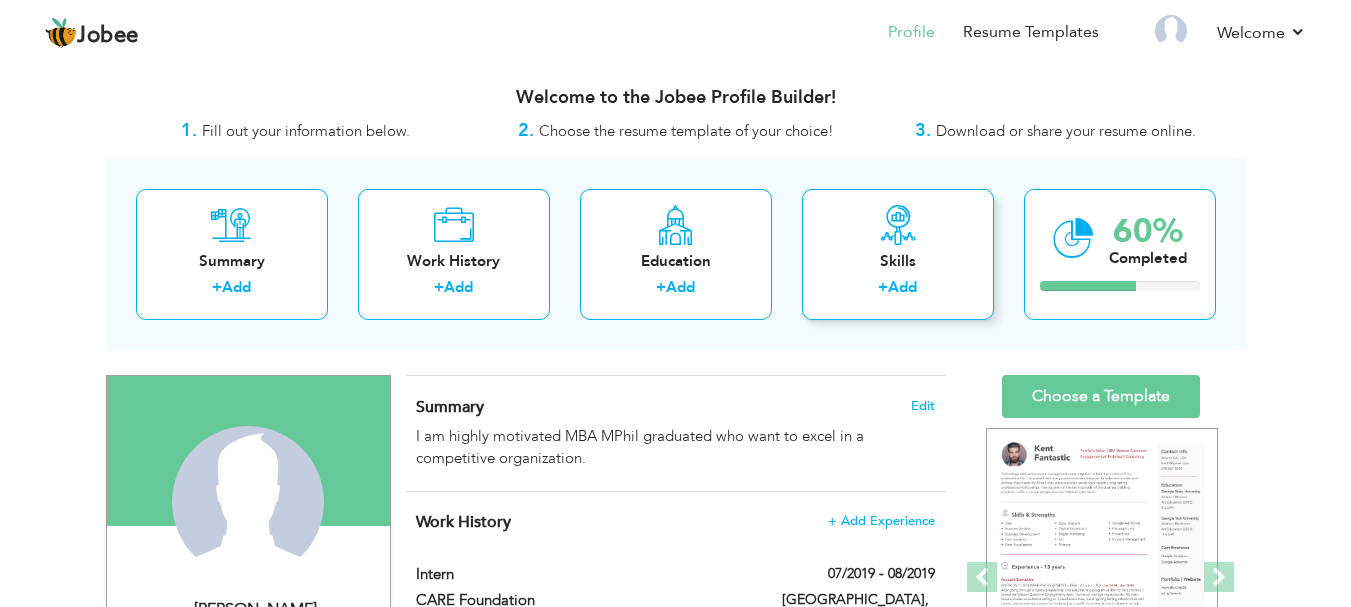 click on "Skills" at bounding box center [898, 261] 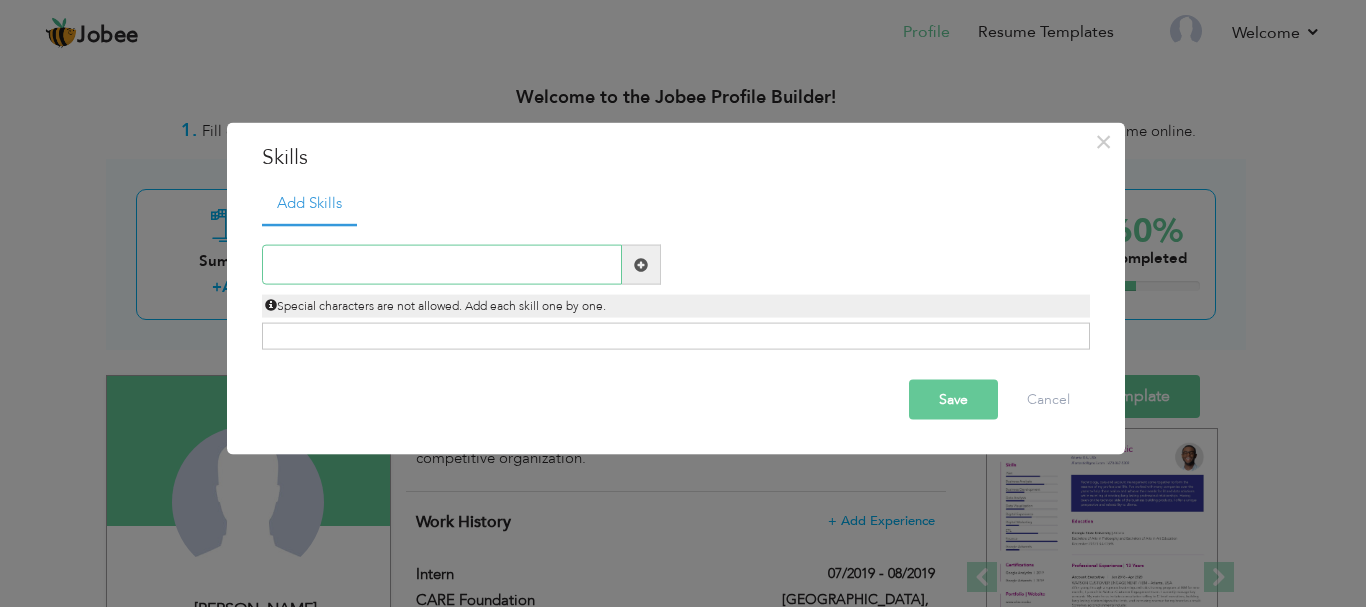 click at bounding box center [442, 265] 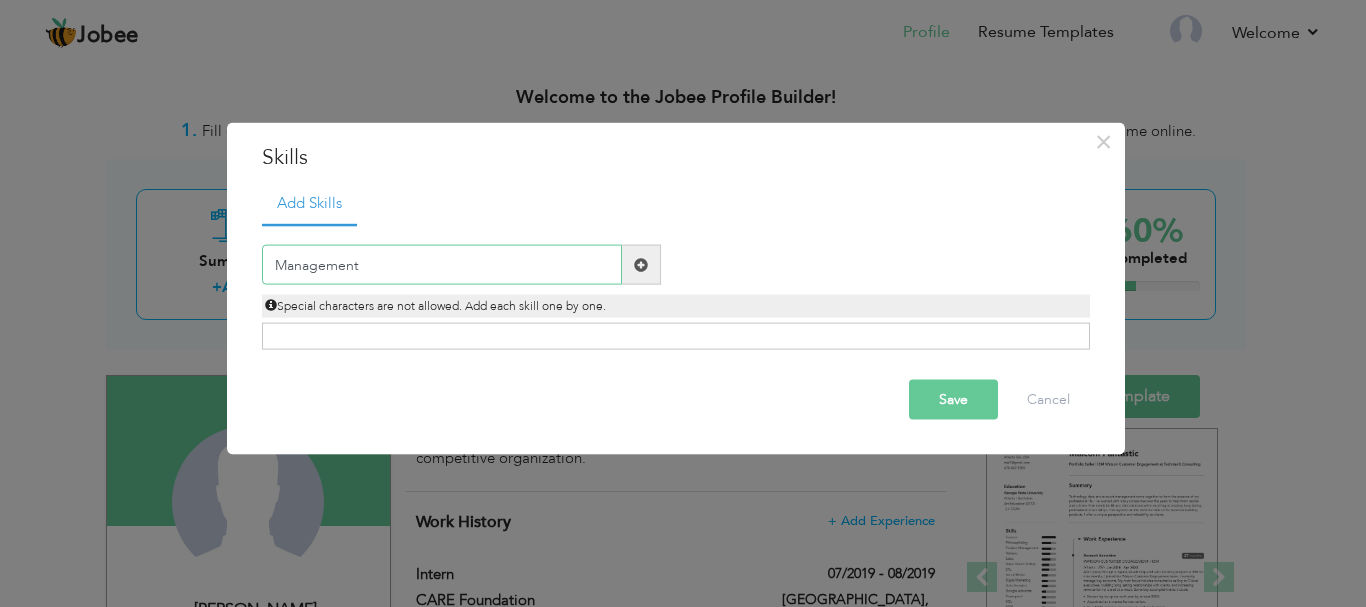type on "Management" 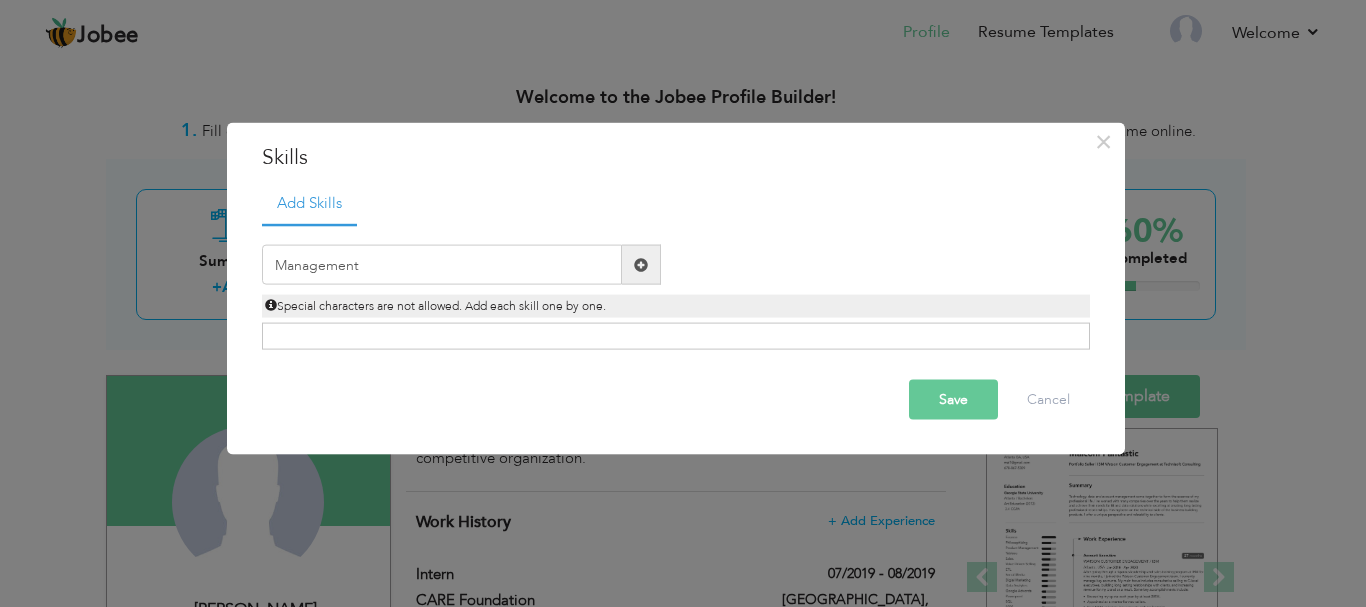 click on "Save" at bounding box center [953, 400] 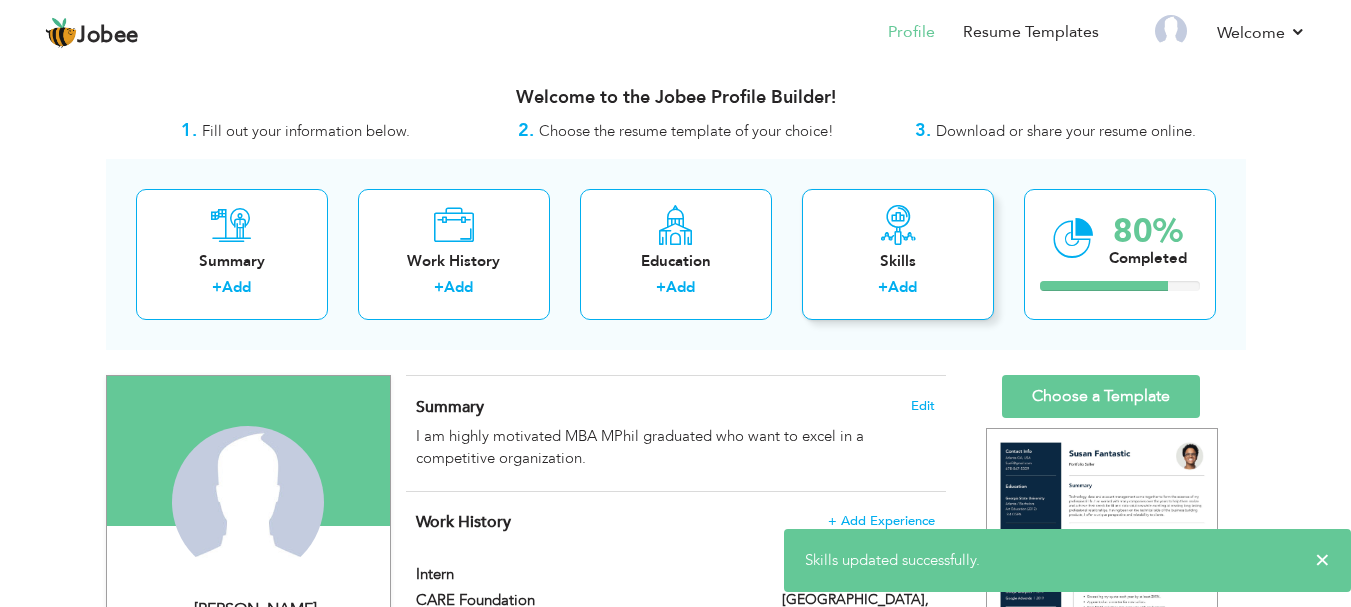 click on "Skills
+  Add" at bounding box center [898, 254] 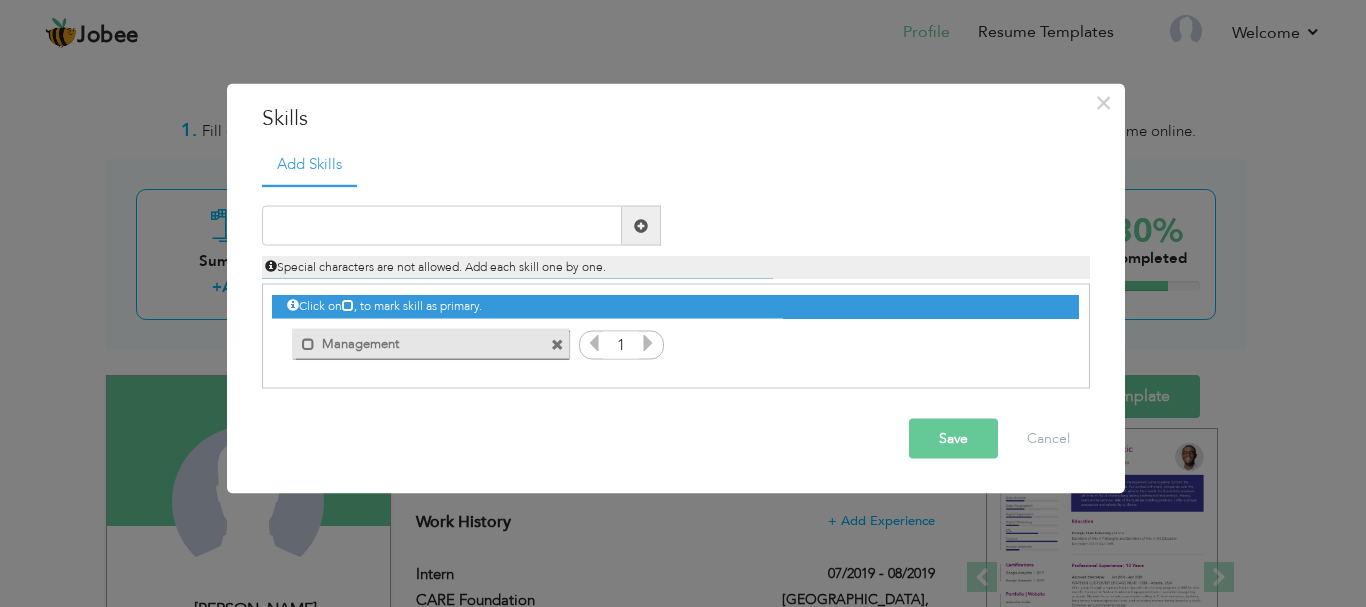 click at bounding box center [348, 305] 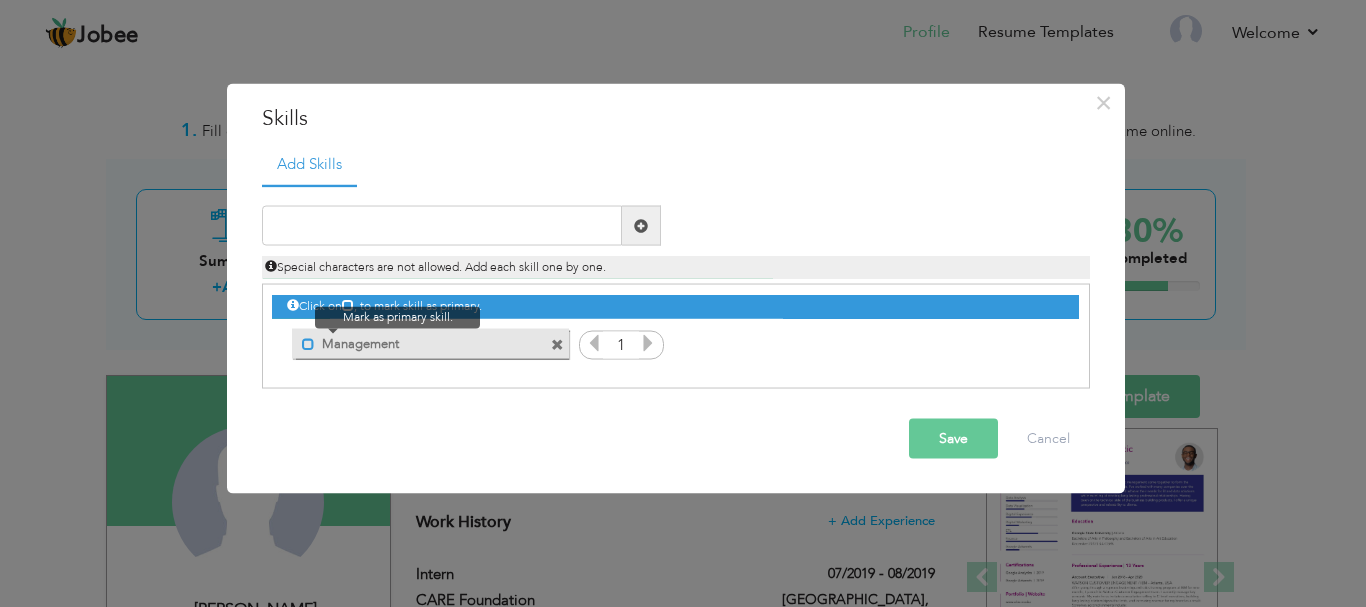 click at bounding box center (308, 343) 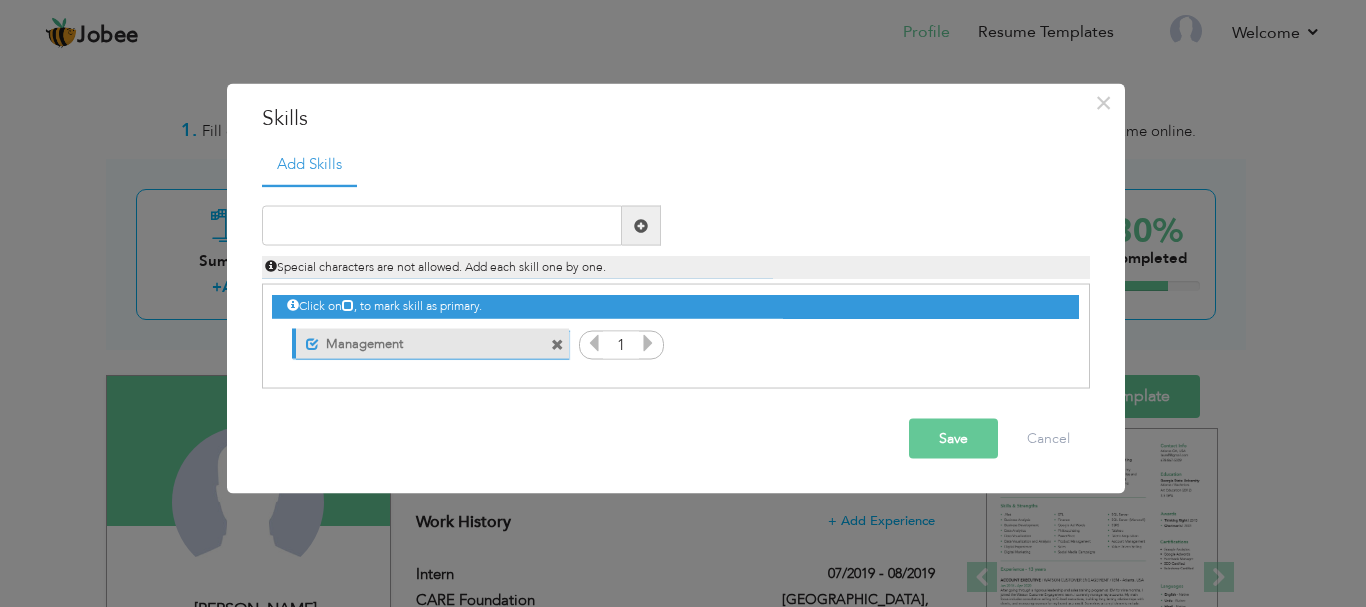 click at bounding box center (648, 343) 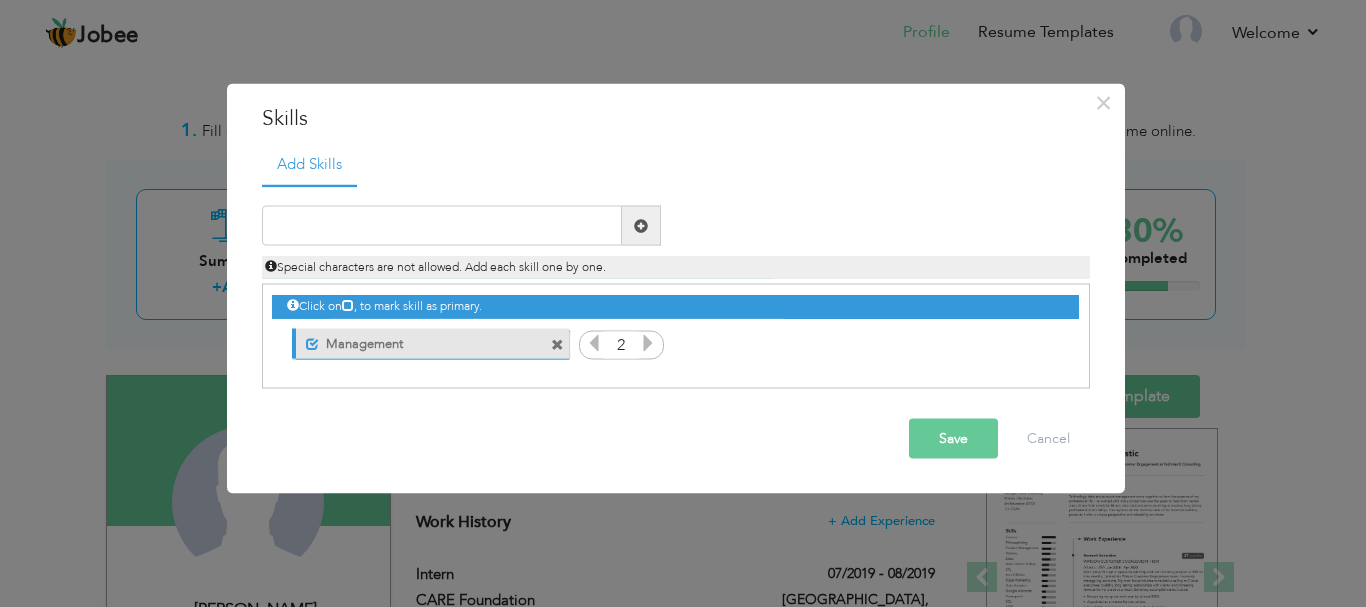 click at bounding box center (648, 343) 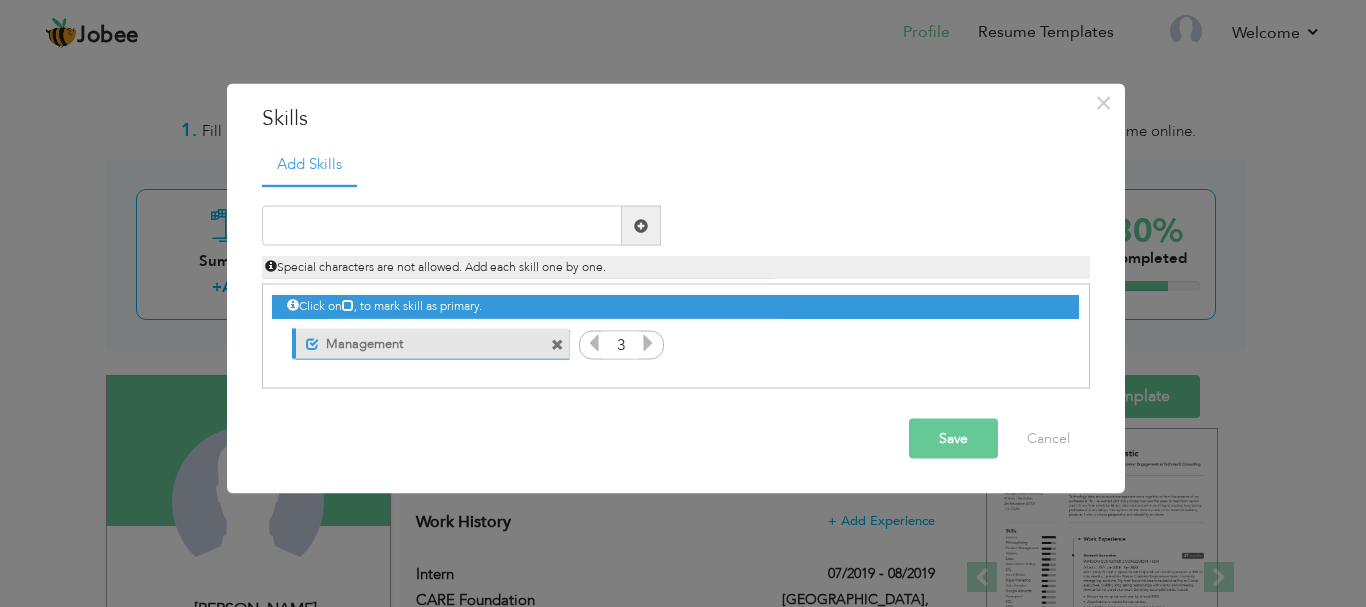 click at bounding box center [648, 343] 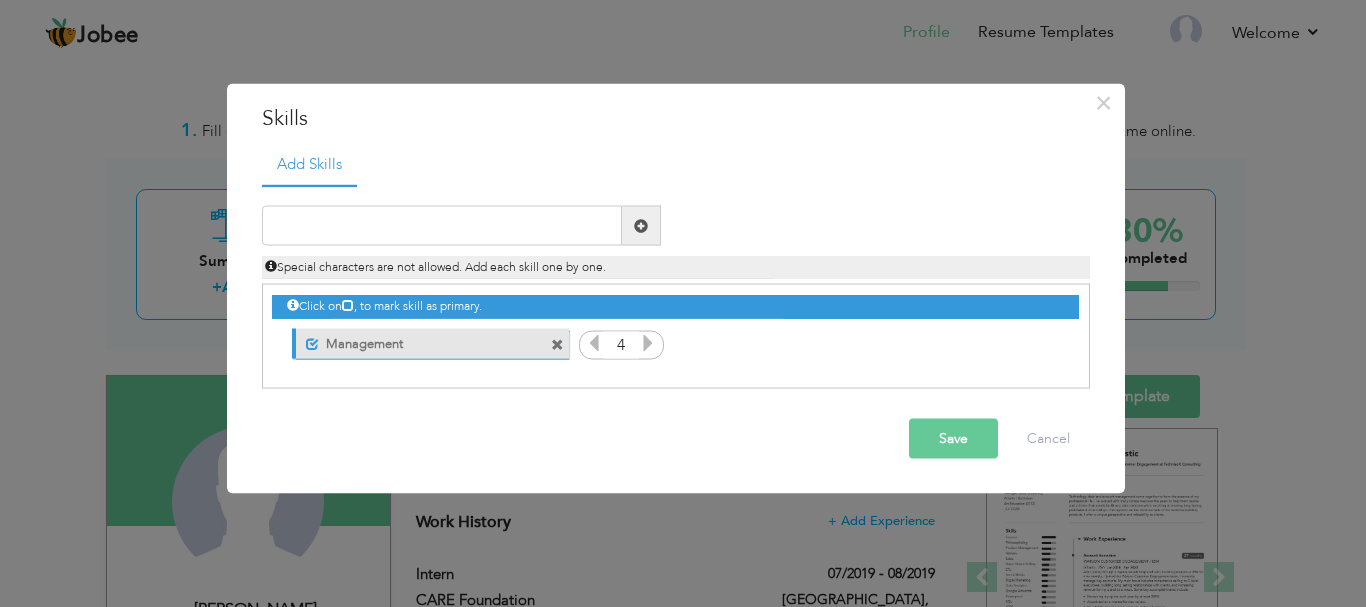 click at bounding box center [648, 343] 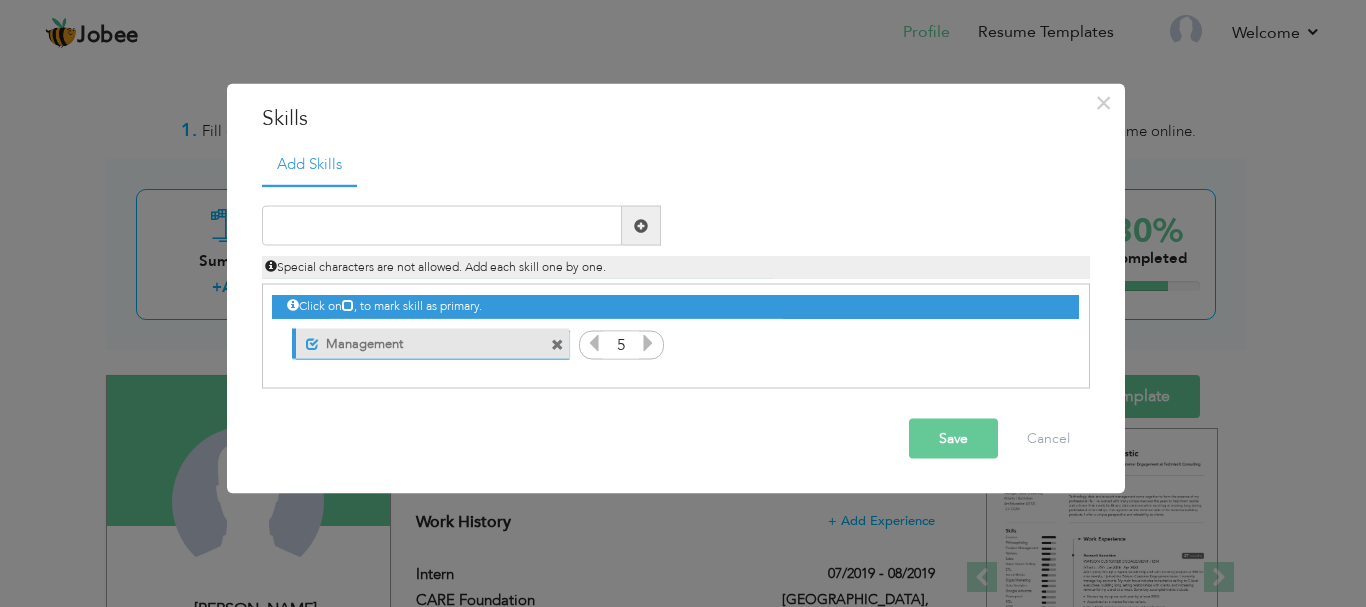 click at bounding box center (648, 343) 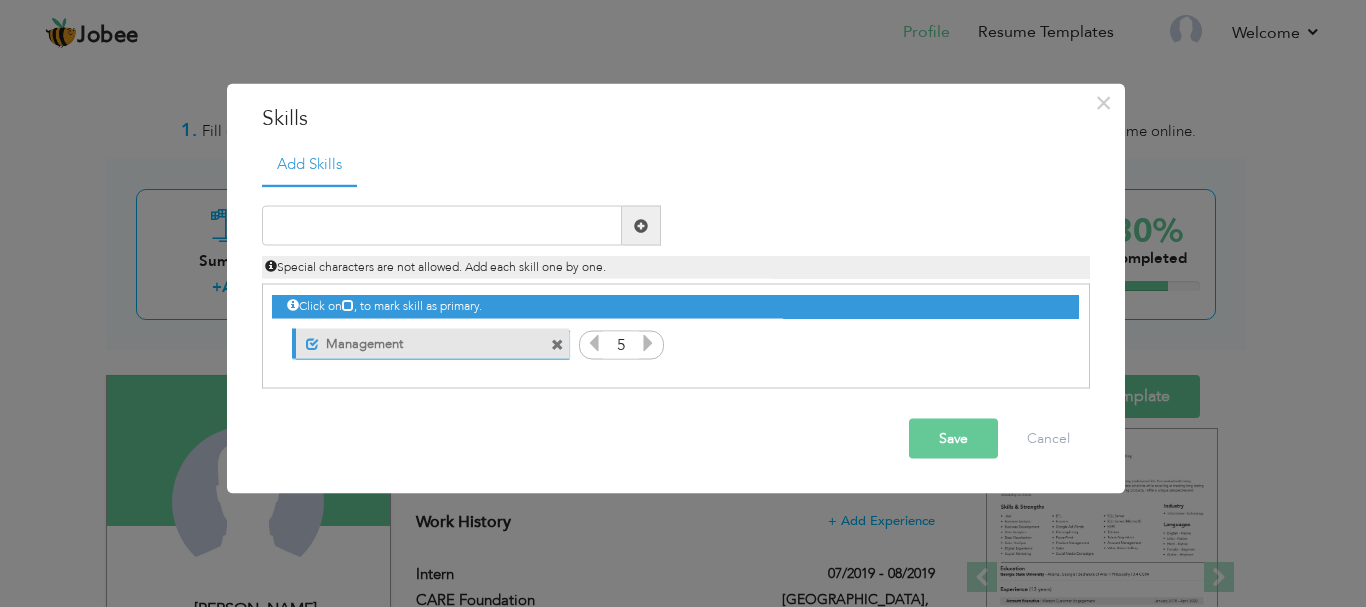 click at bounding box center (594, 343) 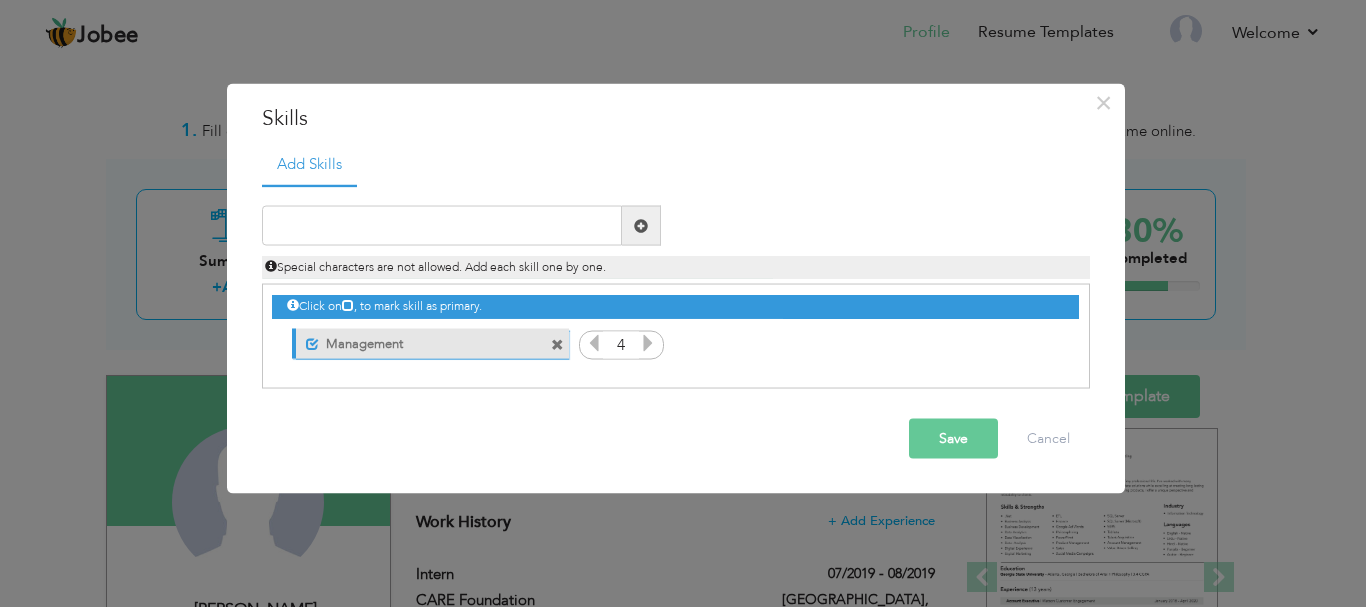 click on "Save" at bounding box center (953, 439) 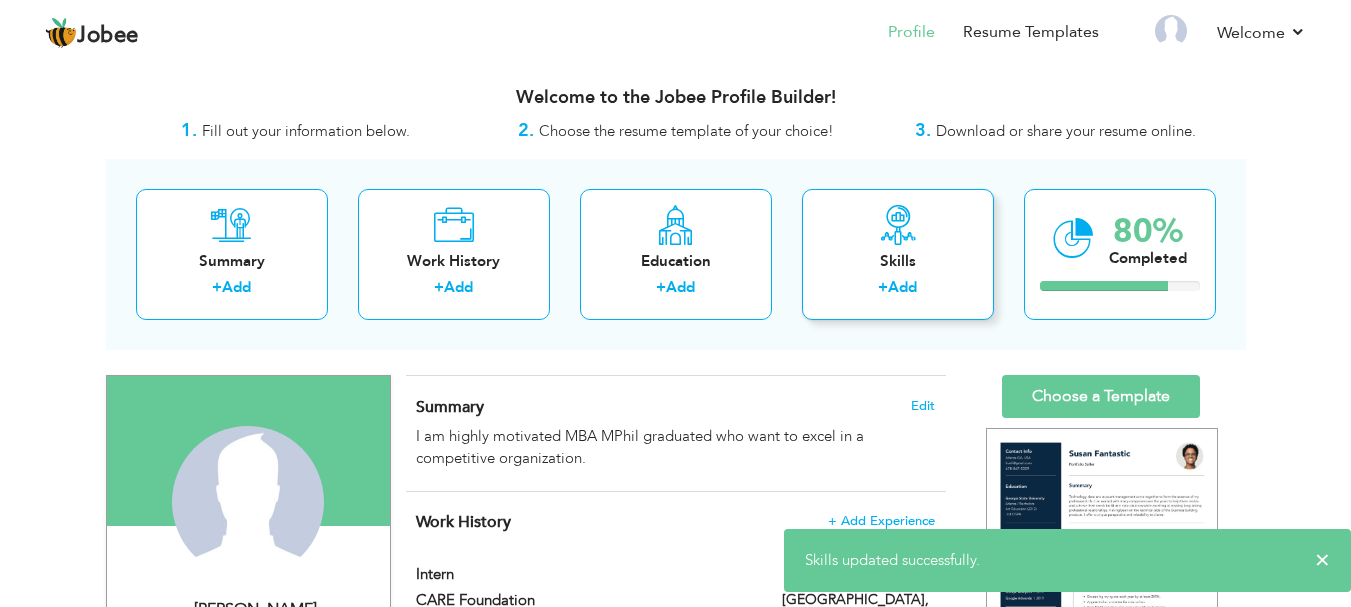 click on "Add" at bounding box center [902, 287] 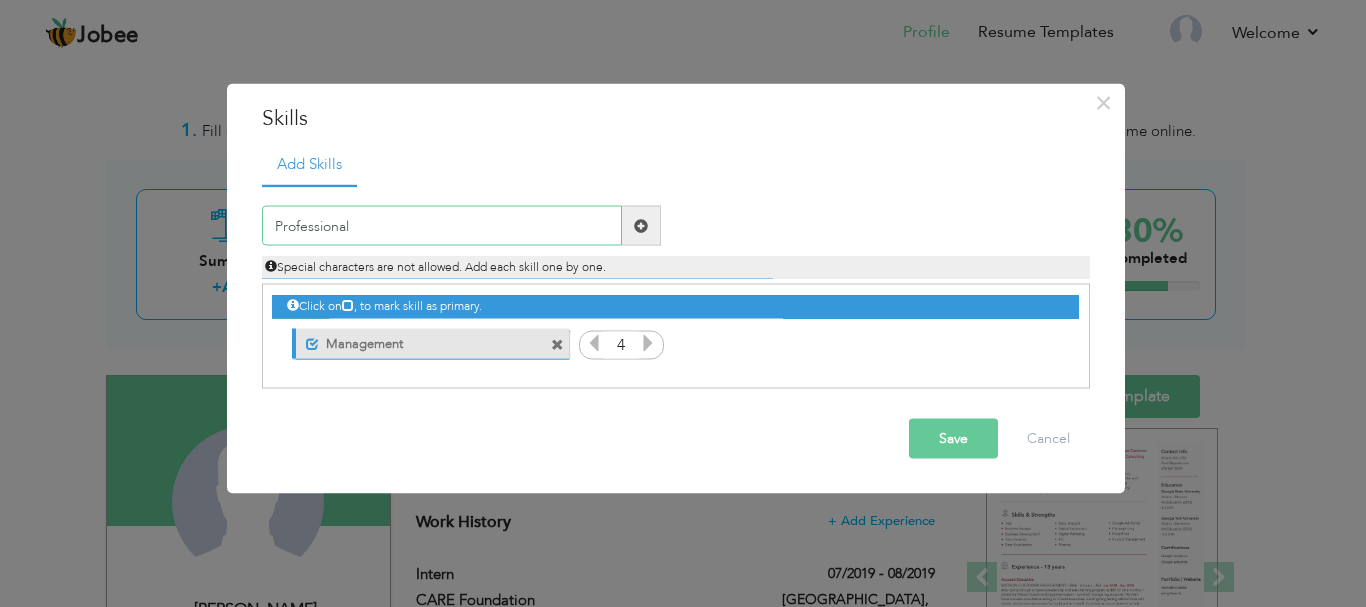 type on "Professional" 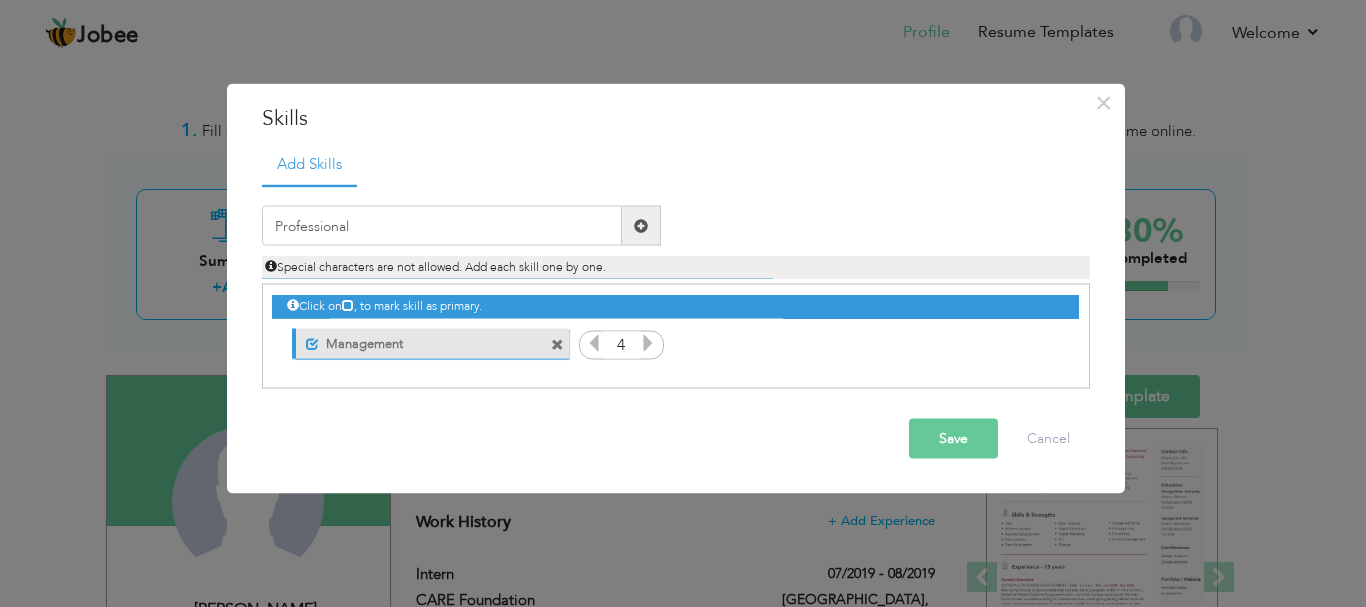 click on "Save" at bounding box center [953, 439] 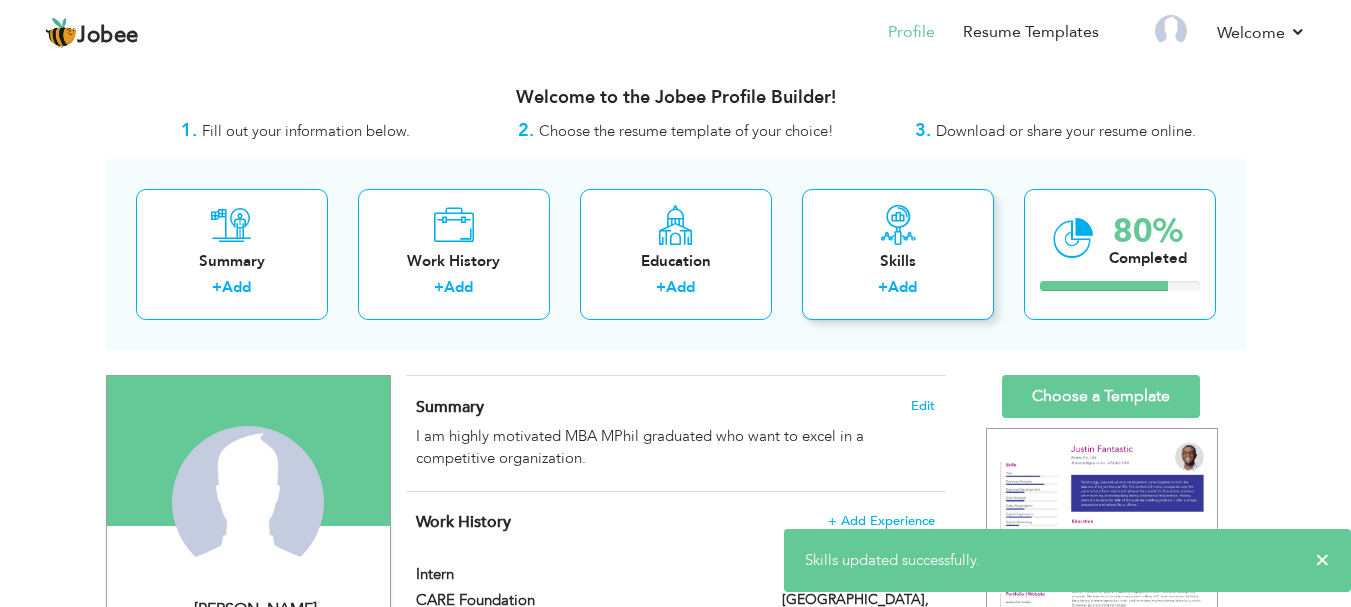 click on "Skills" at bounding box center [898, 261] 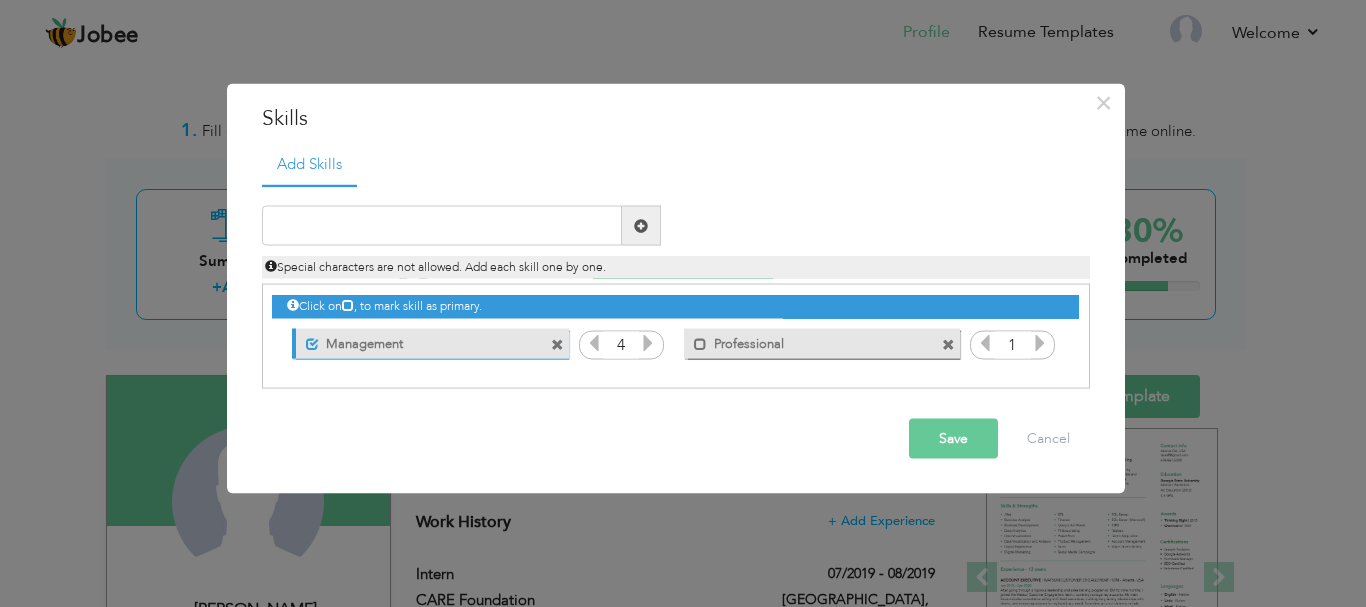 click at bounding box center [1040, 343] 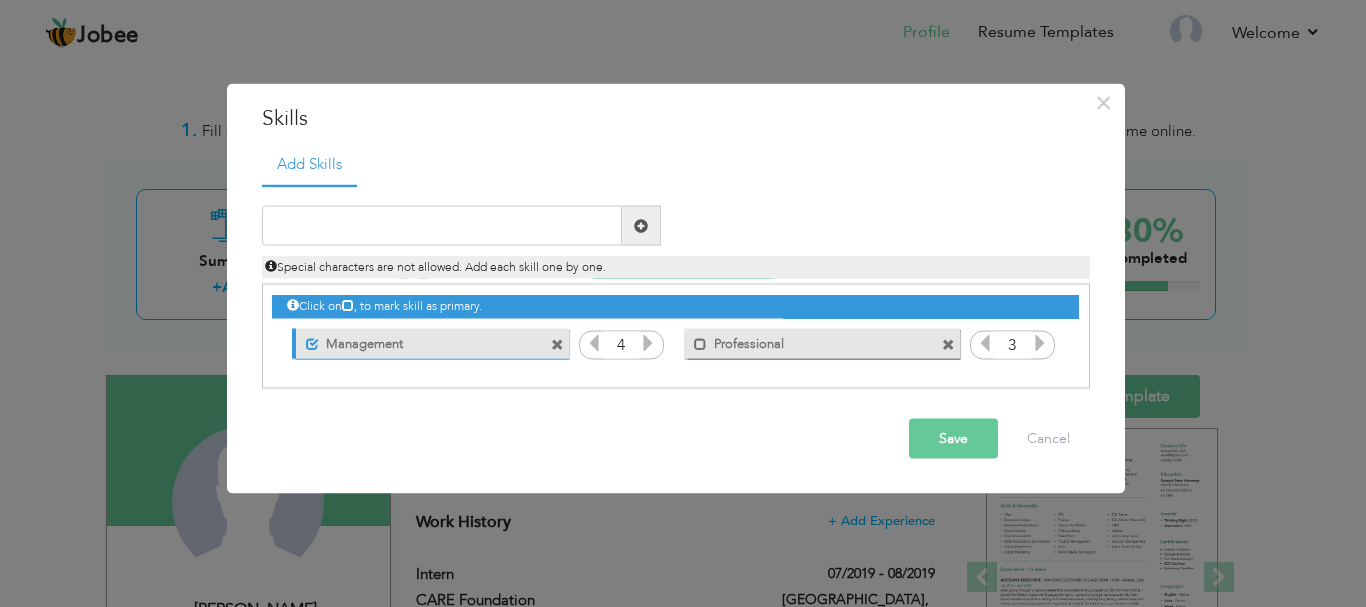 click at bounding box center [1040, 343] 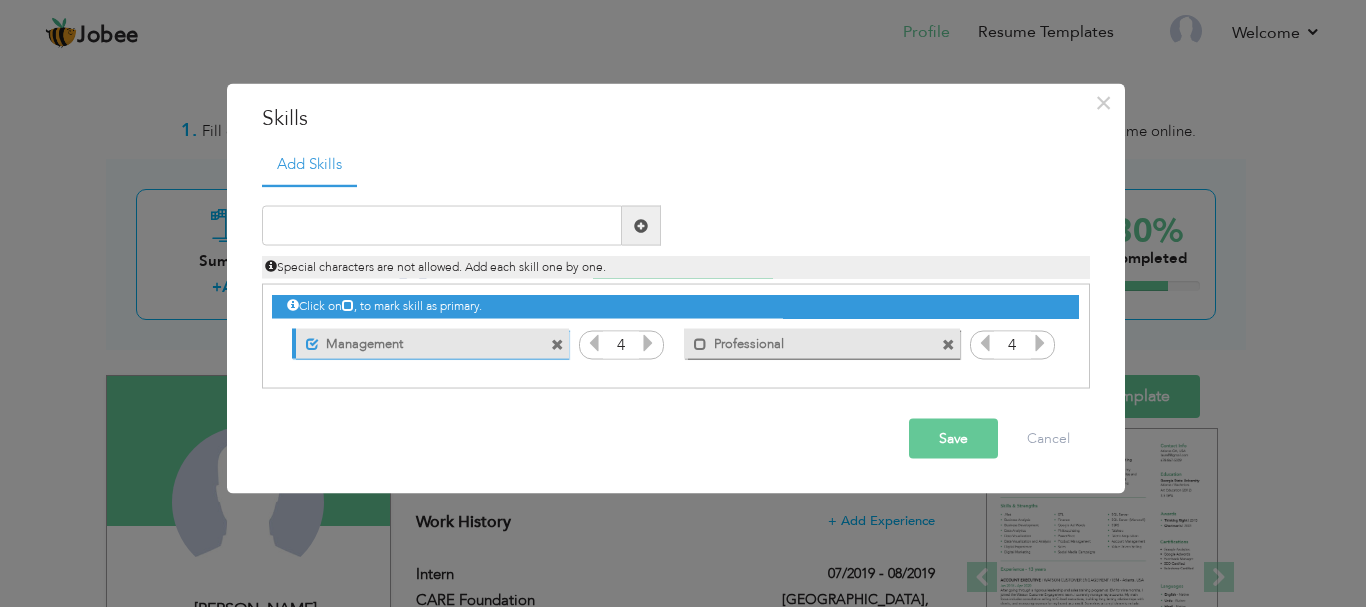 click at bounding box center [1040, 343] 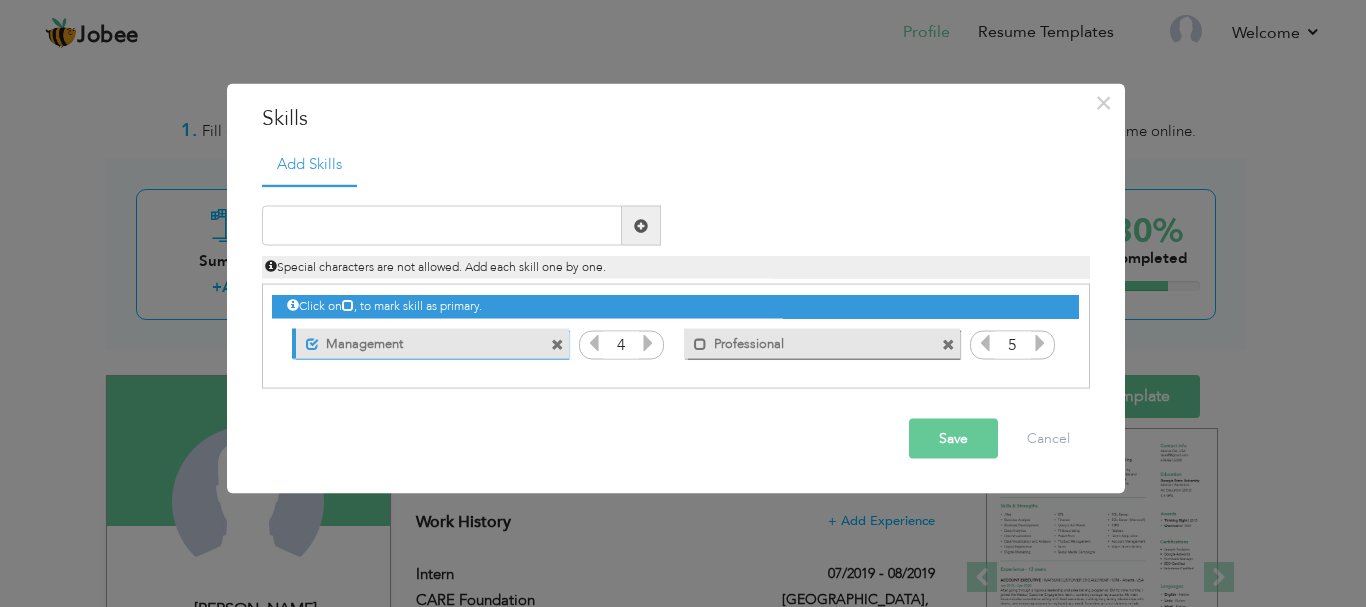 click at bounding box center (985, 343) 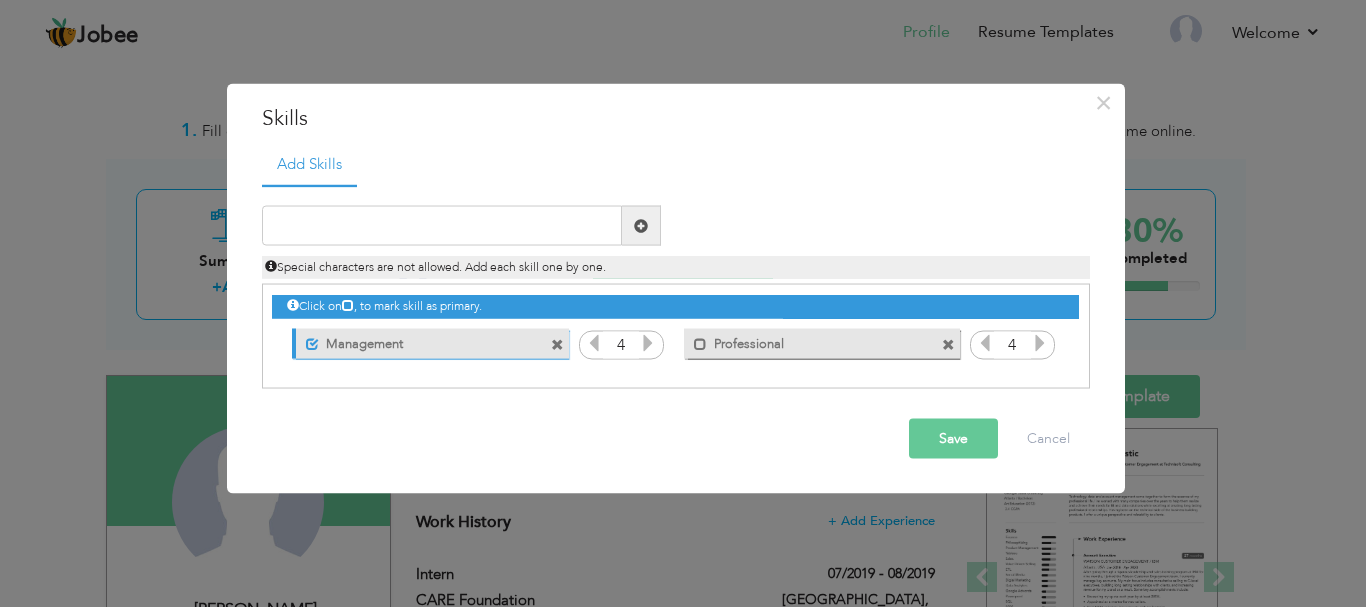click on "Save" at bounding box center [953, 439] 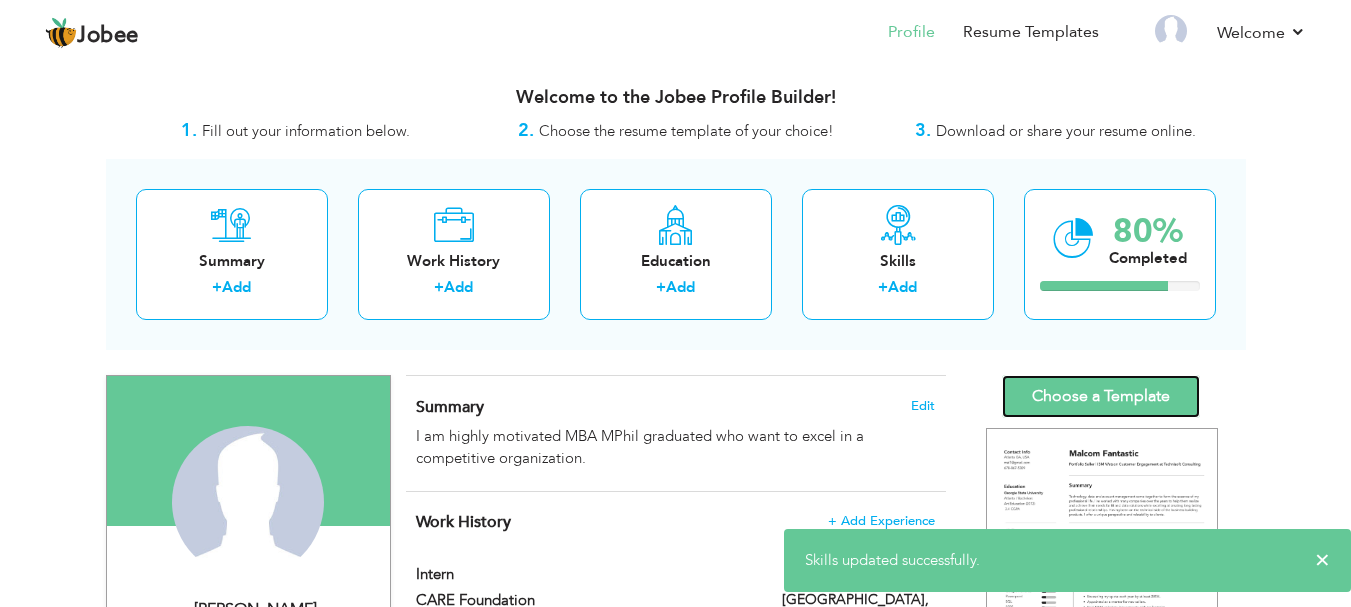 click on "Choose a Template" at bounding box center (1101, 396) 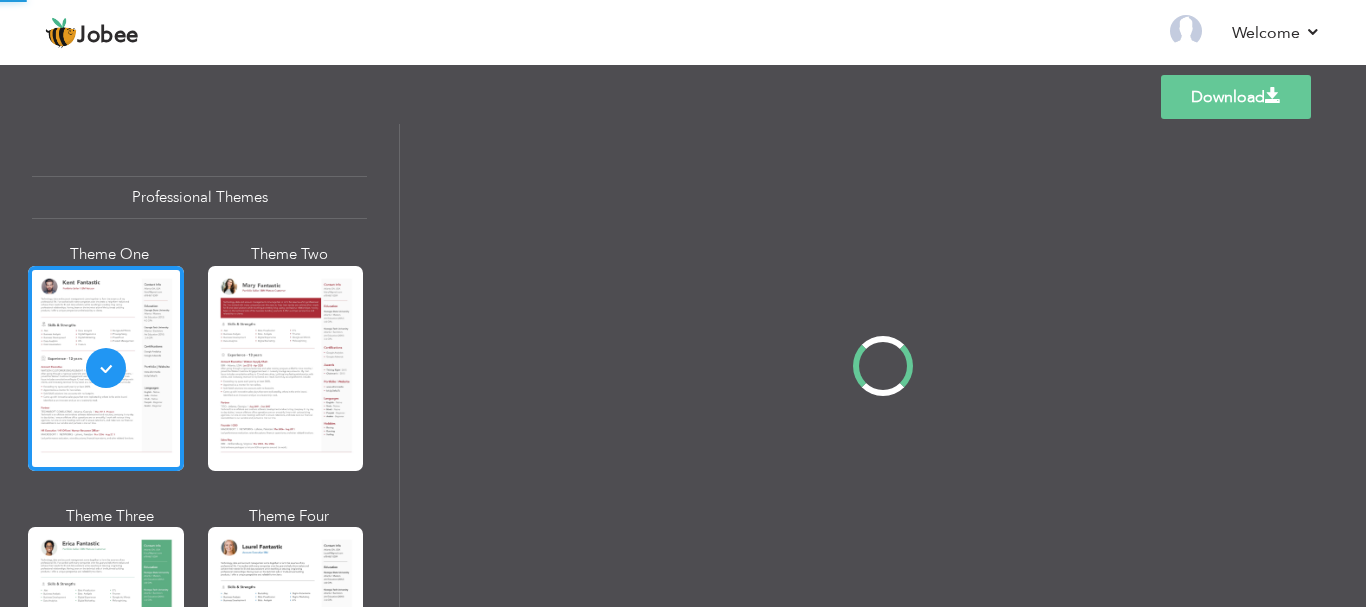scroll, scrollTop: 0, scrollLeft: 0, axis: both 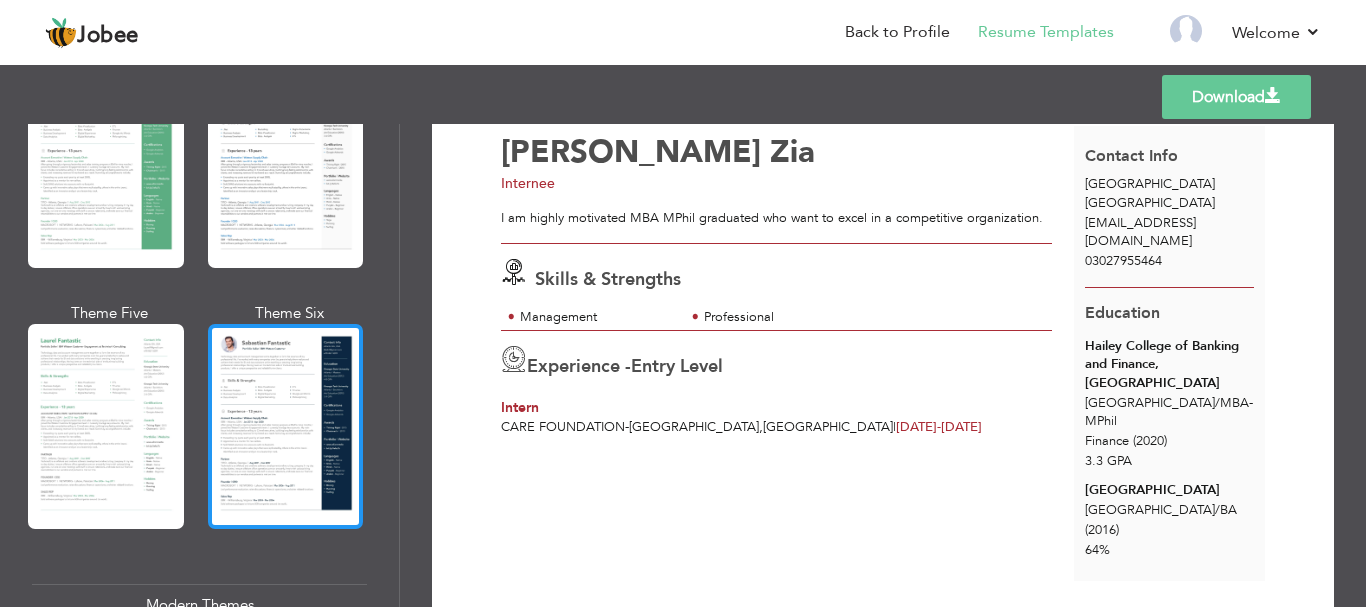 click at bounding box center (286, 426) 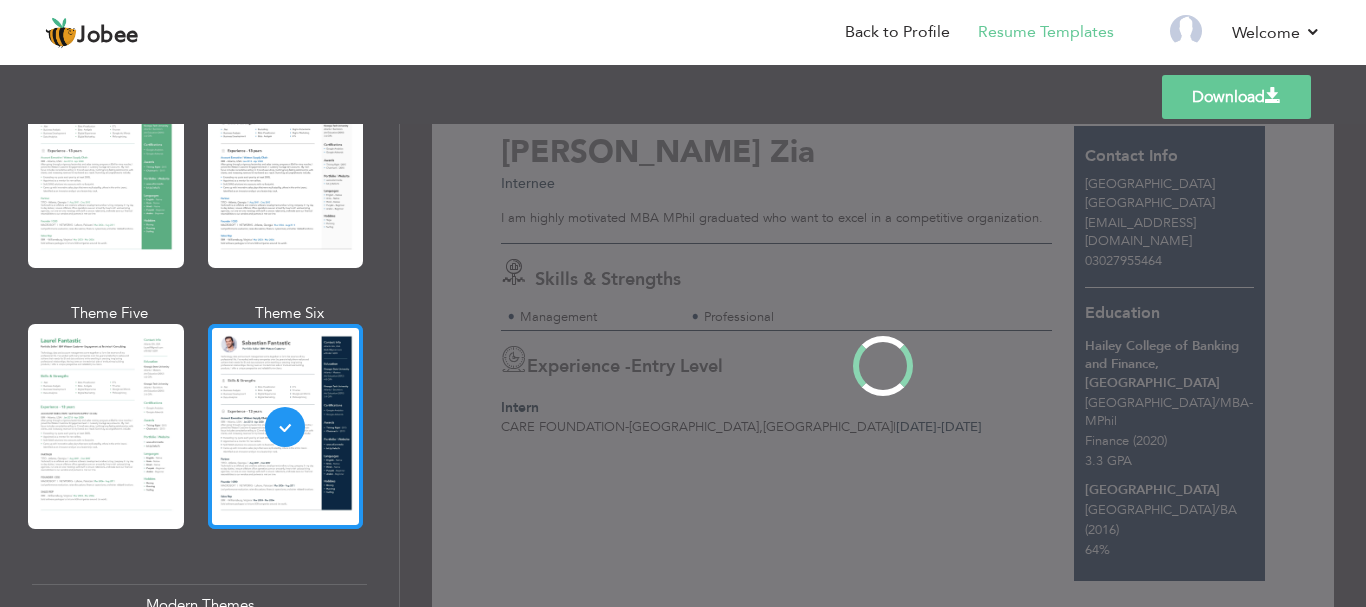 scroll, scrollTop: 0, scrollLeft: 0, axis: both 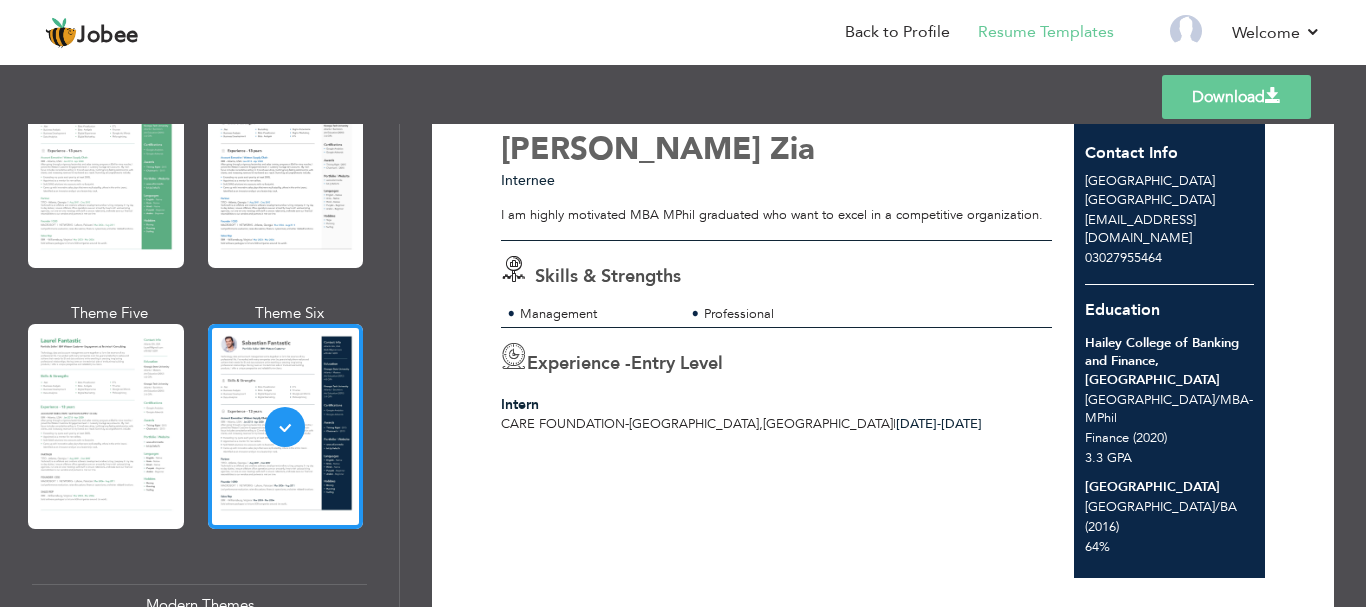 click on "Download
[PERSON_NAME]
Internee
I am highly motivated MBA [PERSON_NAME] graduated who want to excel in a competitive organization.
-" at bounding box center (883, 365) 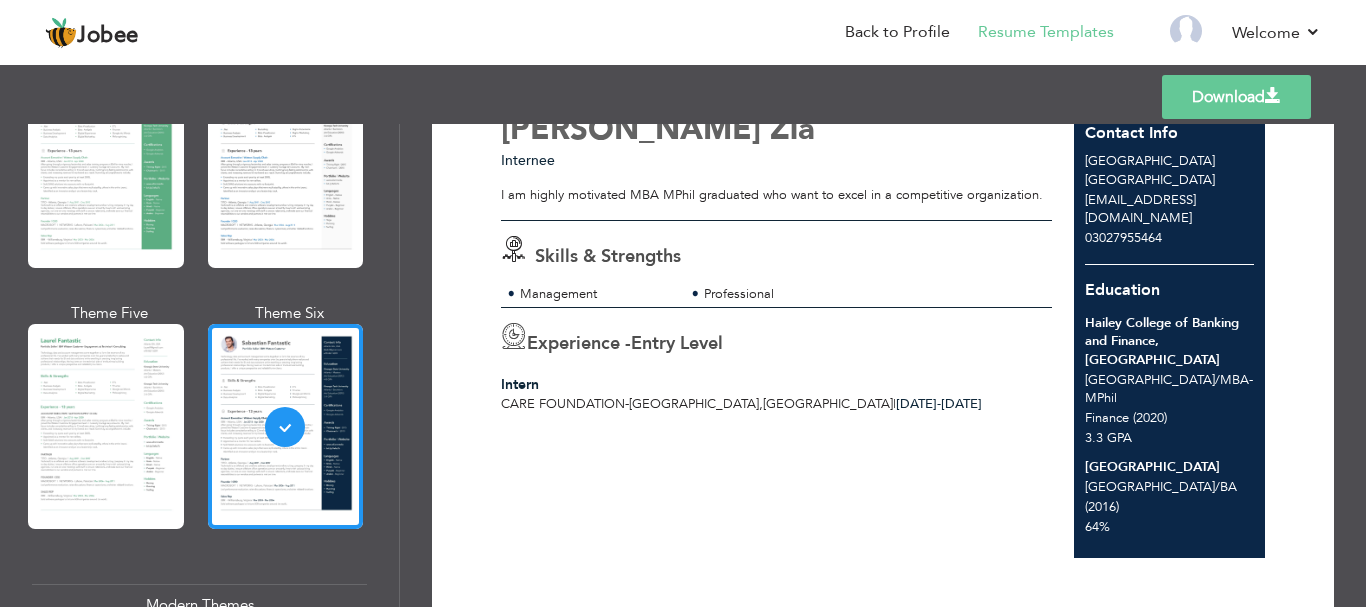 scroll, scrollTop: 0, scrollLeft: 0, axis: both 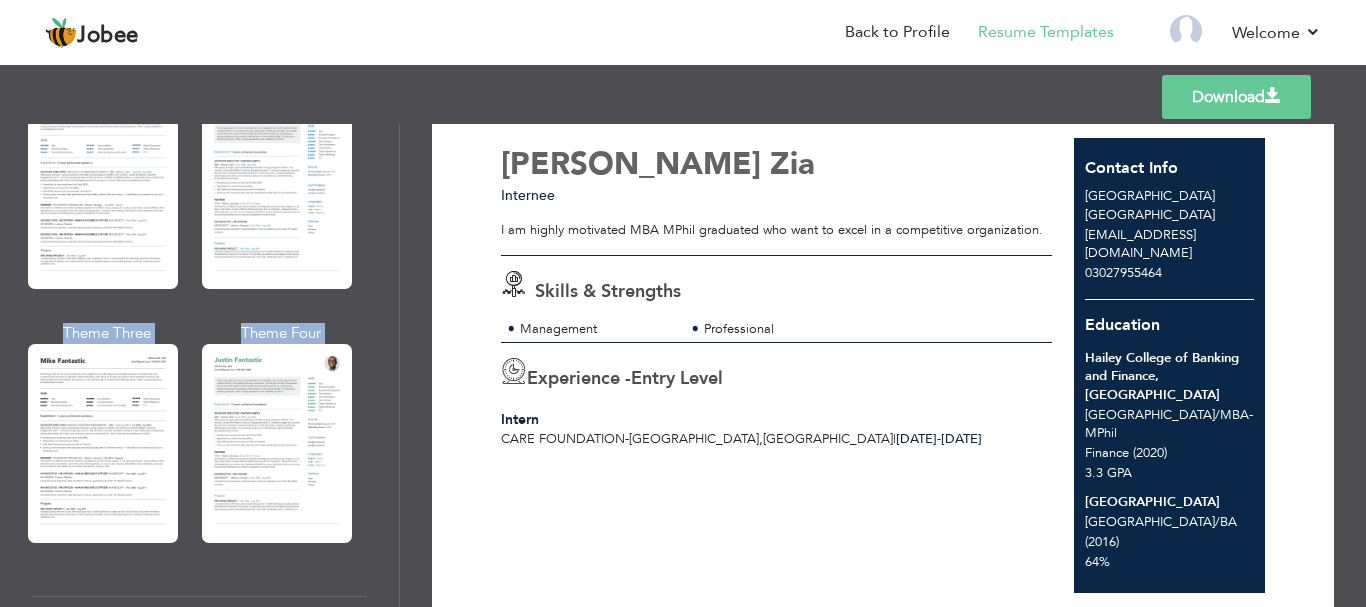 drag, startPoint x: 399, startPoint y: 281, endPoint x: 406, endPoint y: 346, distance: 65.37584 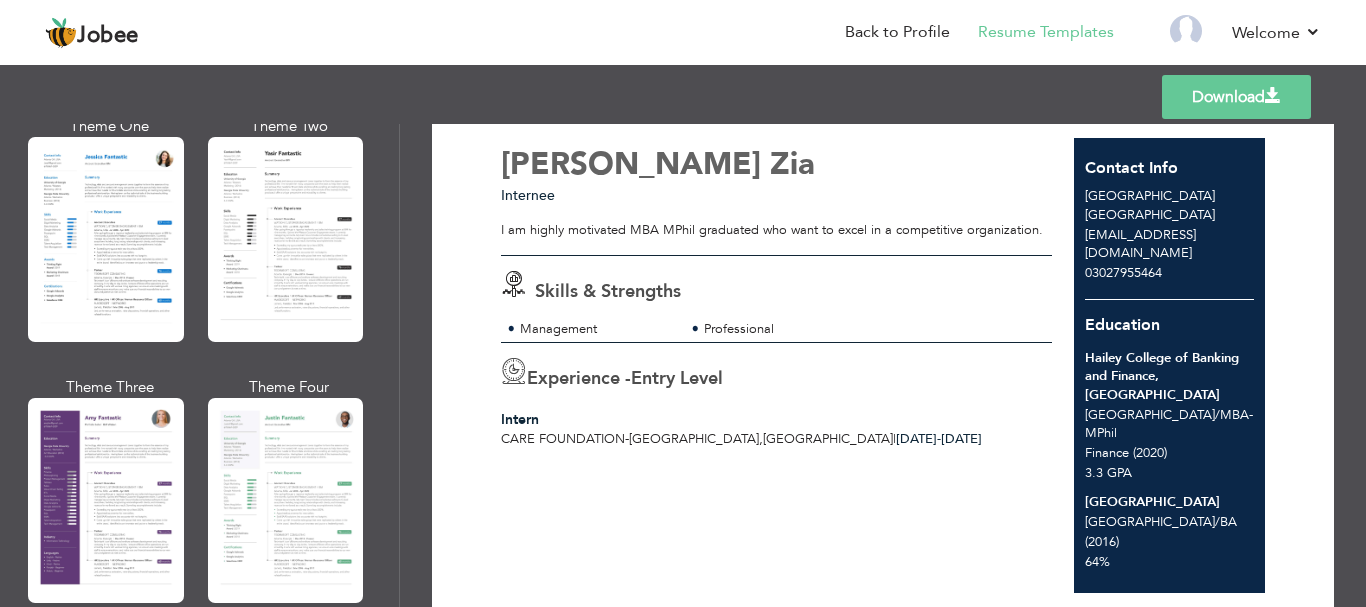 scroll, scrollTop: 1646, scrollLeft: 0, axis: vertical 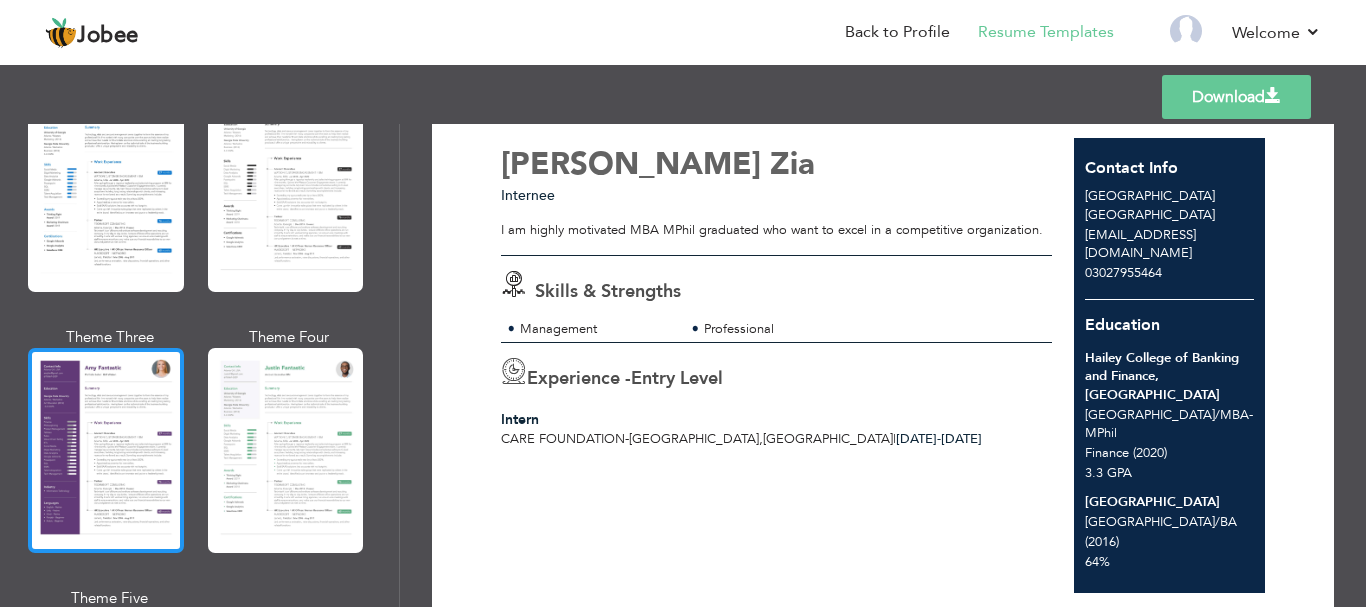 click at bounding box center (106, 450) 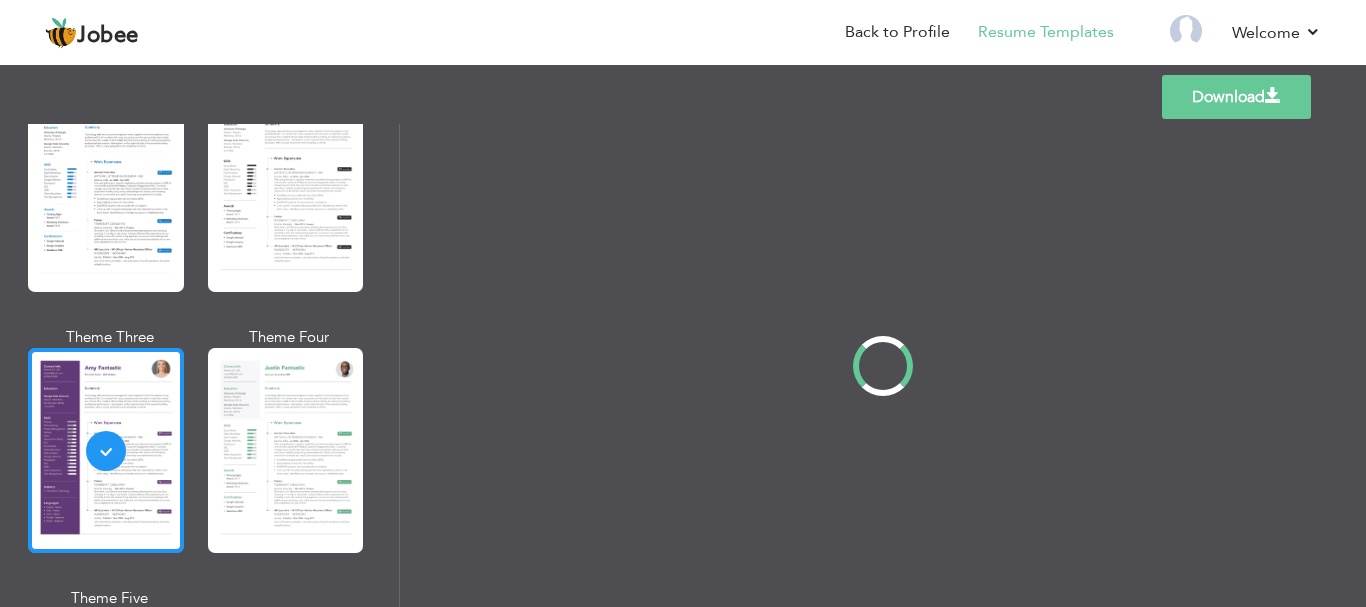 scroll, scrollTop: 0, scrollLeft: 0, axis: both 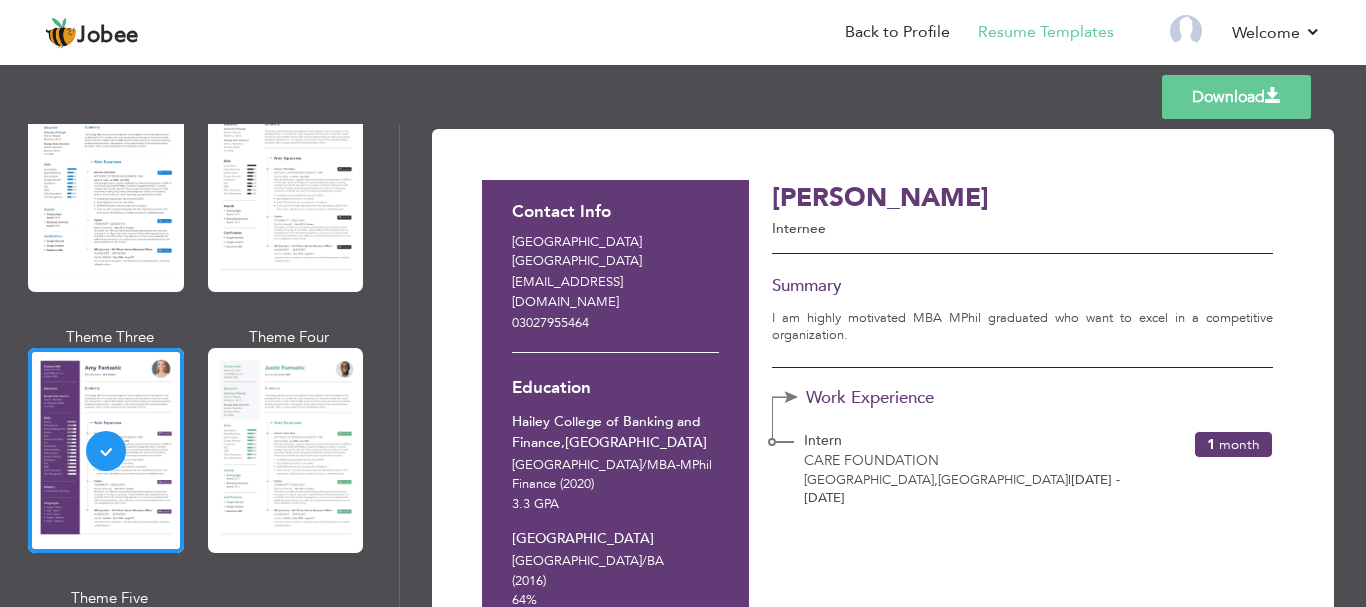click on "[GEOGRAPHIC_DATA]
/
MBA-MPhil" at bounding box center [612, 465] 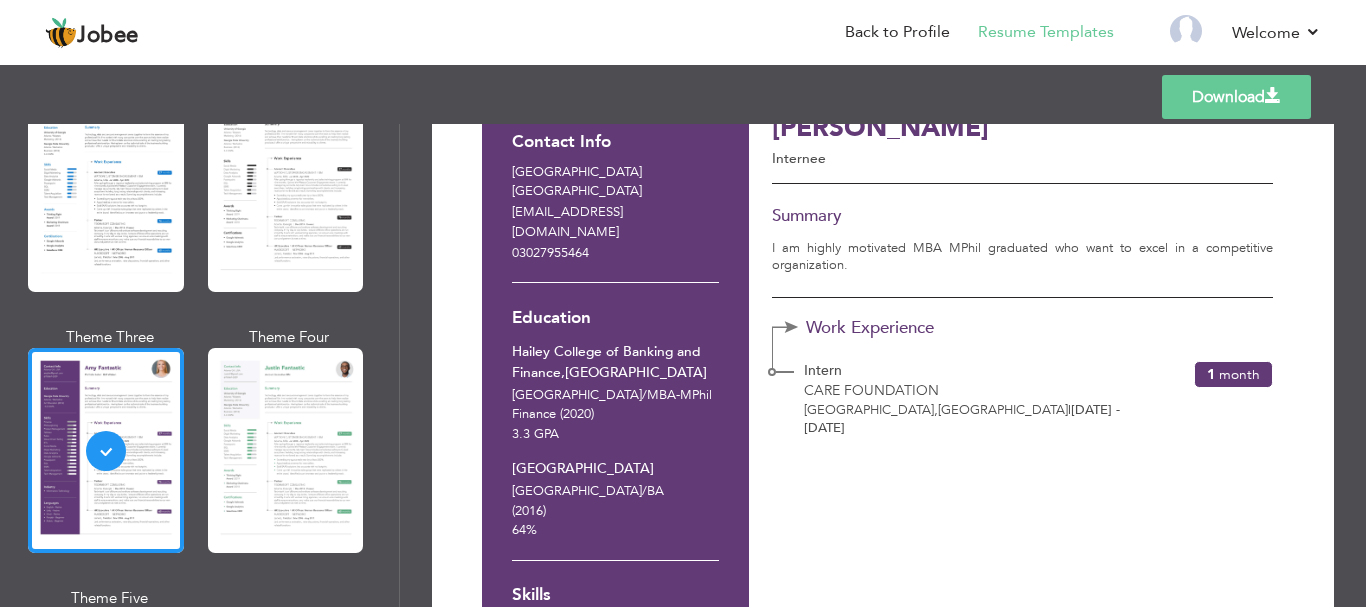 scroll, scrollTop: 73, scrollLeft: 0, axis: vertical 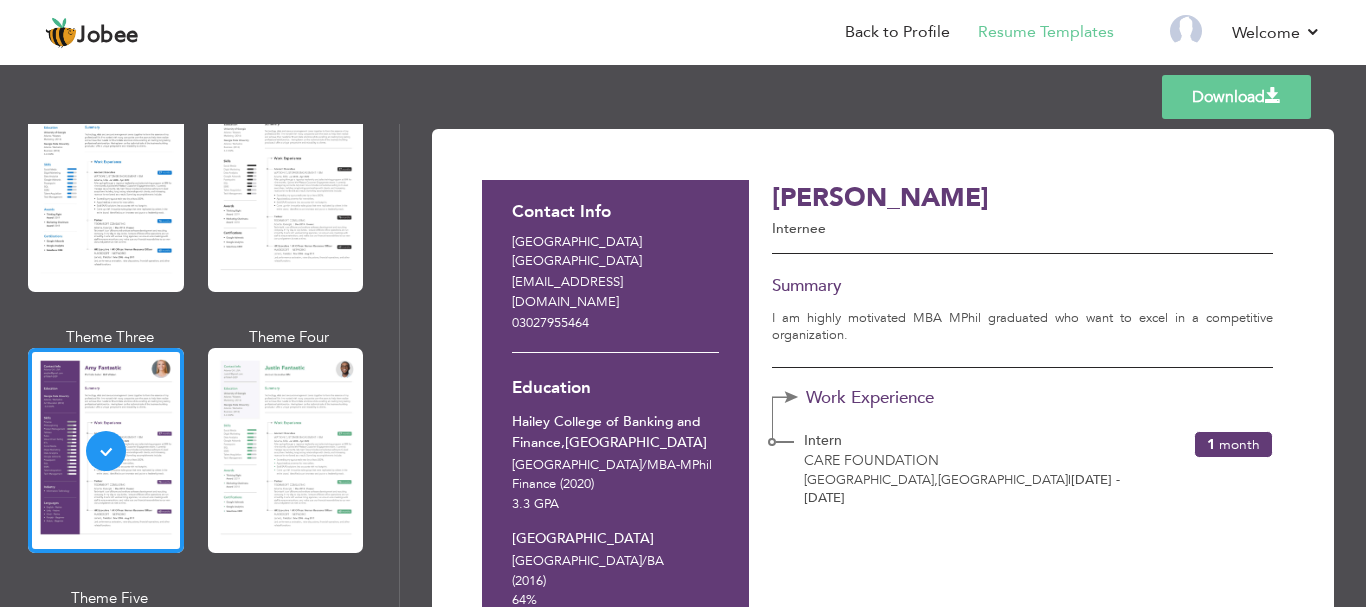 drag, startPoint x: 659, startPoint y: 251, endPoint x: 622, endPoint y: 261, distance: 38.327538 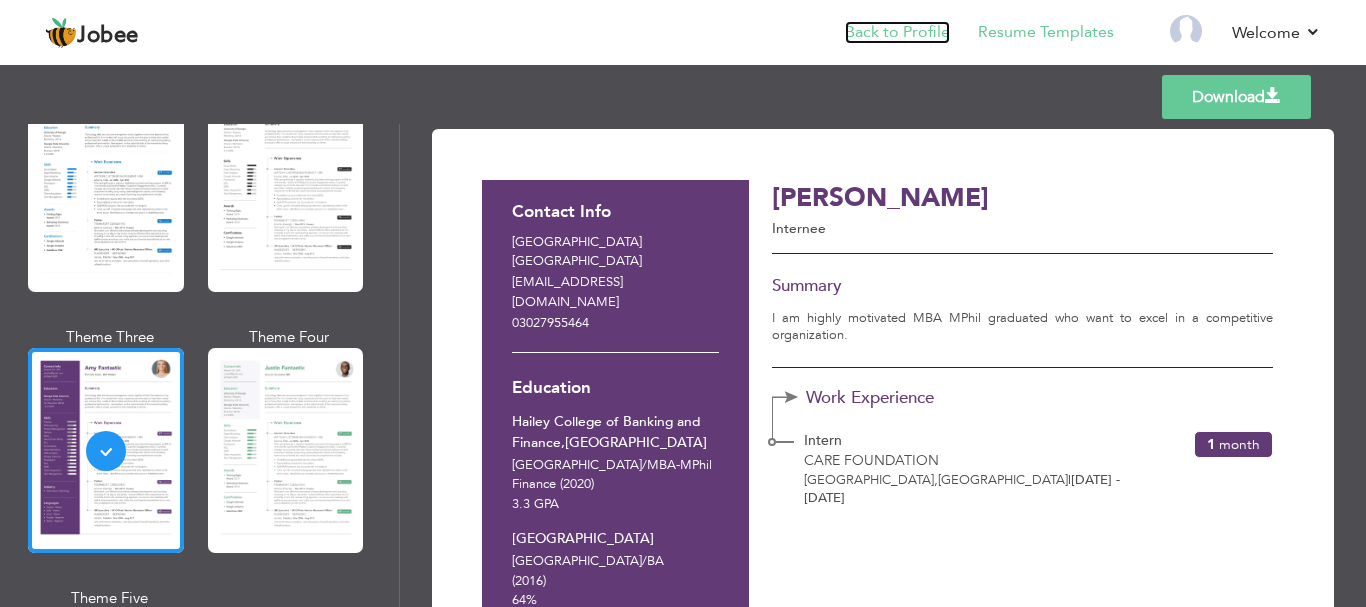 click on "Back to Profile" at bounding box center (897, 32) 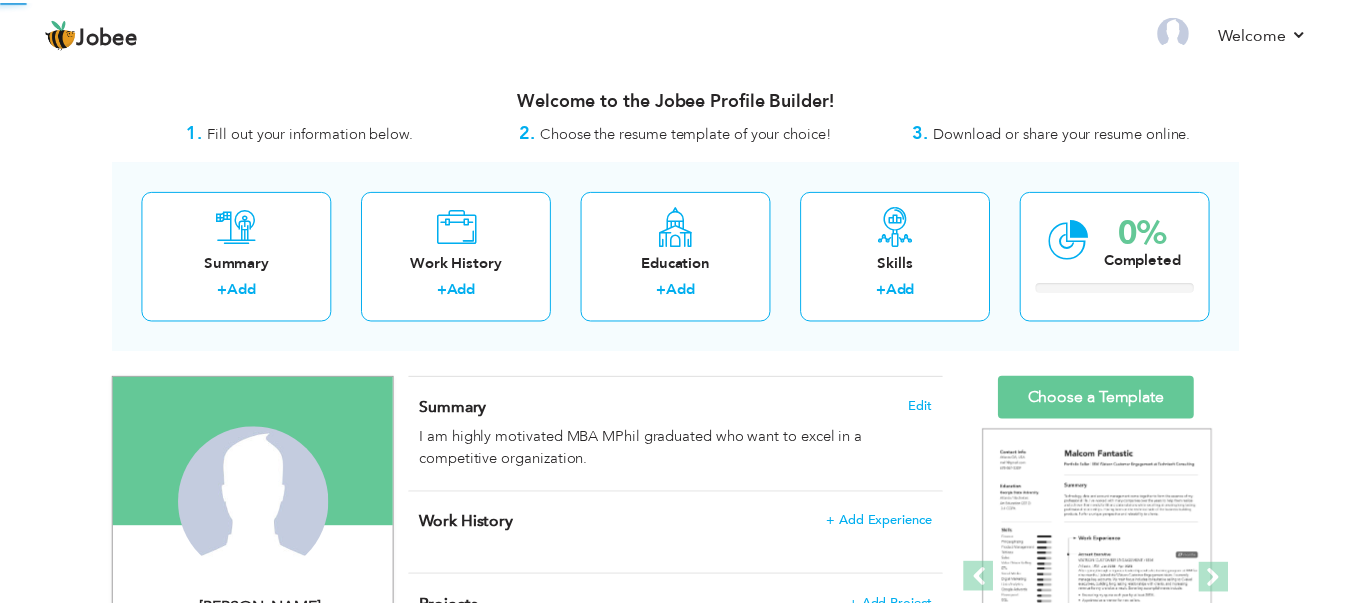 scroll, scrollTop: 0, scrollLeft: 0, axis: both 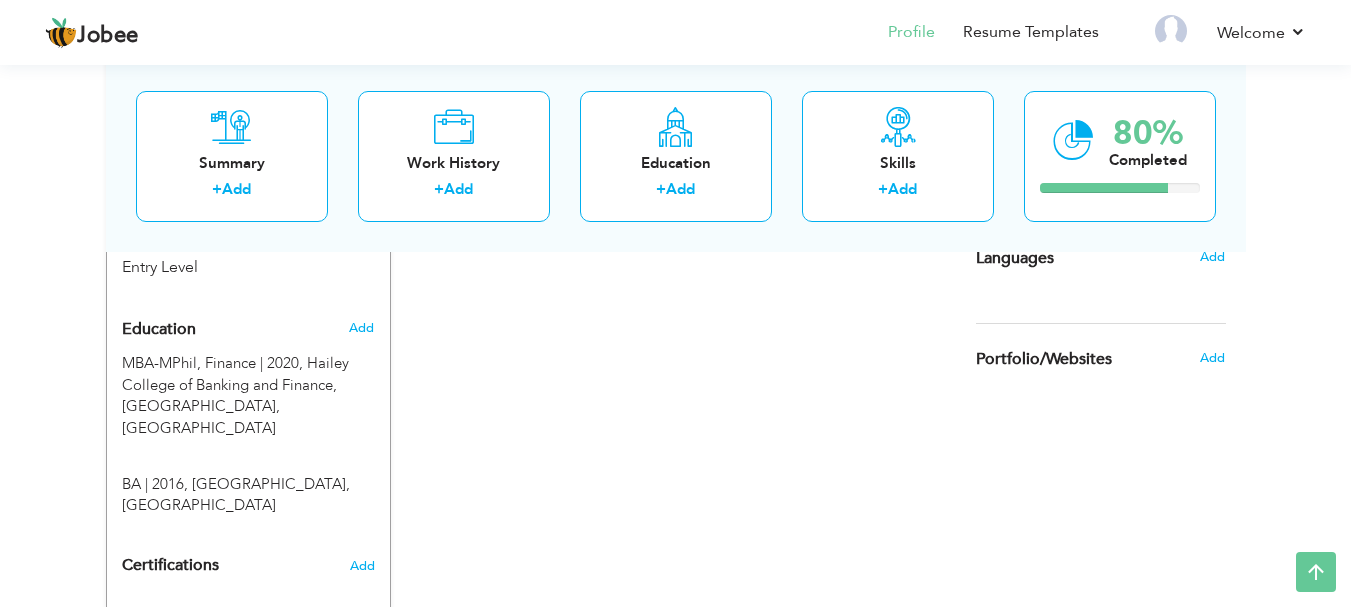 drag, startPoint x: 1365, startPoint y: 193, endPoint x: 1356, endPoint y: 484, distance: 291.13913 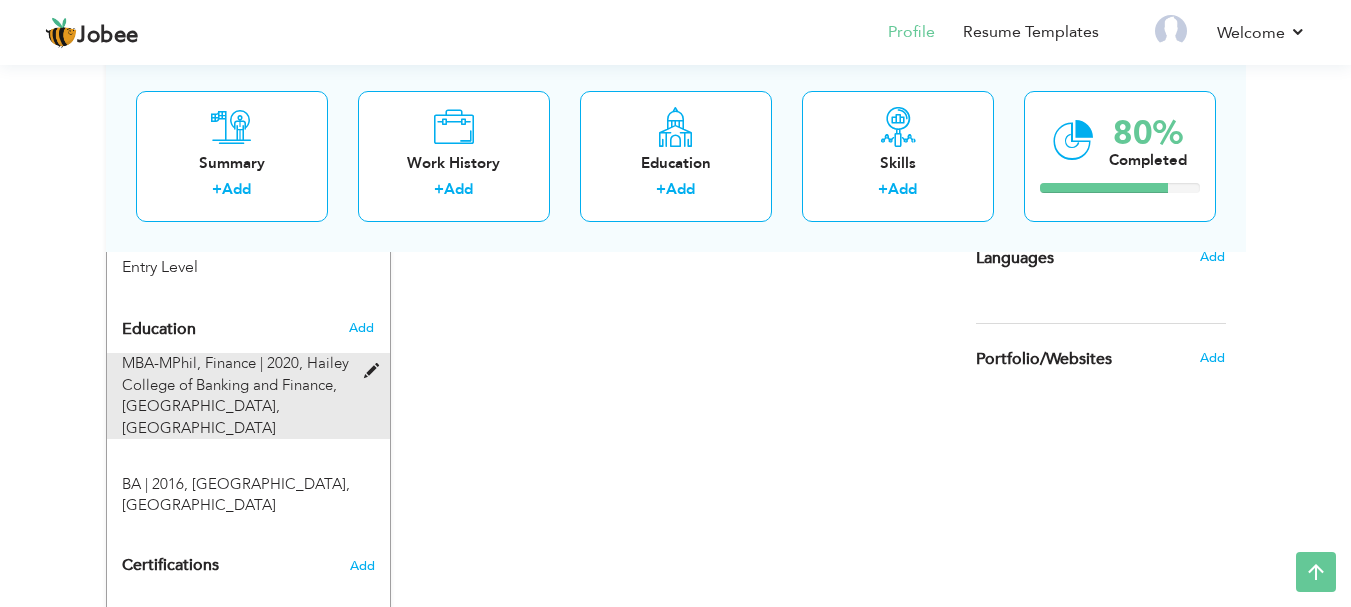 click at bounding box center [376, 371] 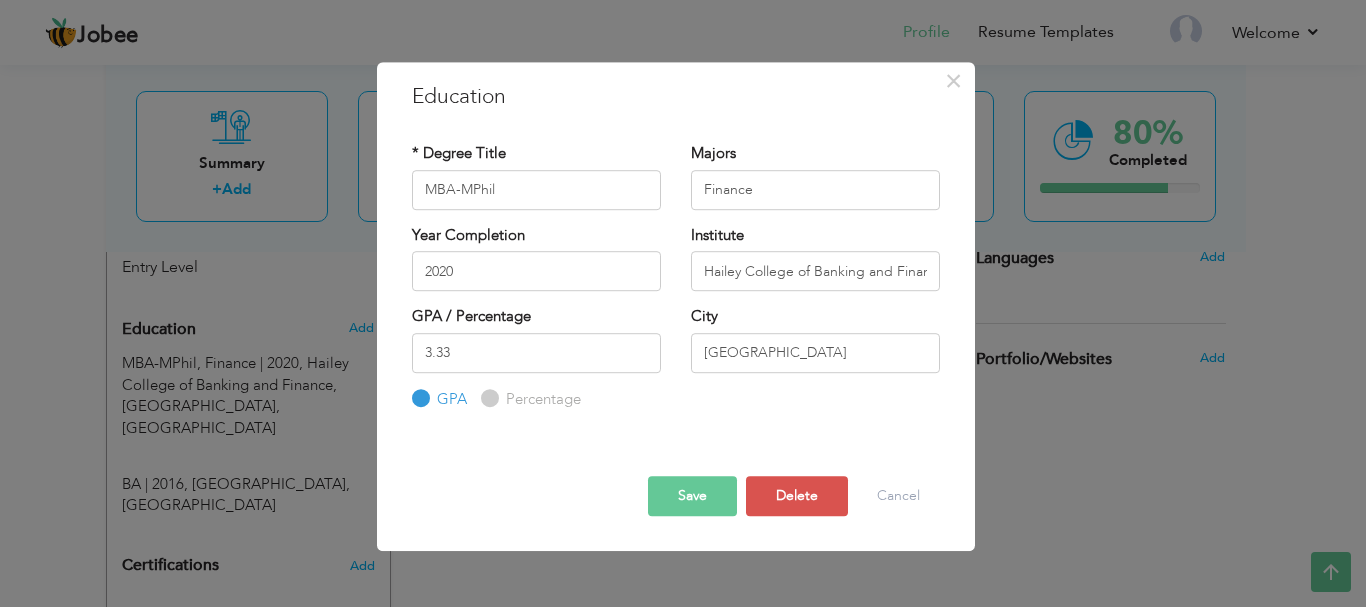 click on "×
Education
* Degree Title
MBA-MPhil
Majors
Finance
2020 Institute" at bounding box center (683, 303) 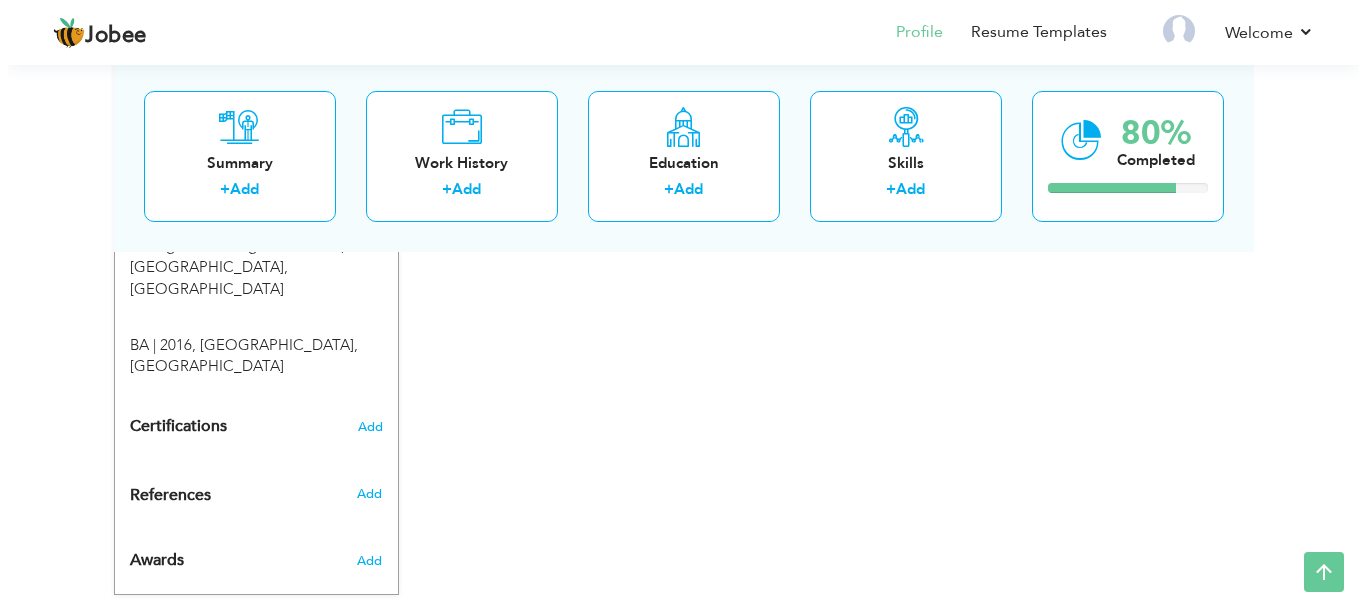 scroll, scrollTop: 952, scrollLeft: 0, axis: vertical 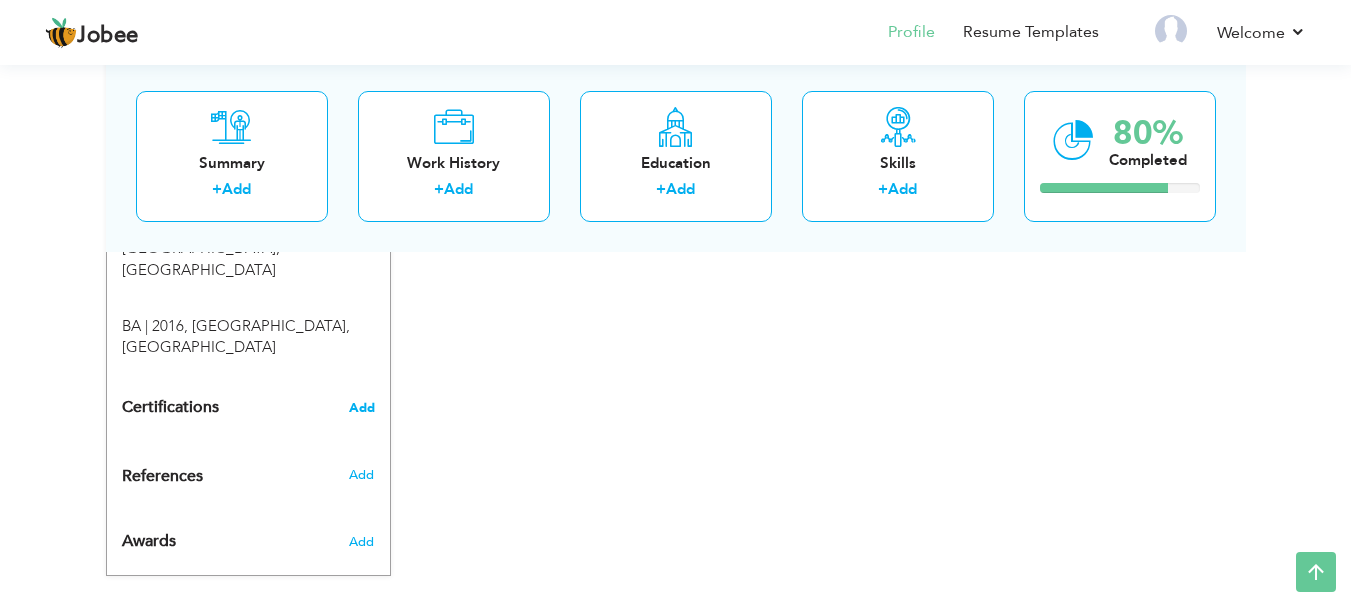 click on "Add" at bounding box center [362, 408] 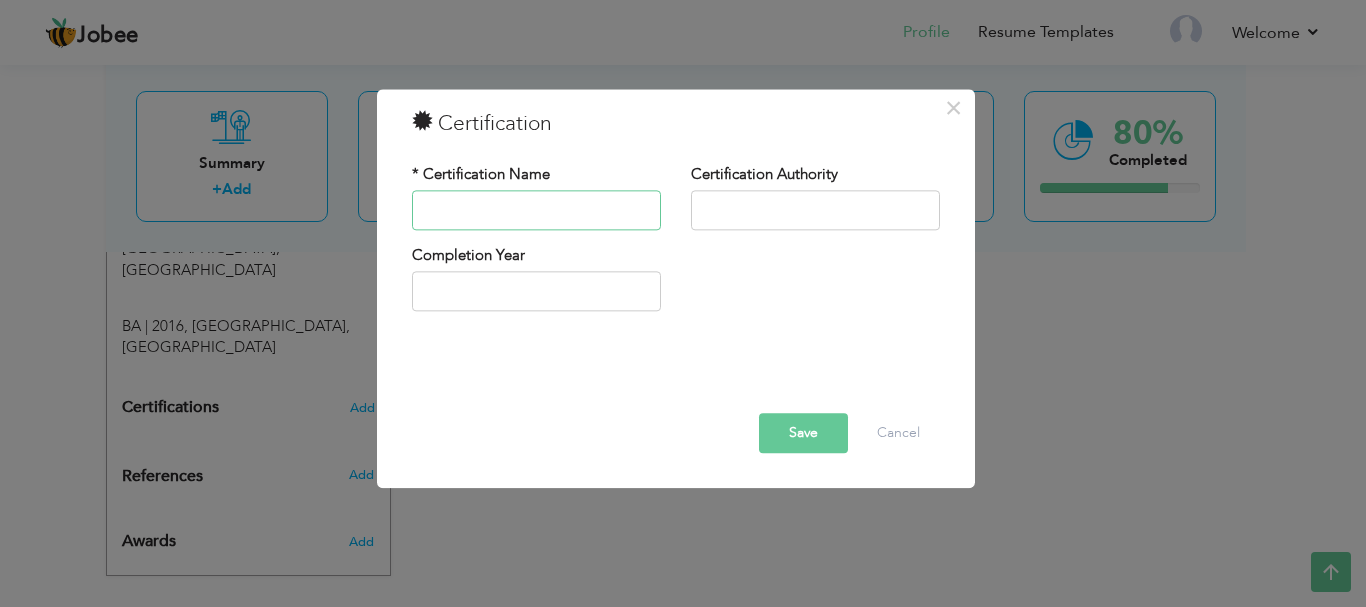 click at bounding box center (536, 210) 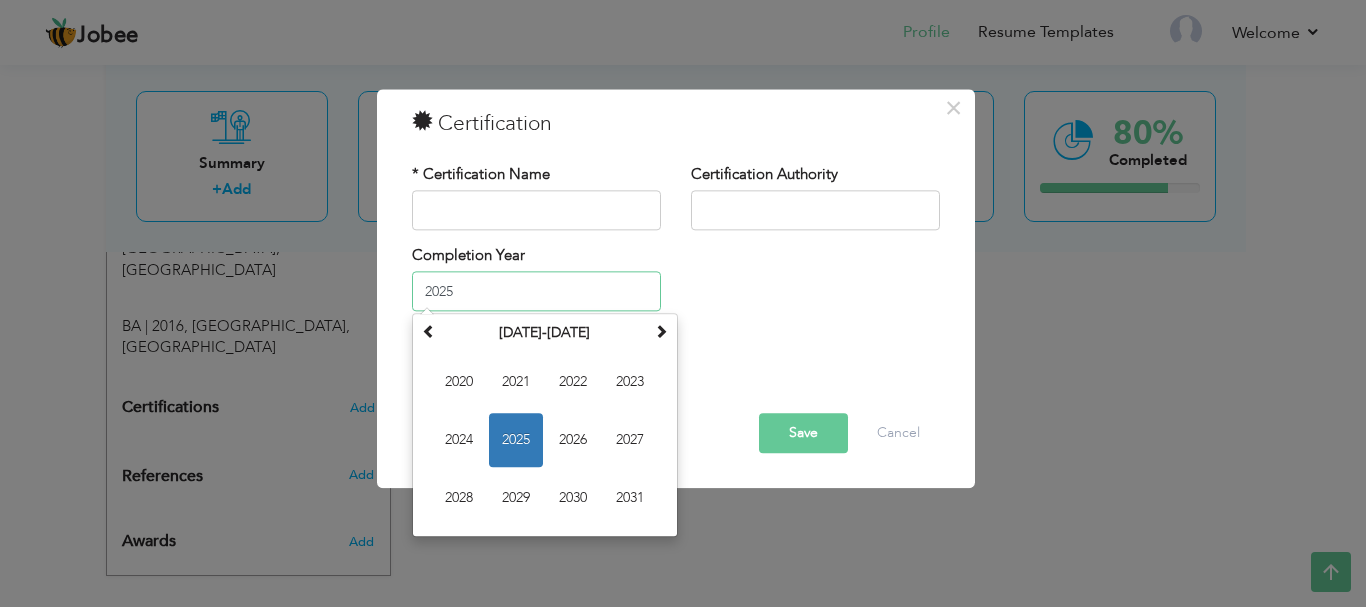 click on "2025" at bounding box center [536, 292] 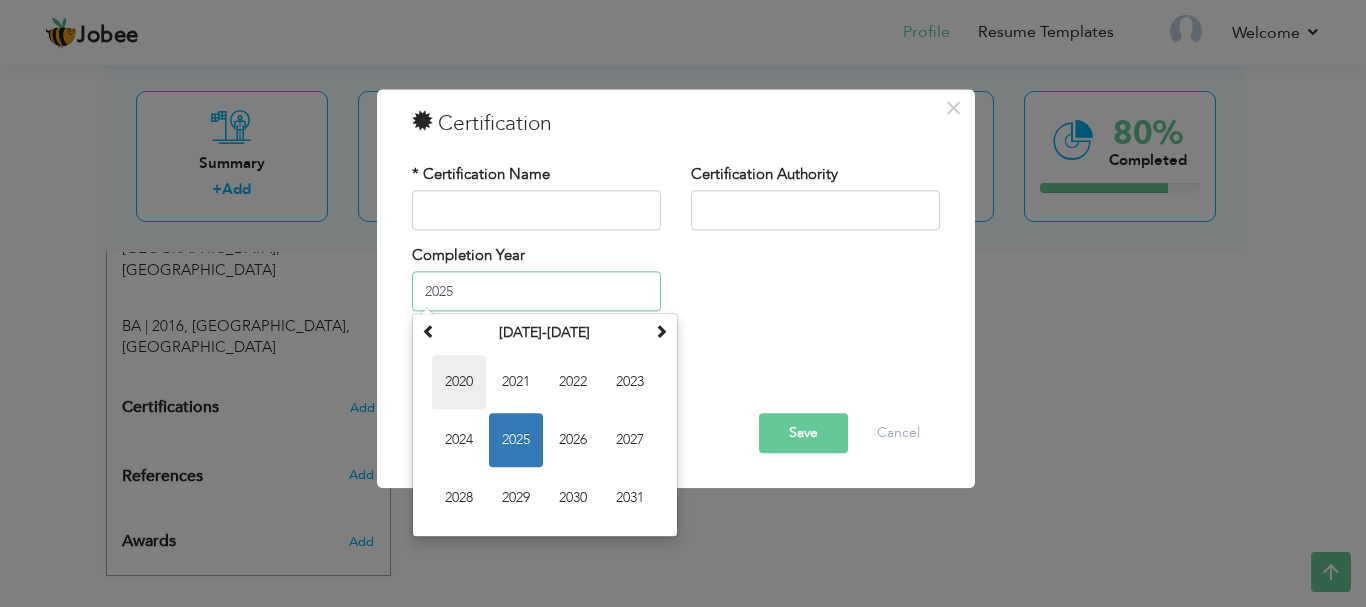 click on "2020" at bounding box center (459, 383) 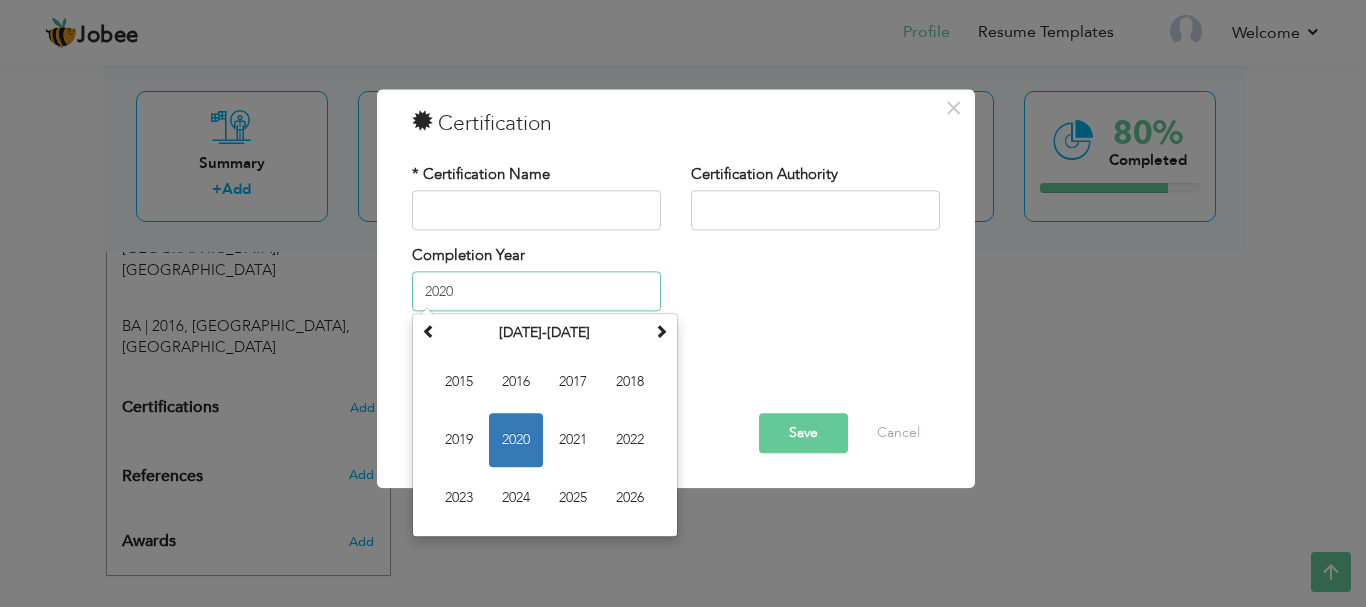 click on "2020" at bounding box center (536, 292) 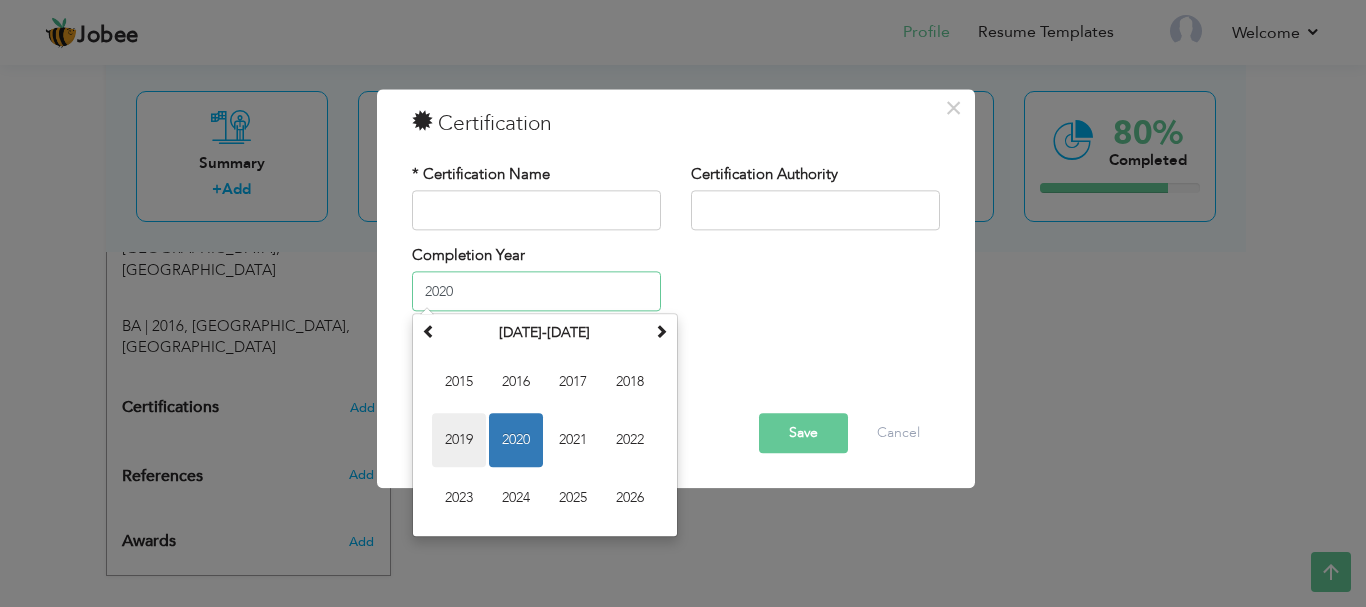 click on "2019" at bounding box center (459, 441) 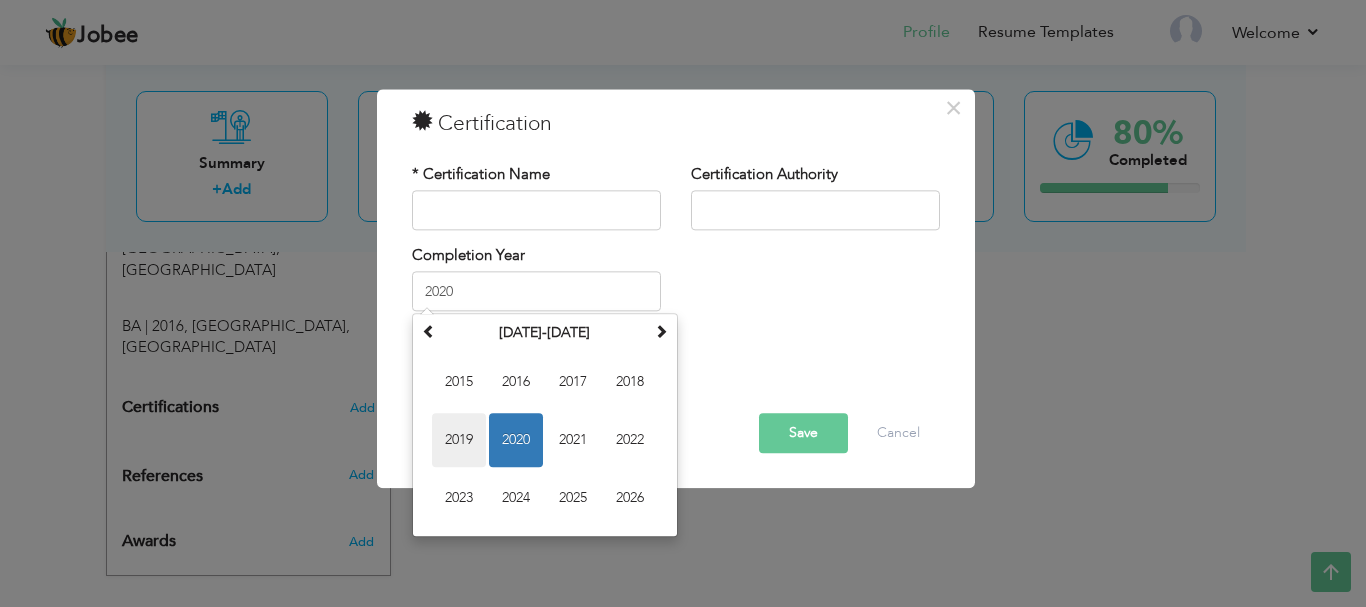 type on "2019" 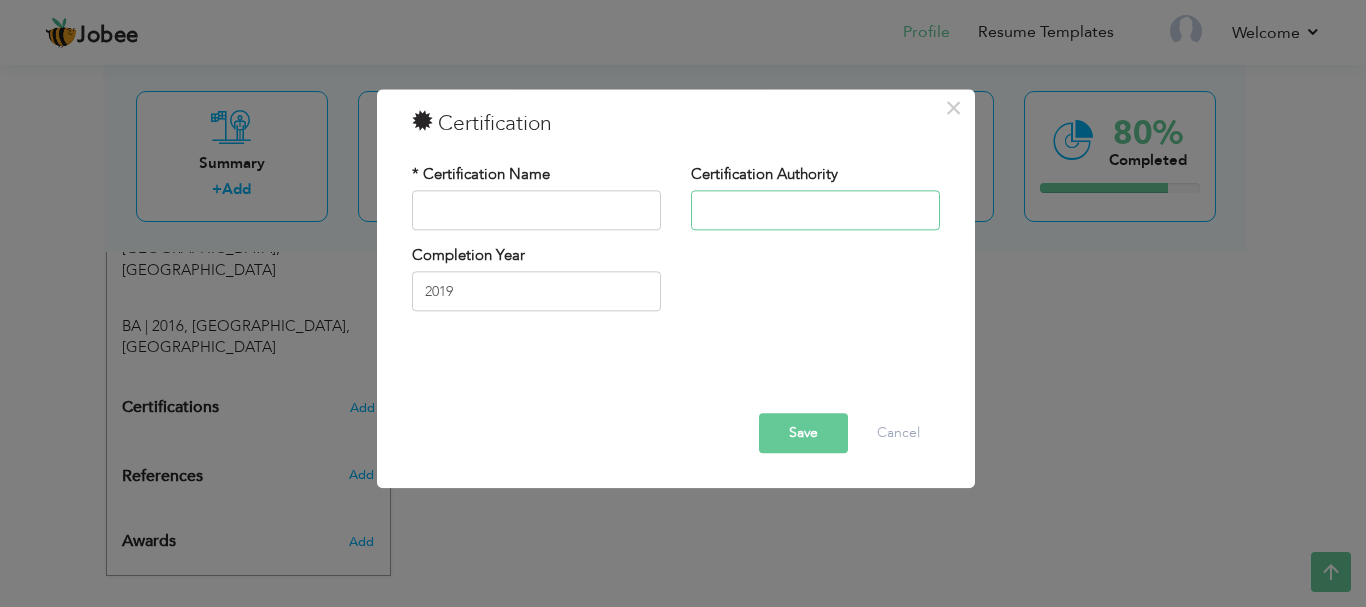 click at bounding box center (815, 210) 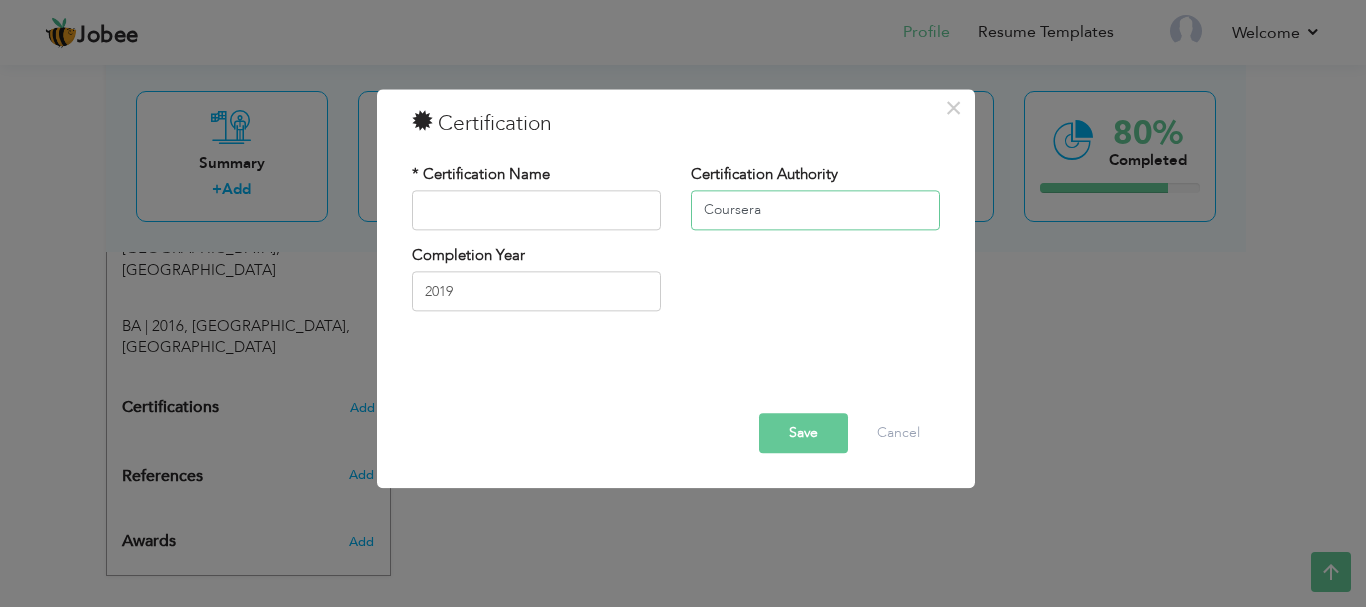 type on "Coursera" 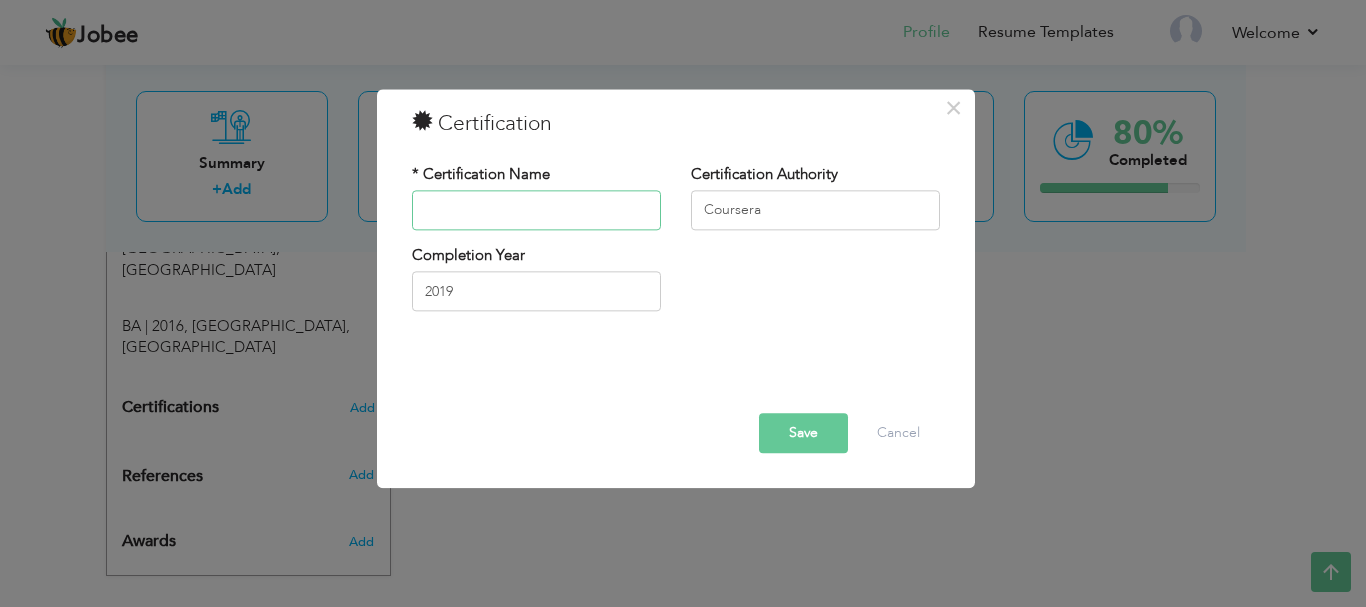 click at bounding box center (536, 210) 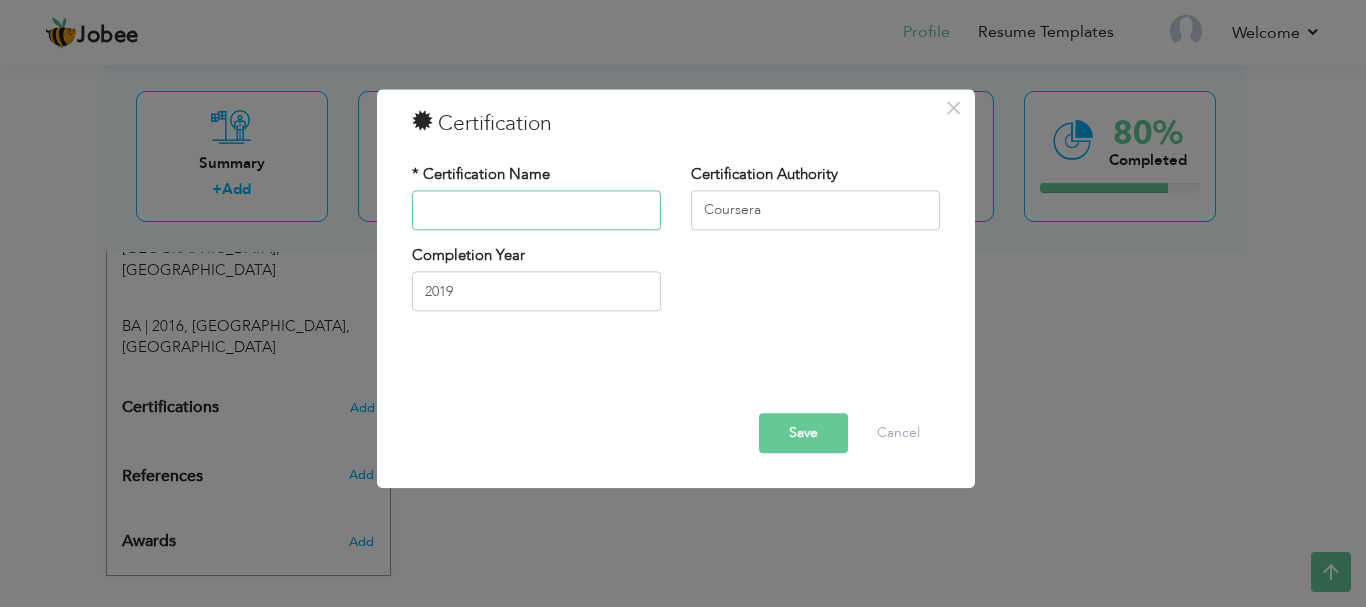 type on "c" 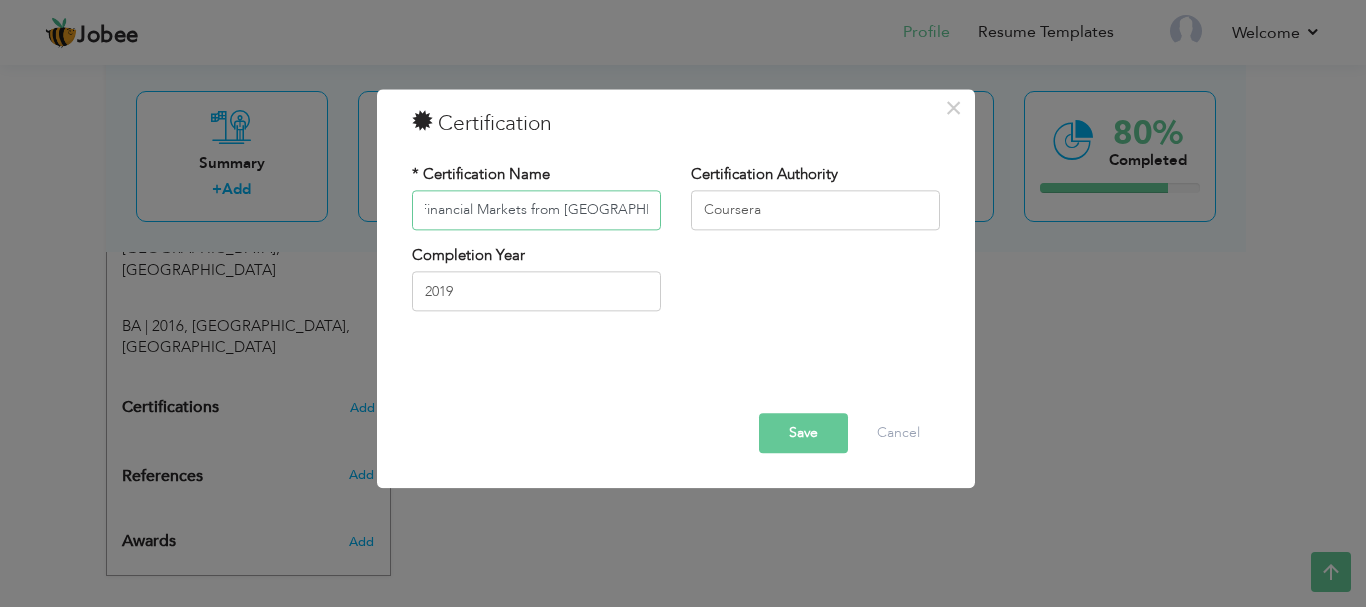 scroll, scrollTop: 0, scrollLeft: 76, axis: horizontal 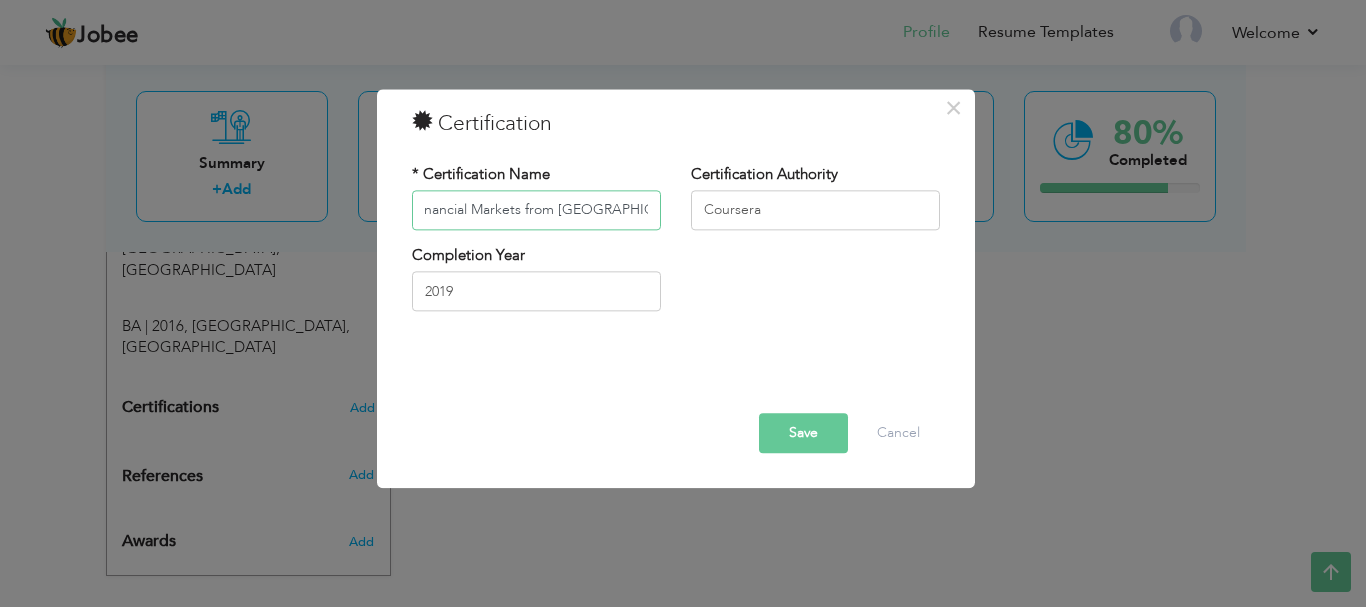 type on "Course in Financial Markets from [GEOGRAPHIC_DATA]" 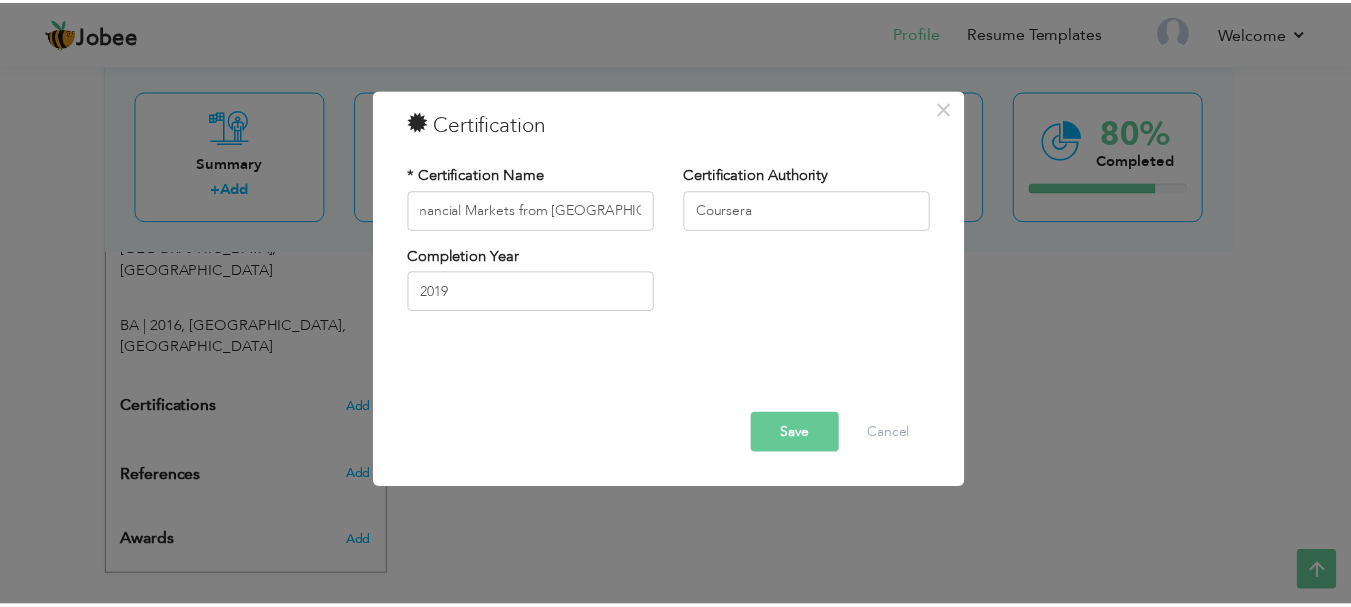 scroll, scrollTop: 0, scrollLeft: 0, axis: both 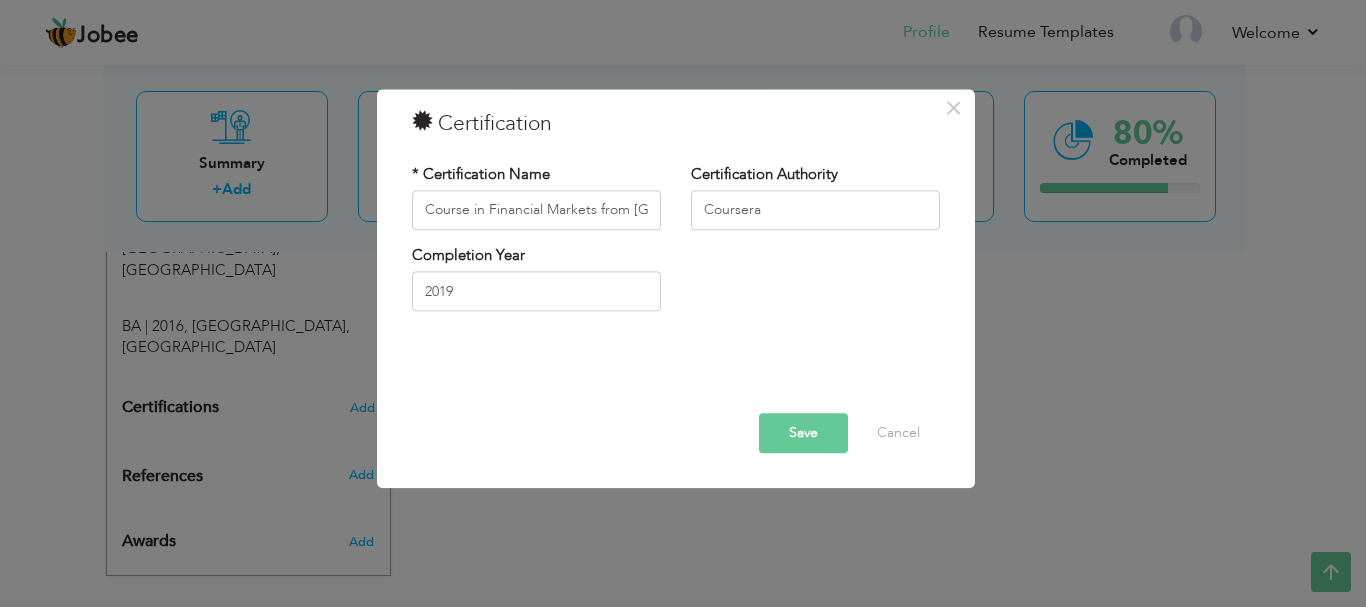click on "Save" at bounding box center [803, 433] 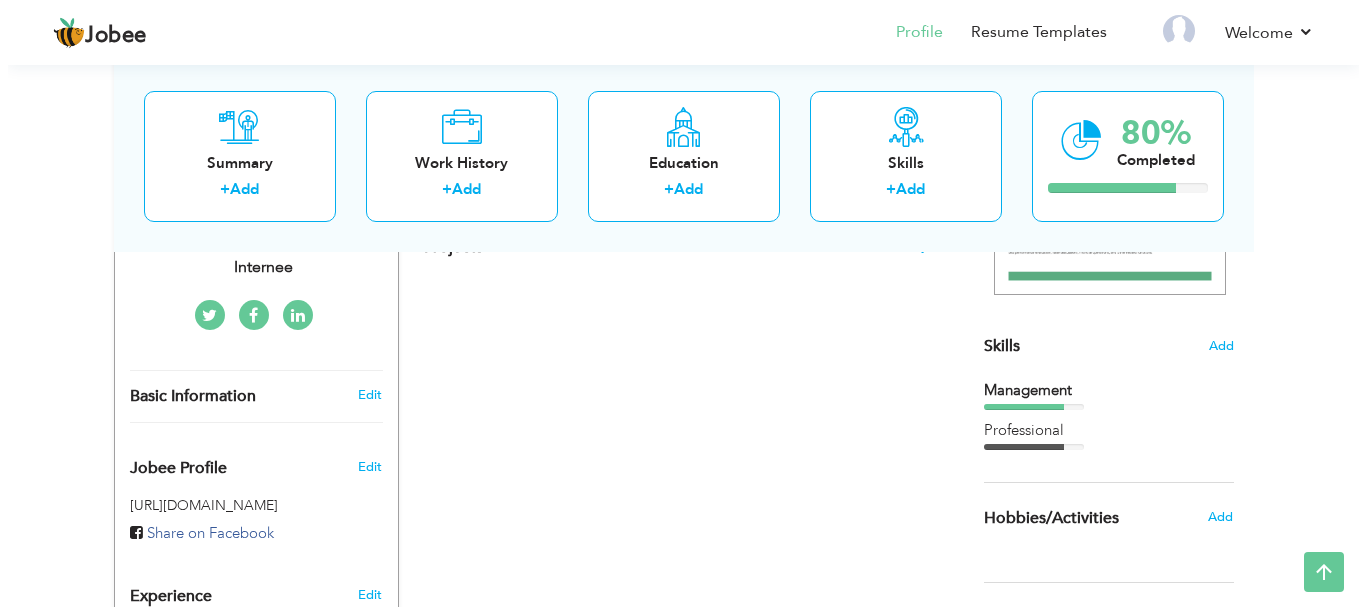 scroll, scrollTop: 437, scrollLeft: 0, axis: vertical 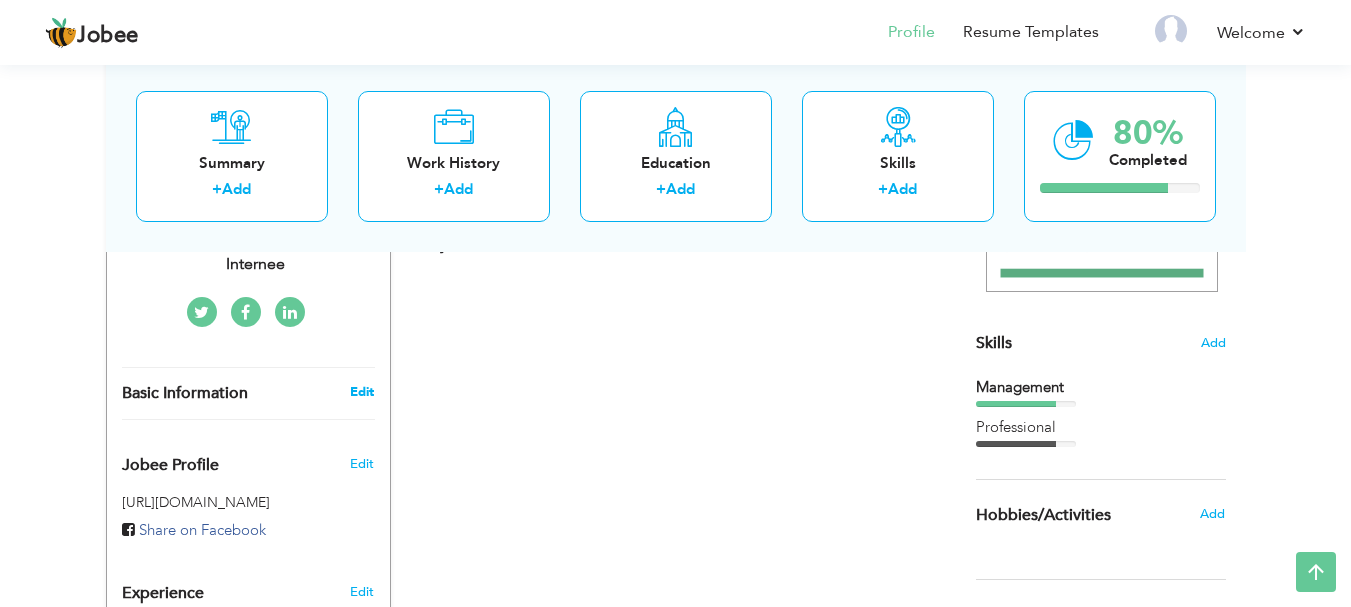 click on "Edit" at bounding box center (362, 392) 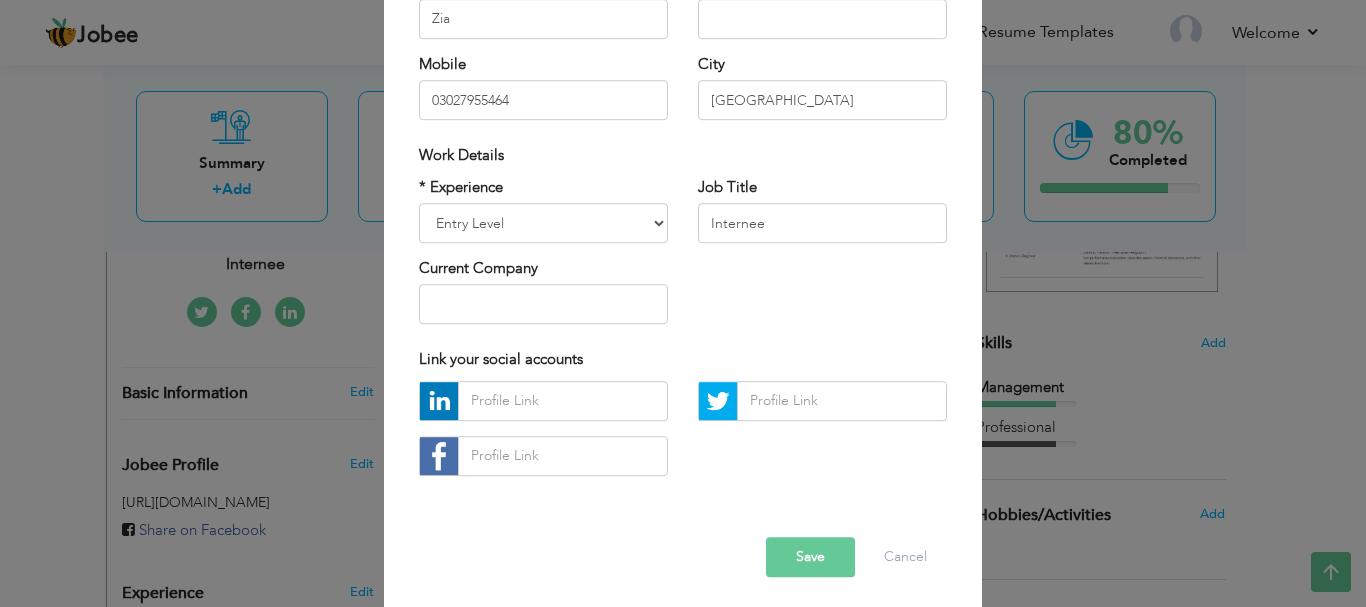 scroll, scrollTop: 292, scrollLeft: 0, axis: vertical 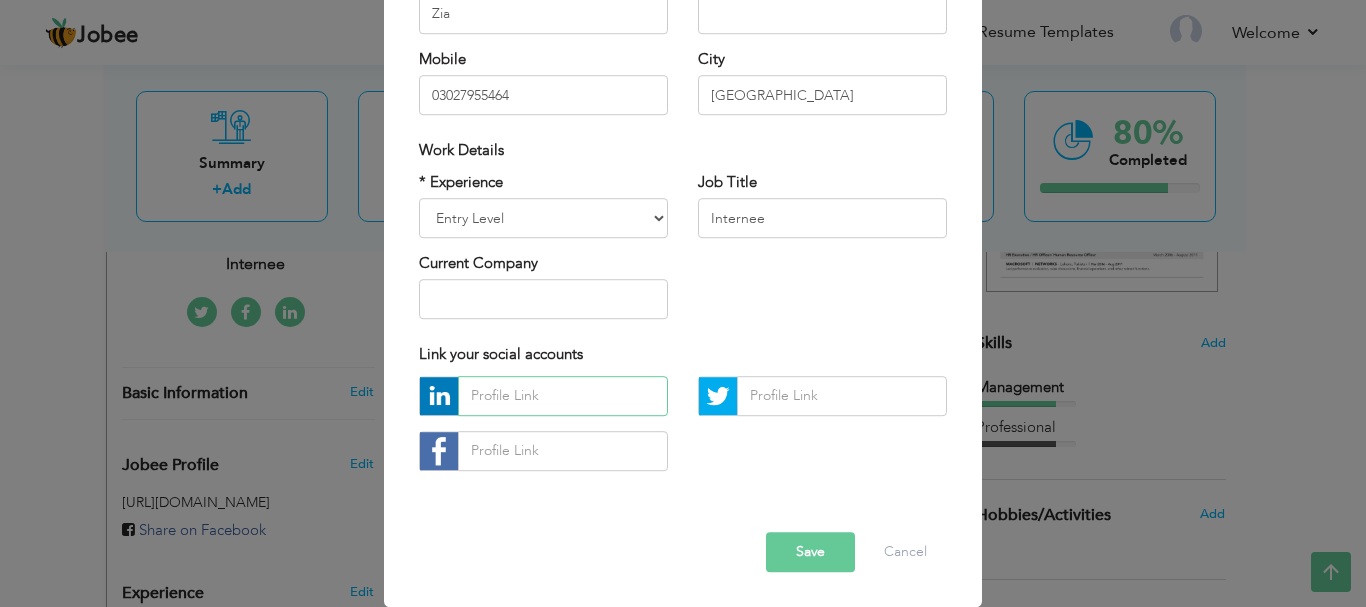 click at bounding box center [563, 396] 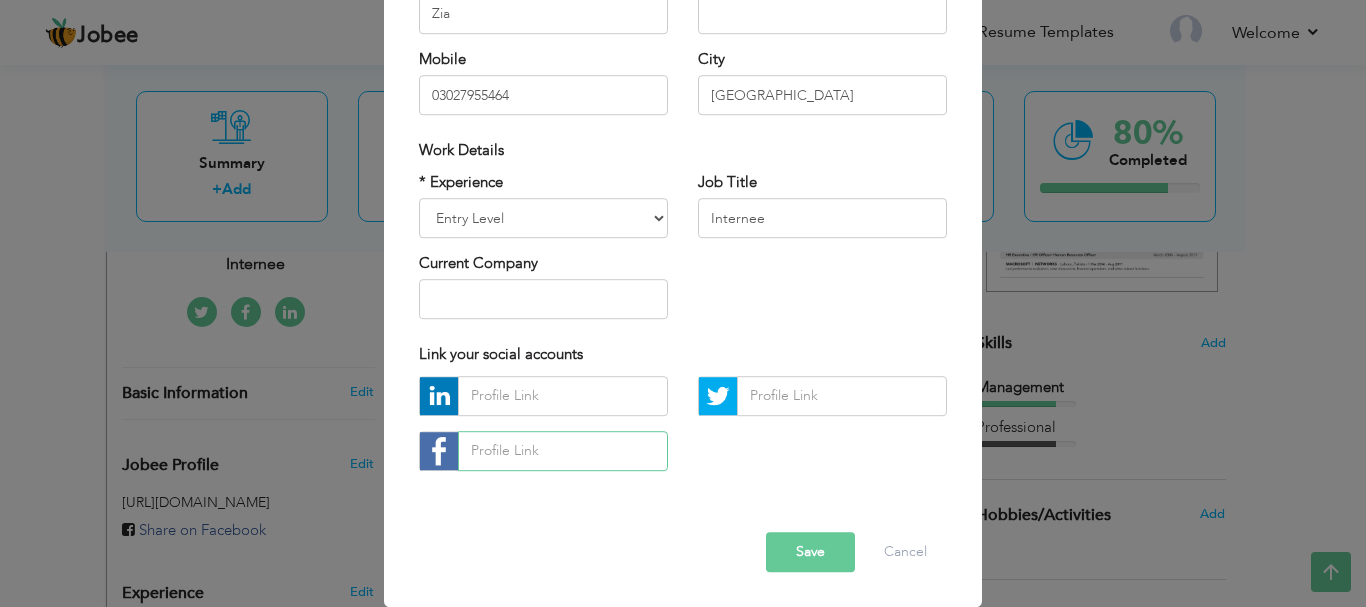 click at bounding box center (563, 451) 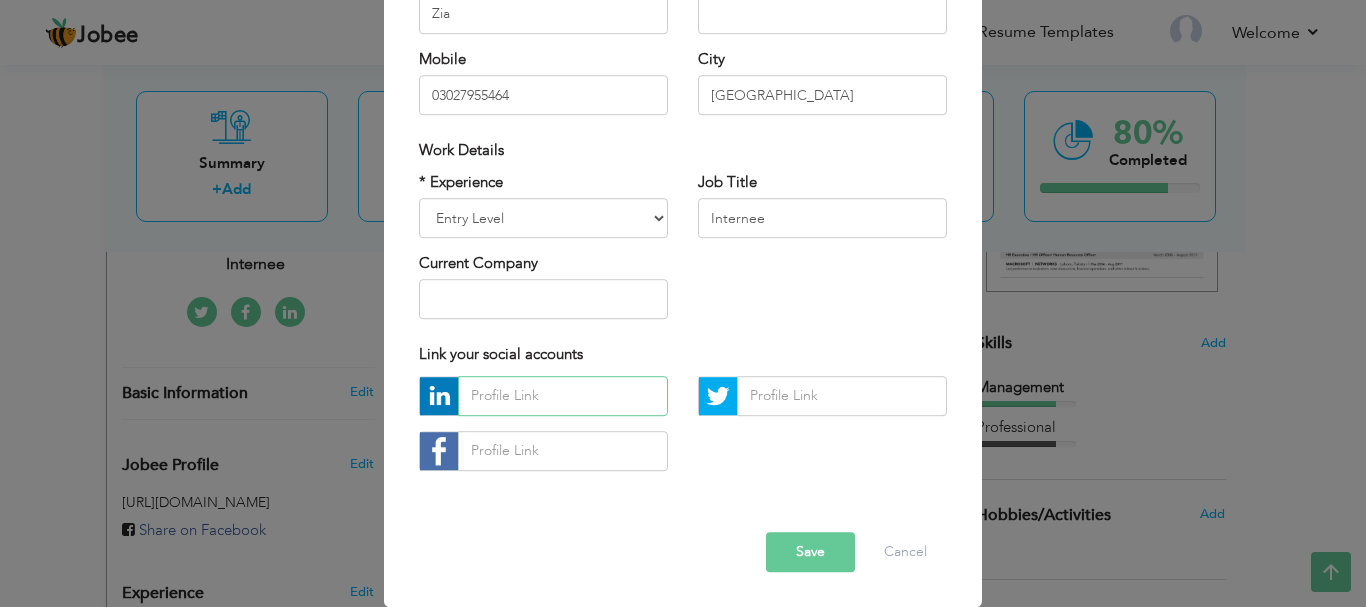 click at bounding box center [563, 396] 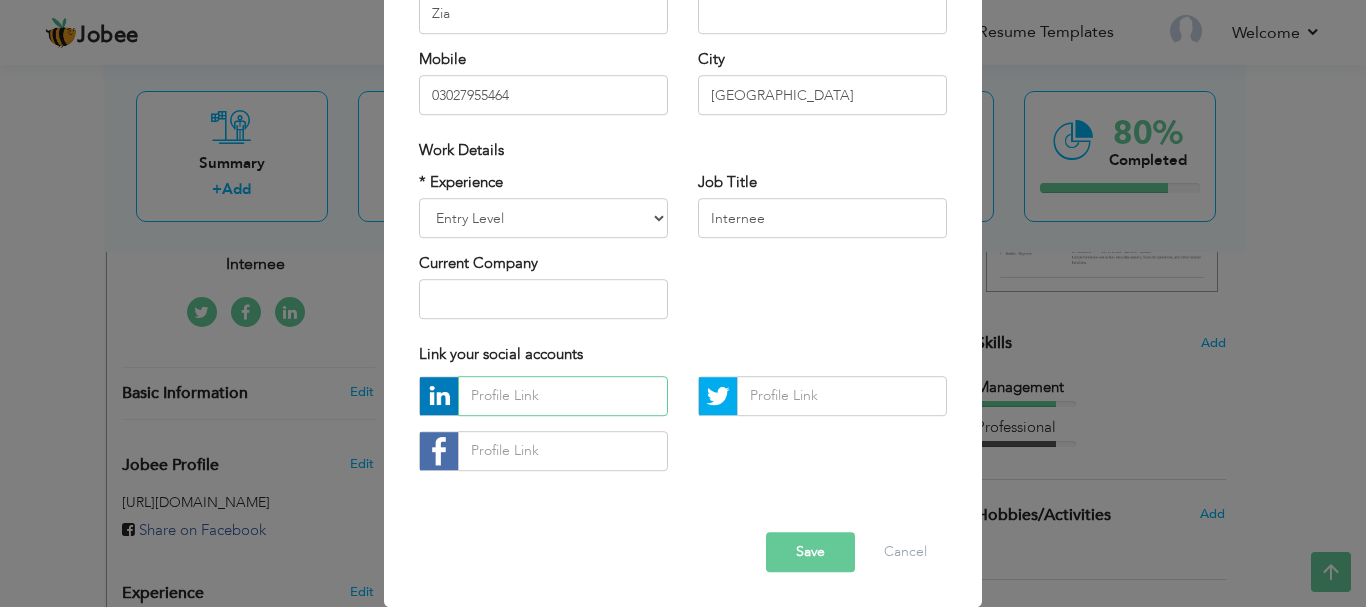paste on "https://www.linkedin.com/in/talhaalizia/" 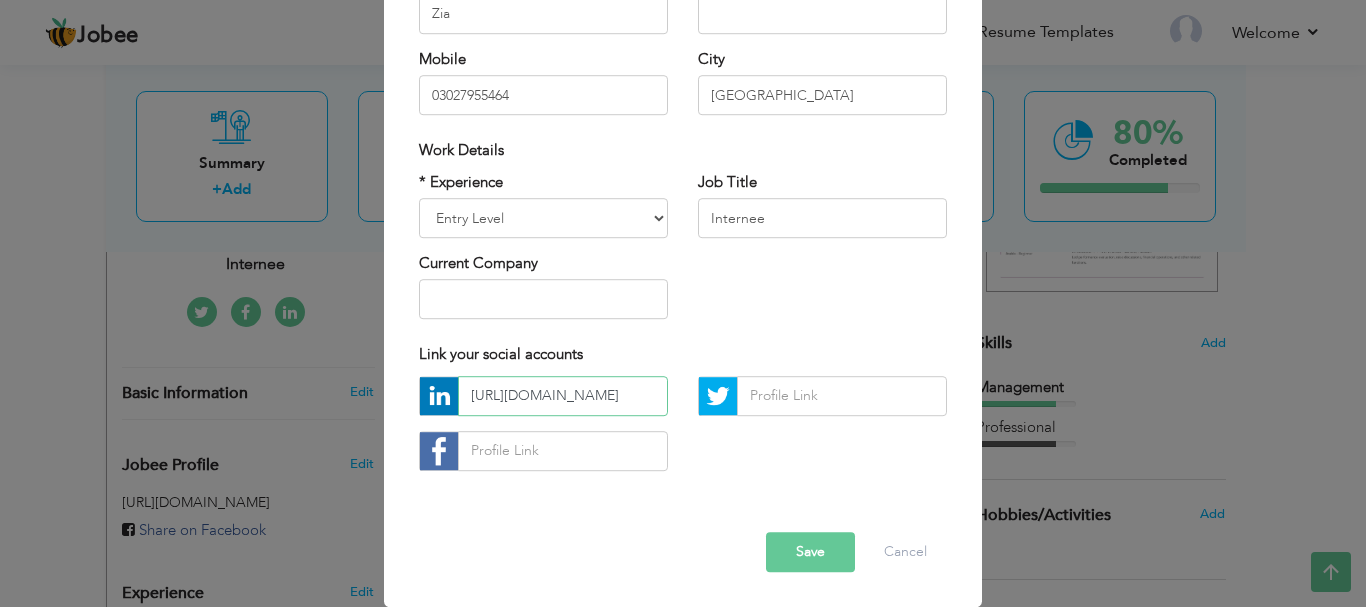 scroll, scrollTop: 0, scrollLeft: 62, axis: horizontal 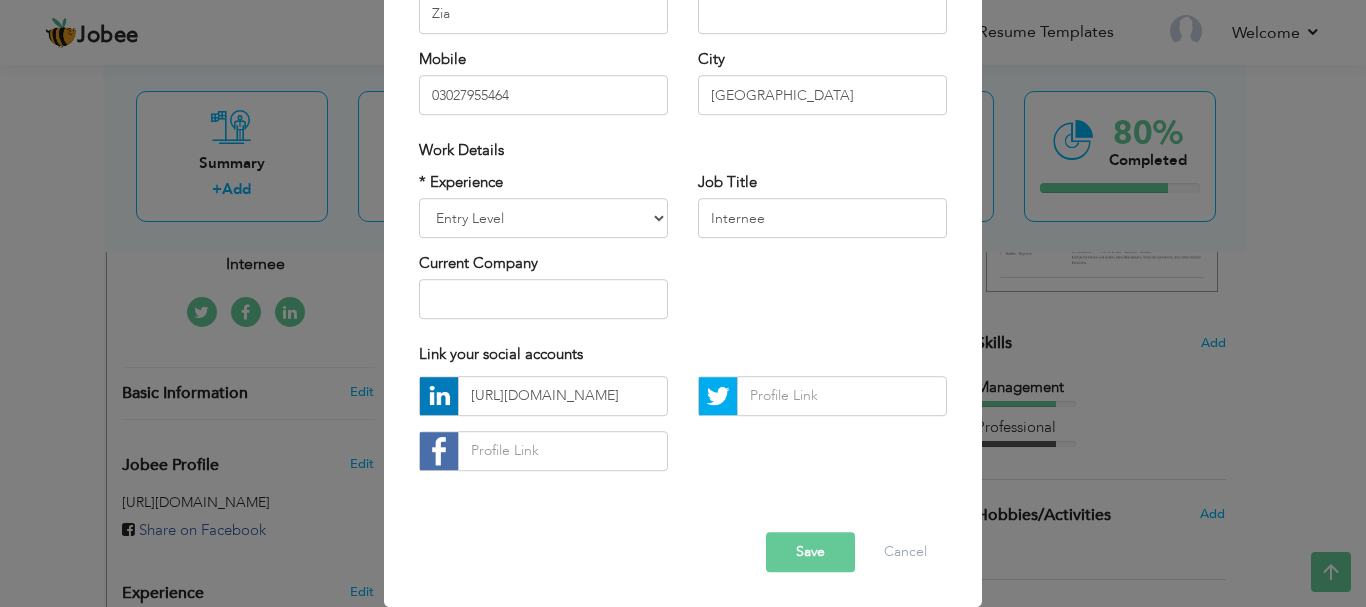 click on "Save" at bounding box center [810, 552] 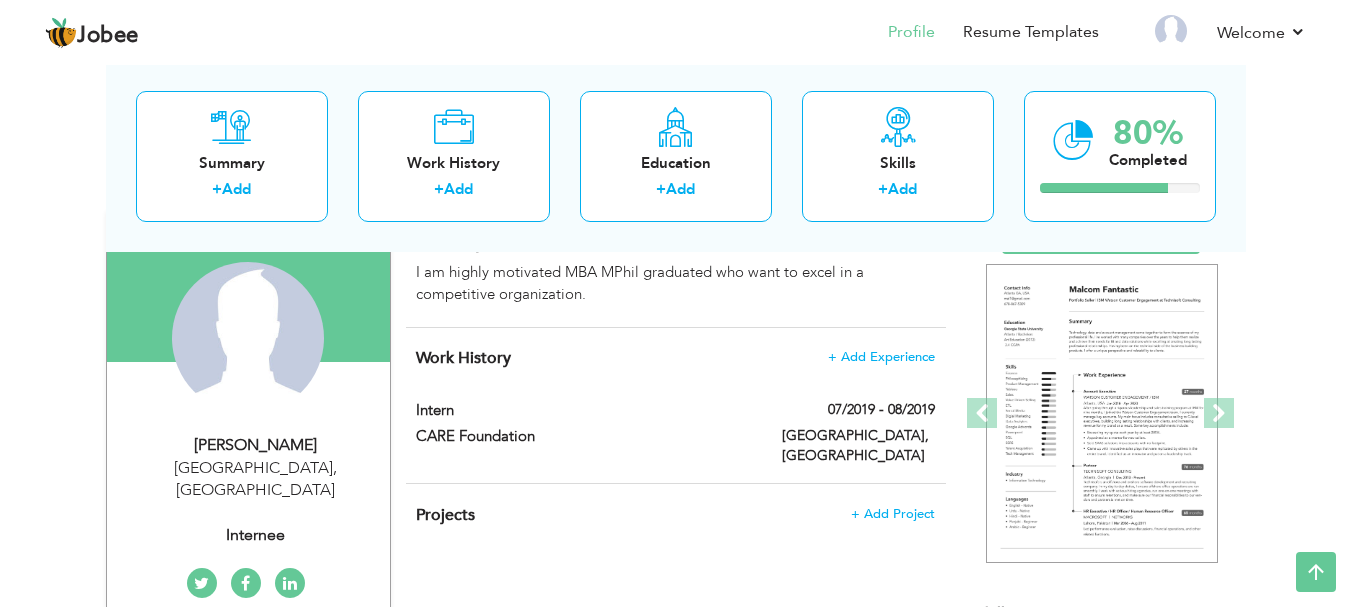 scroll, scrollTop: 0, scrollLeft: 0, axis: both 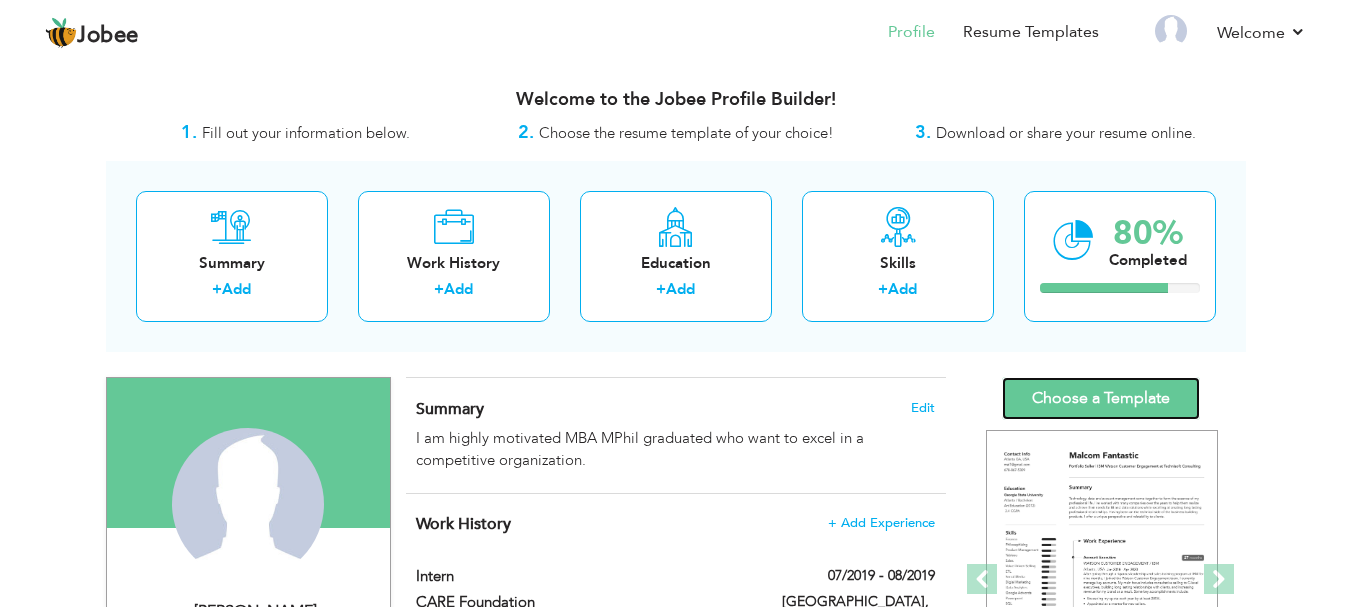 click on "Choose a Template" at bounding box center (1101, 398) 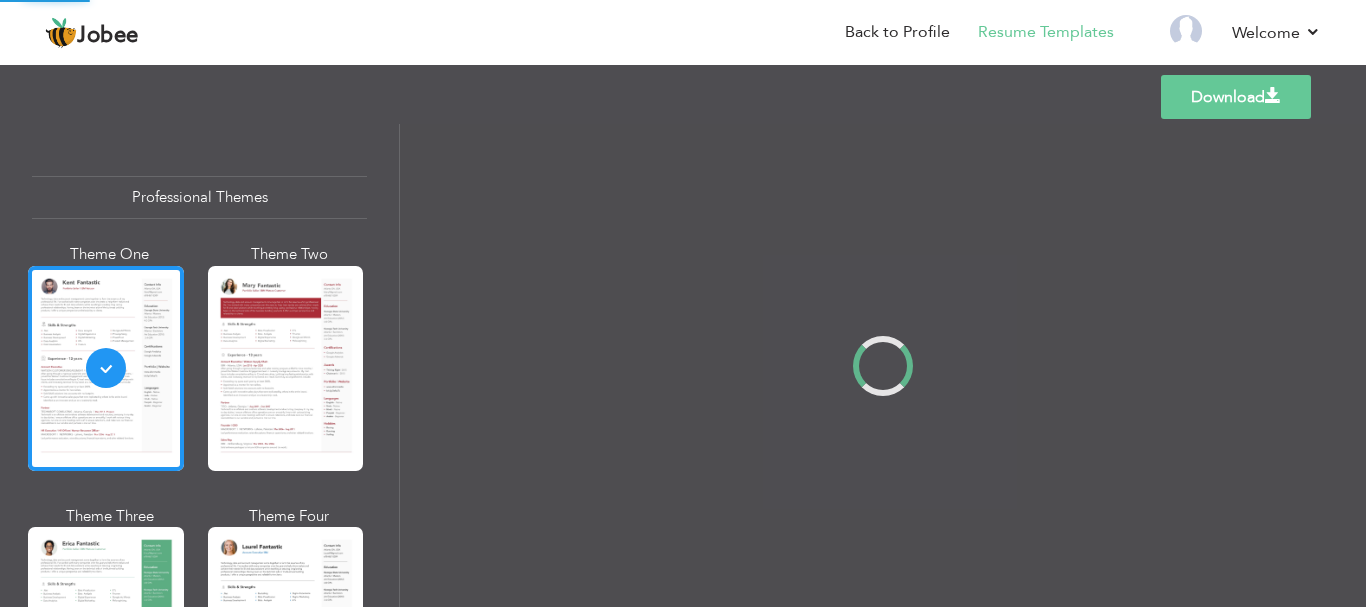 scroll, scrollTop: 0, scrollLeft: 0, axis: both 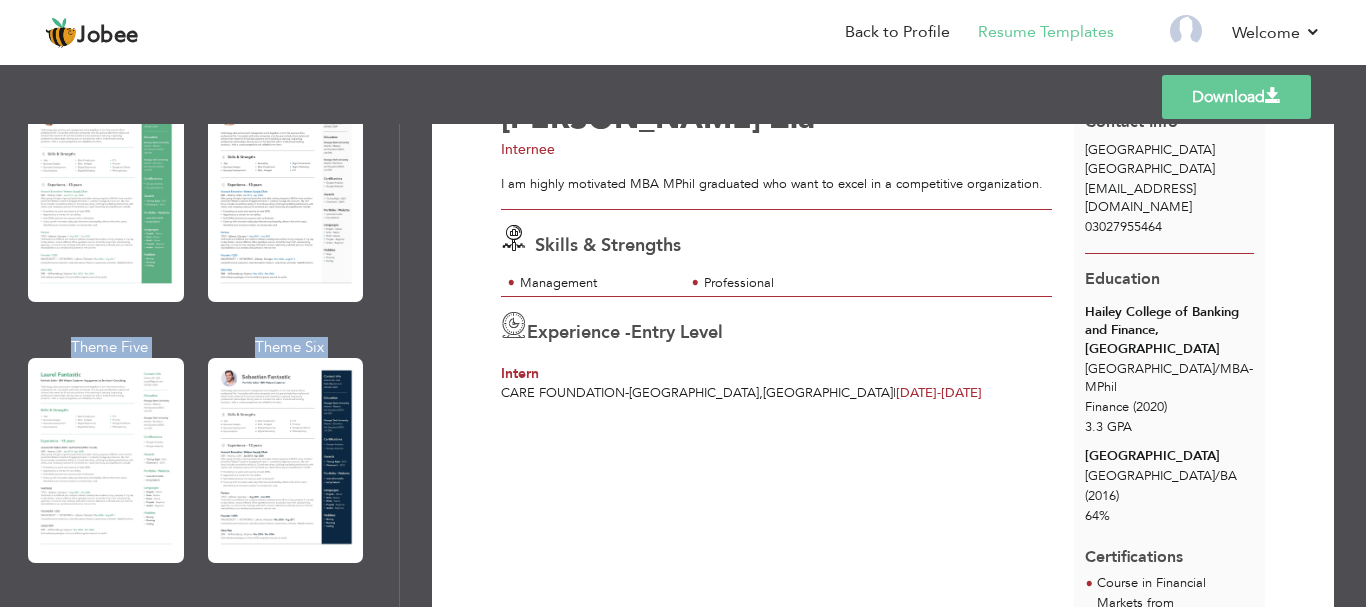 drag, startPoint x: 402, startPoint y: 217, endPoint x: 394, endPoint y: 285, distance: 68.46897 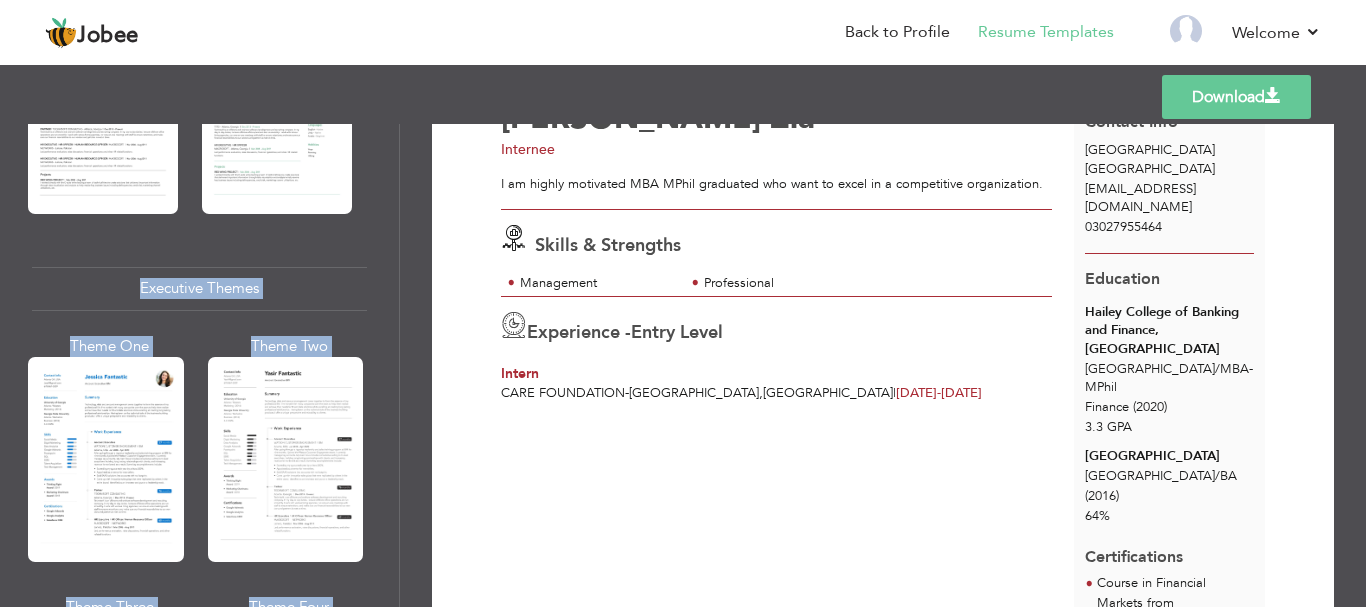 scroll, scrollTop: 1393, scrollLeft: 0, axis: vertical 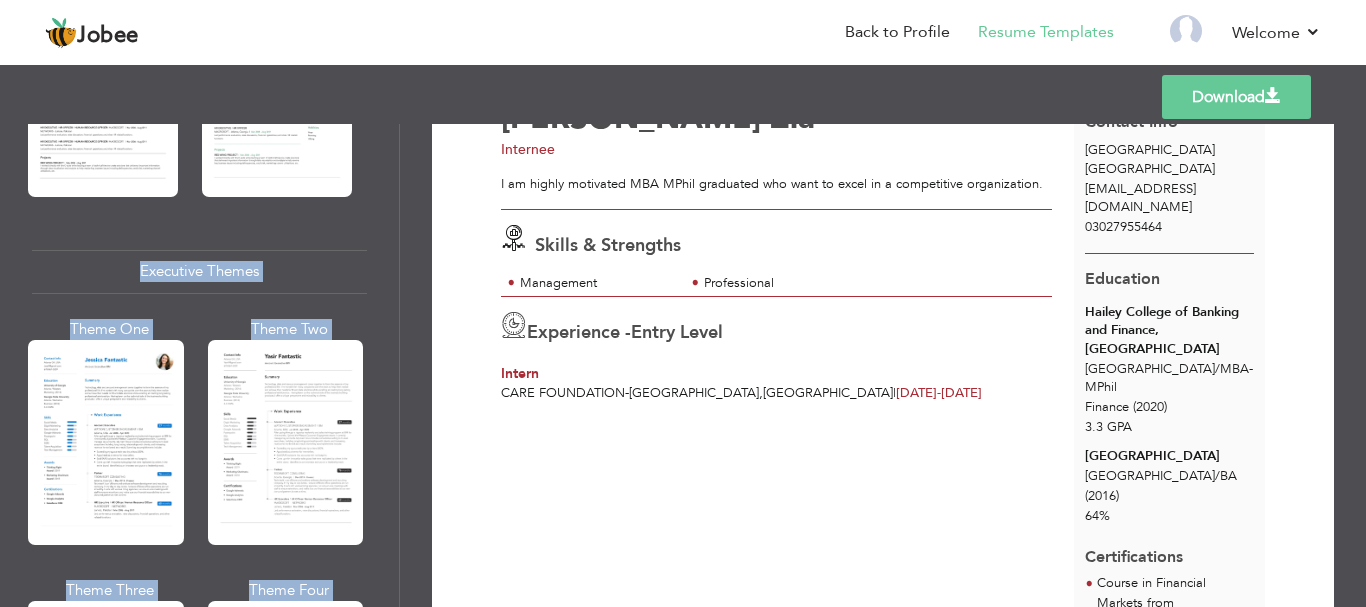 click on "Professional Themes
Theme One
Theme Two
Theme Three
Theme Six" at bounding box center [199, 365] 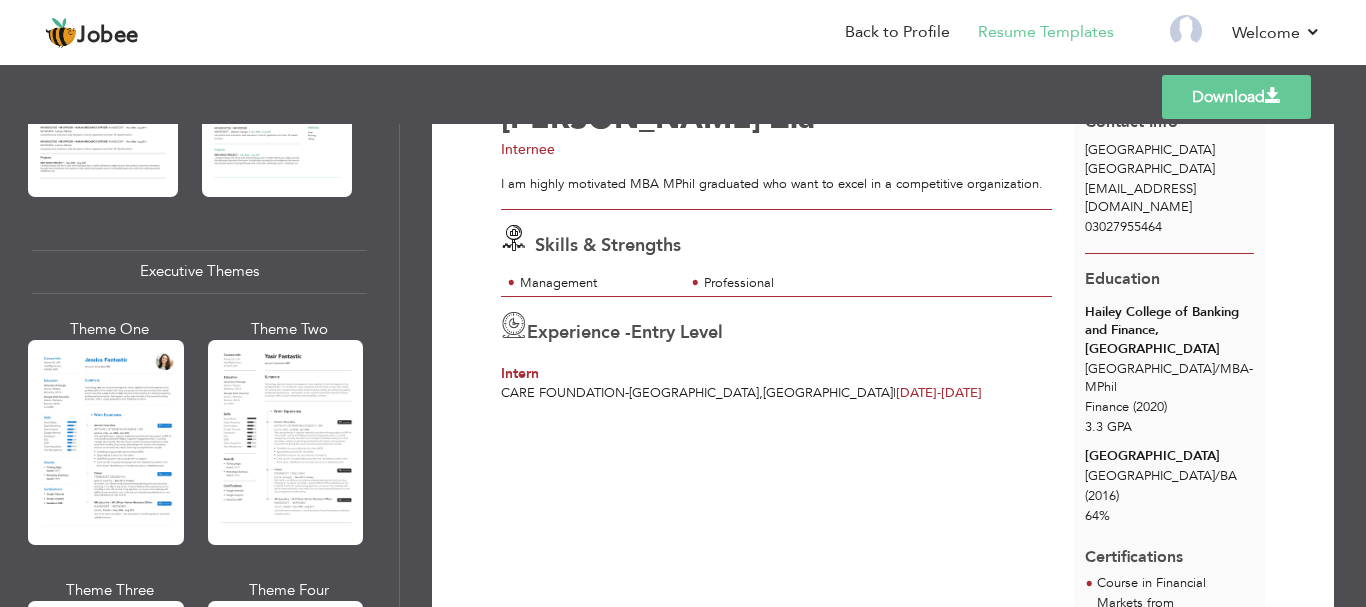 drag, startPoint x: 390, startPoint y: 305, endPoint x: 398, endPoint y: 332, distance: 28.160255 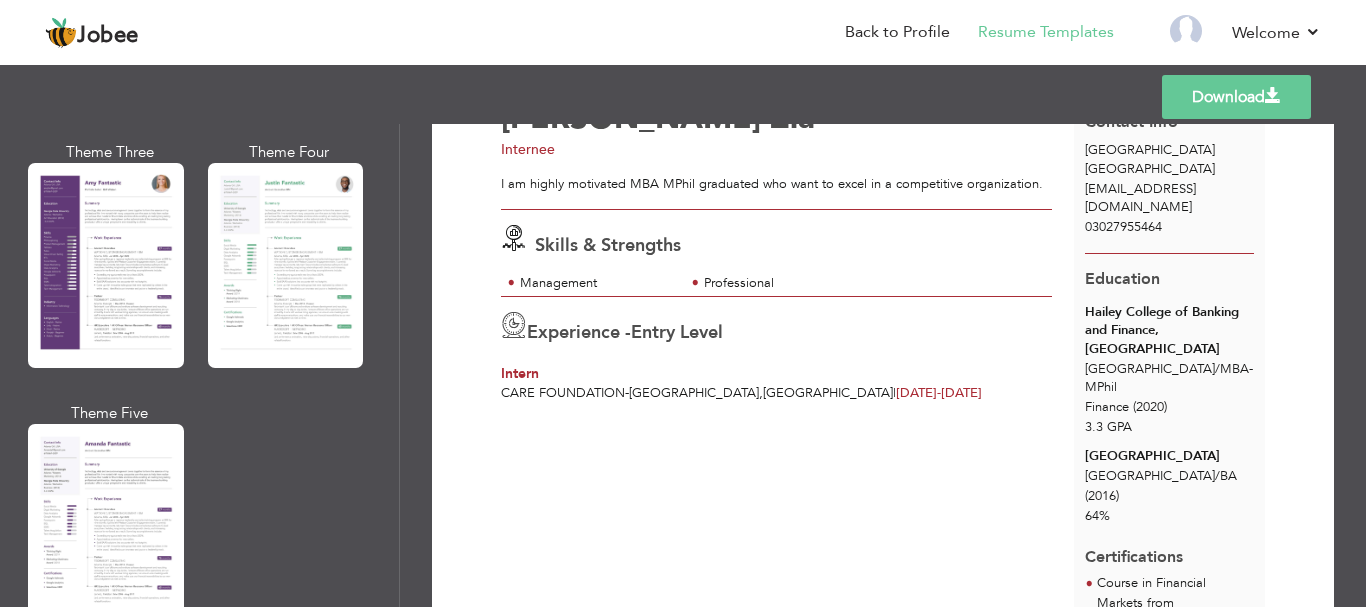 scroll, scrollTop: 1790, scrollLeft: 0, axis: vertical 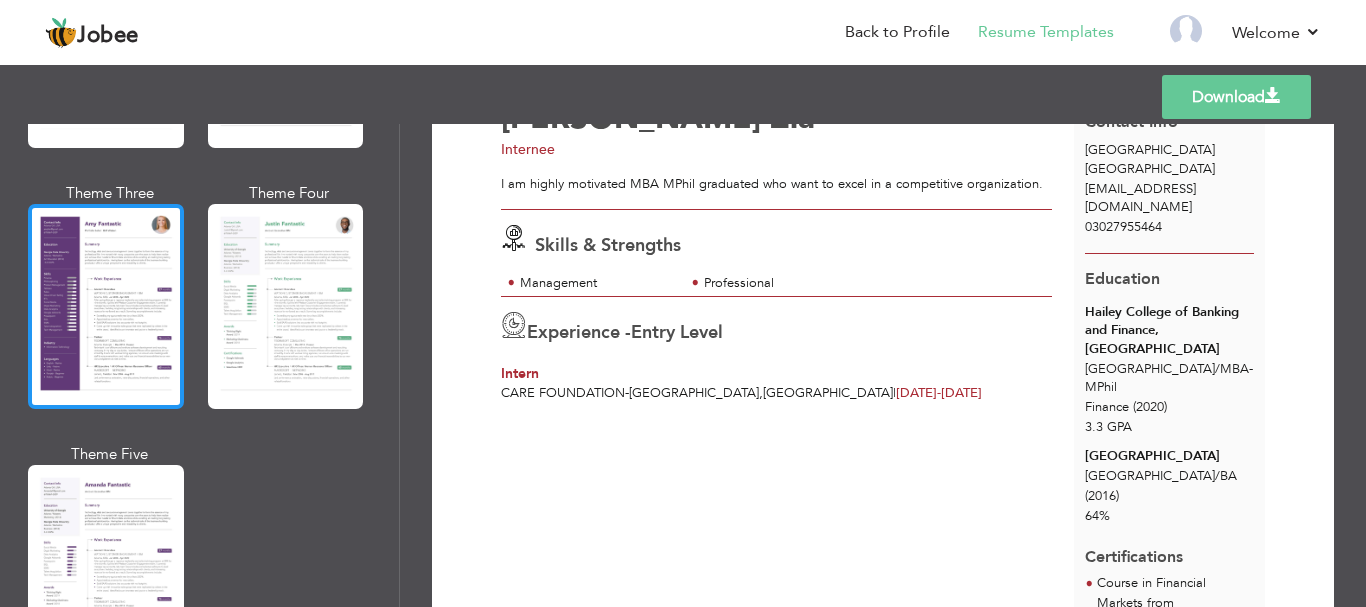 click at bounding box center (106, 306) 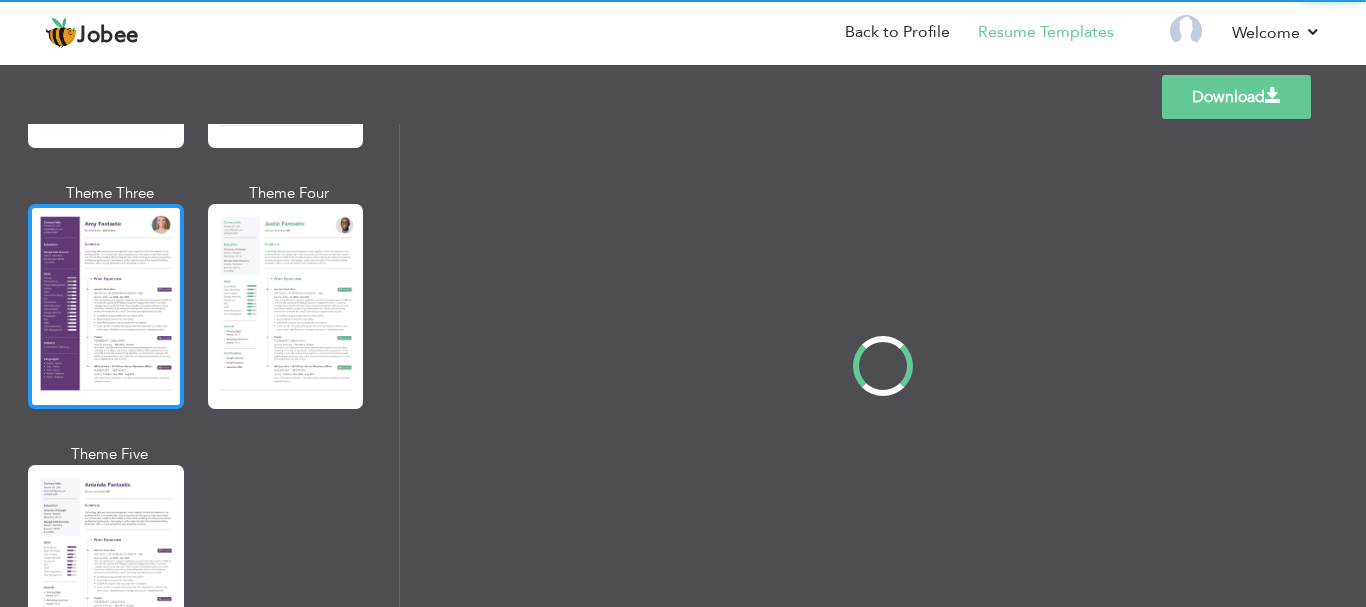 scroll, scrollTop: 0, scrollLeft: 0, axis: both 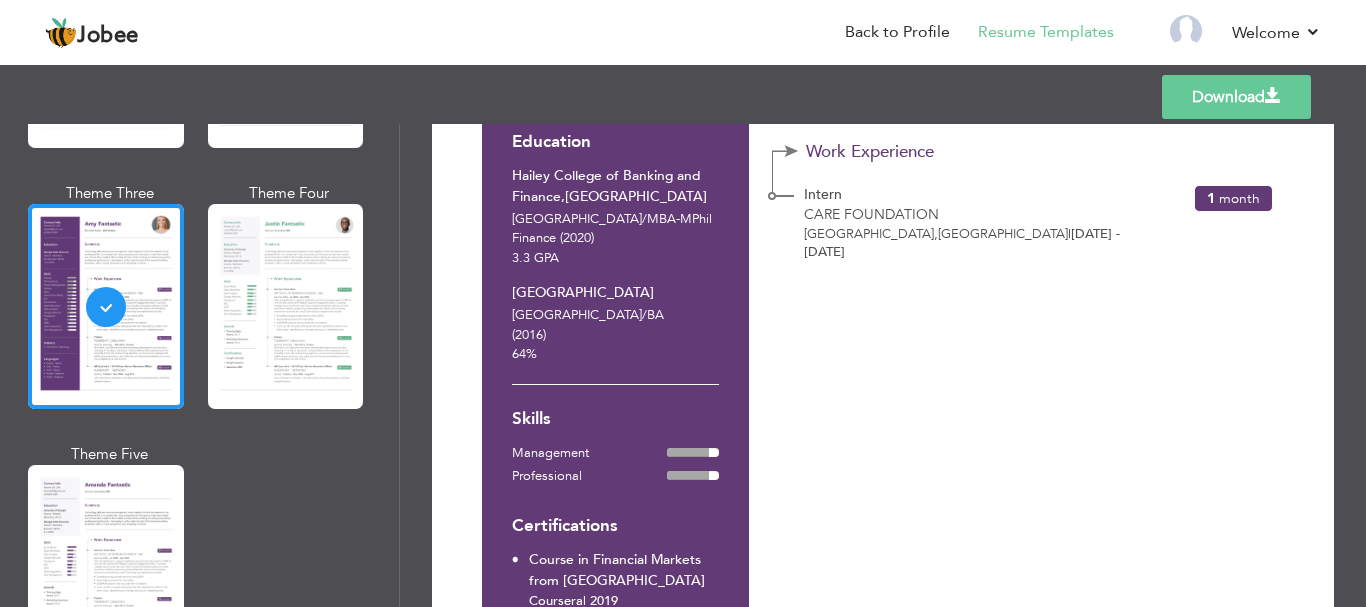 drag, startPoint x: 1355, startPoint y: 224, endPoint x: 1365, endPoint y: 126, distance: 98.50888 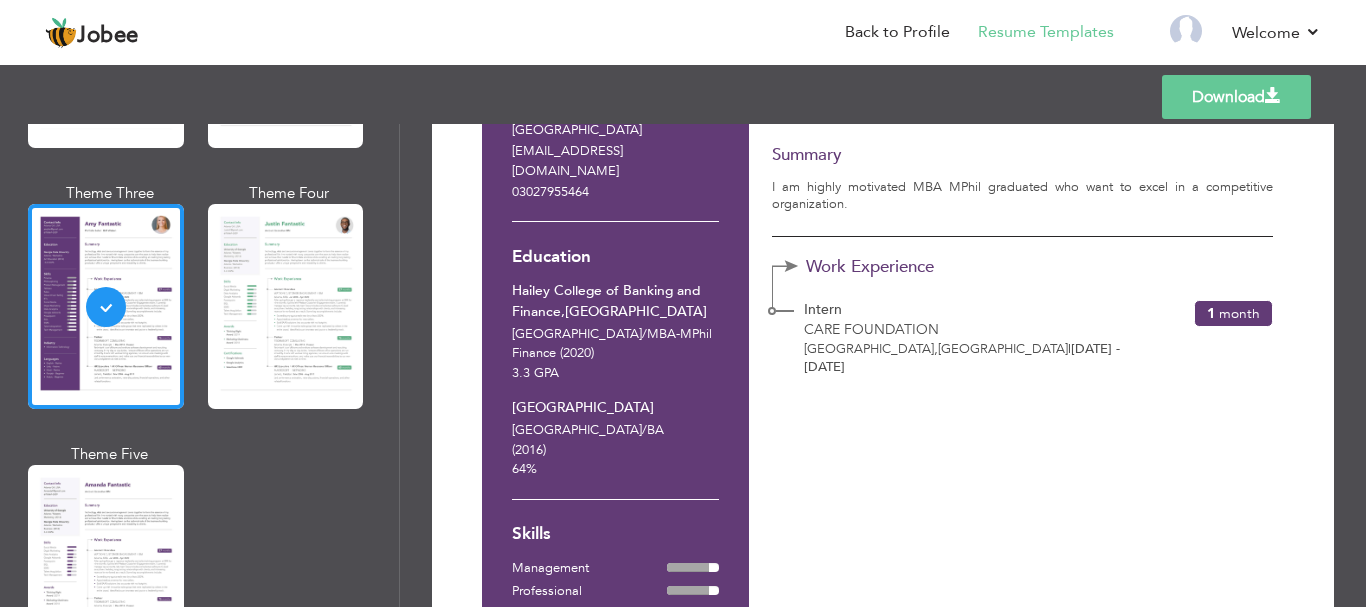 scroll, scrollTop: 133, scrollLeft: 0, axis: vertical 